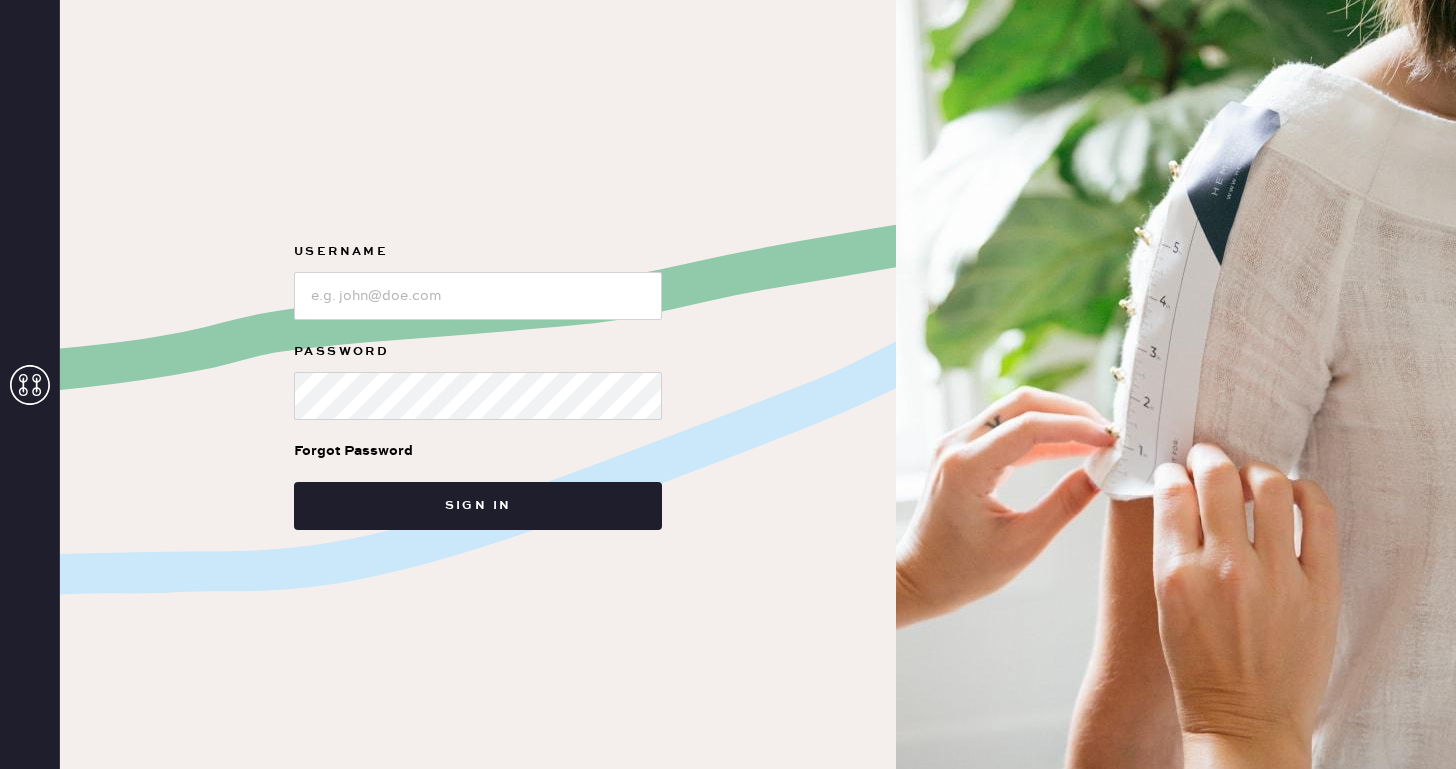 scroll, scrollTop: 0, scrollLeft: 0, axis: both 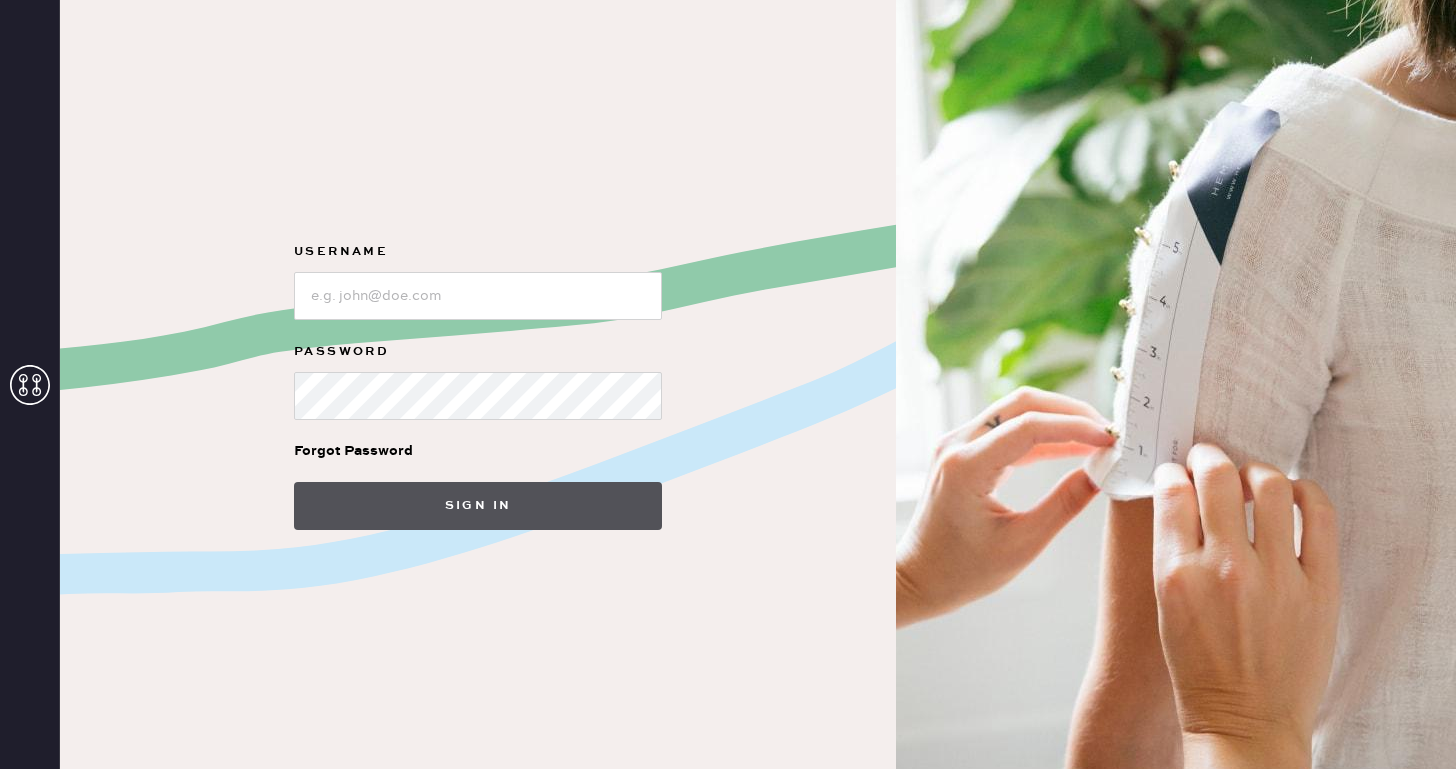 click on "Sign in" at bounding box center [478, 506] 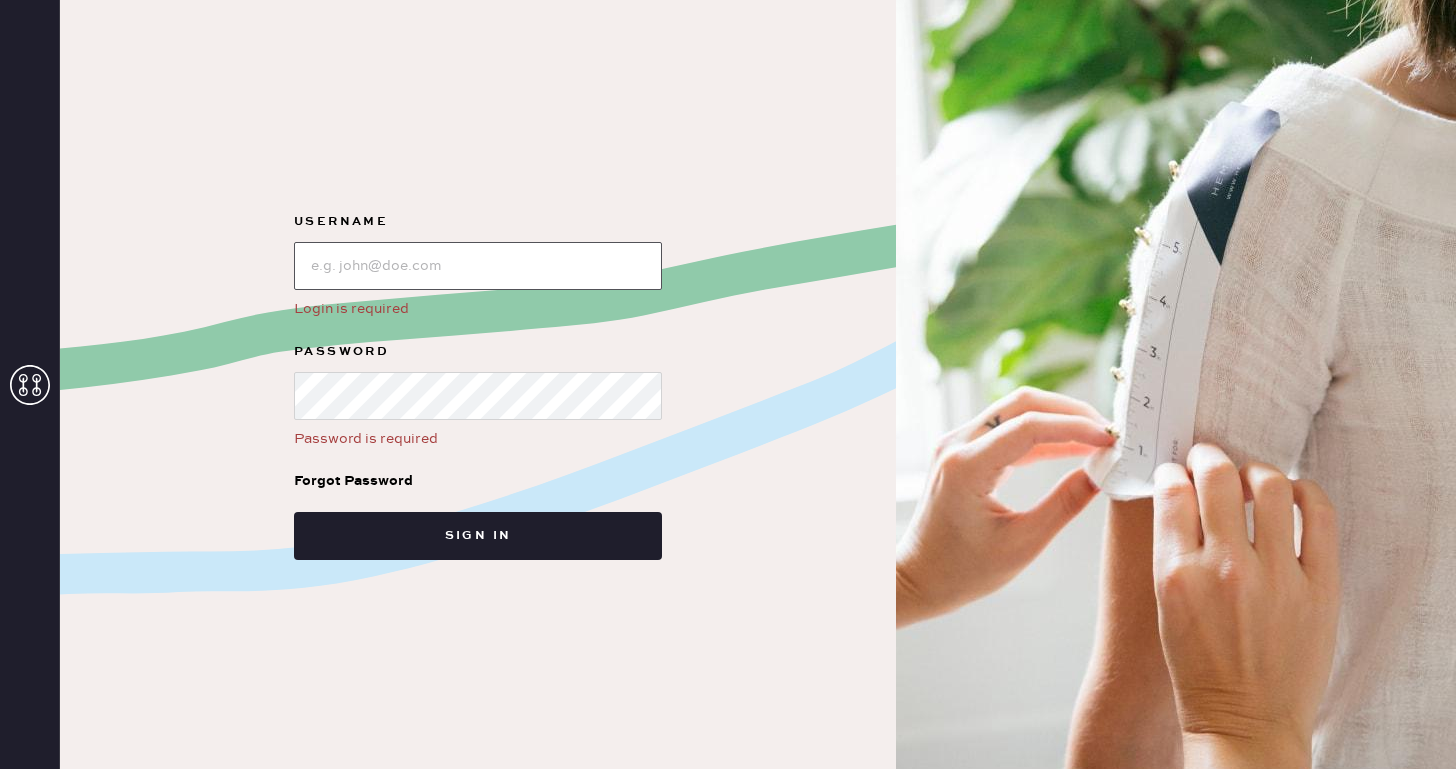 click at bounding box center [478, 266] 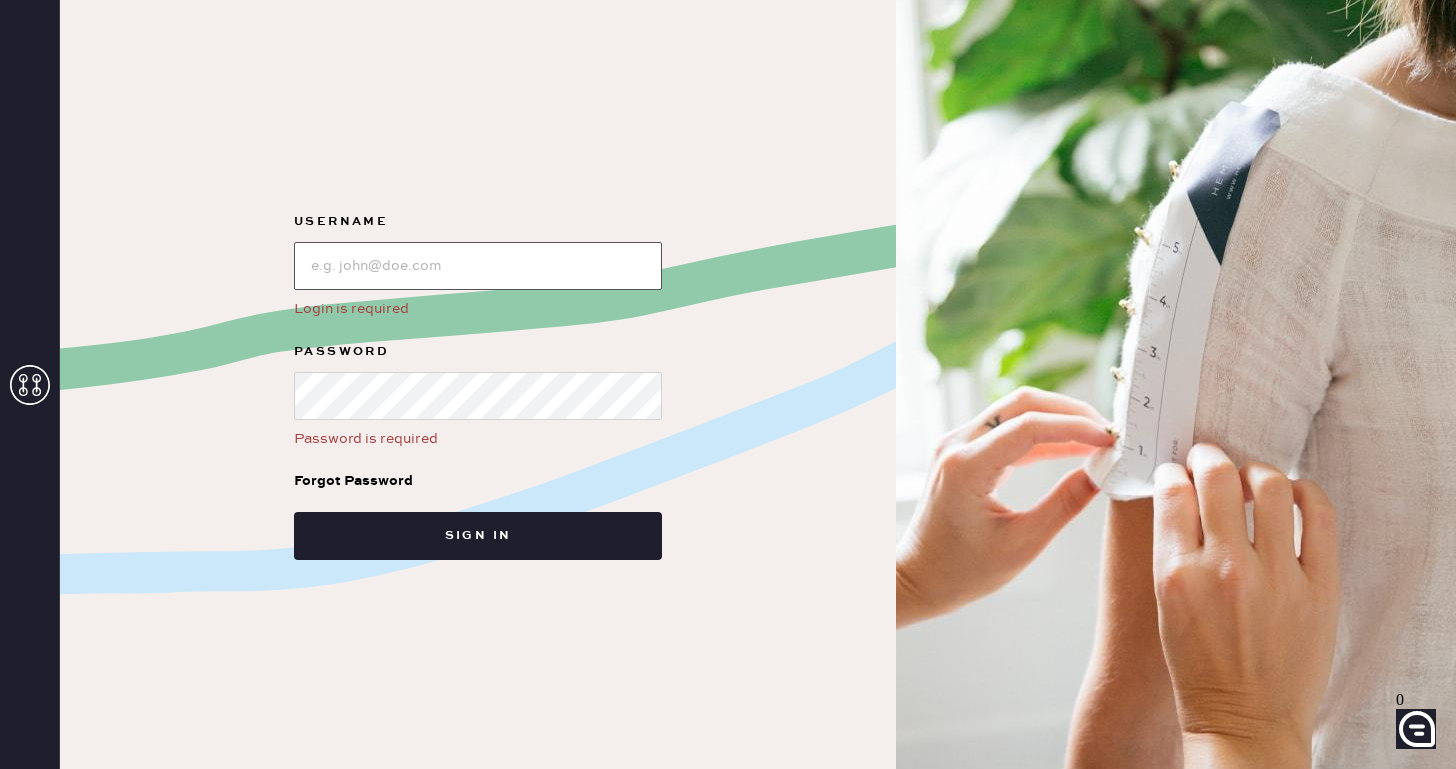 type on "reformationsoho" 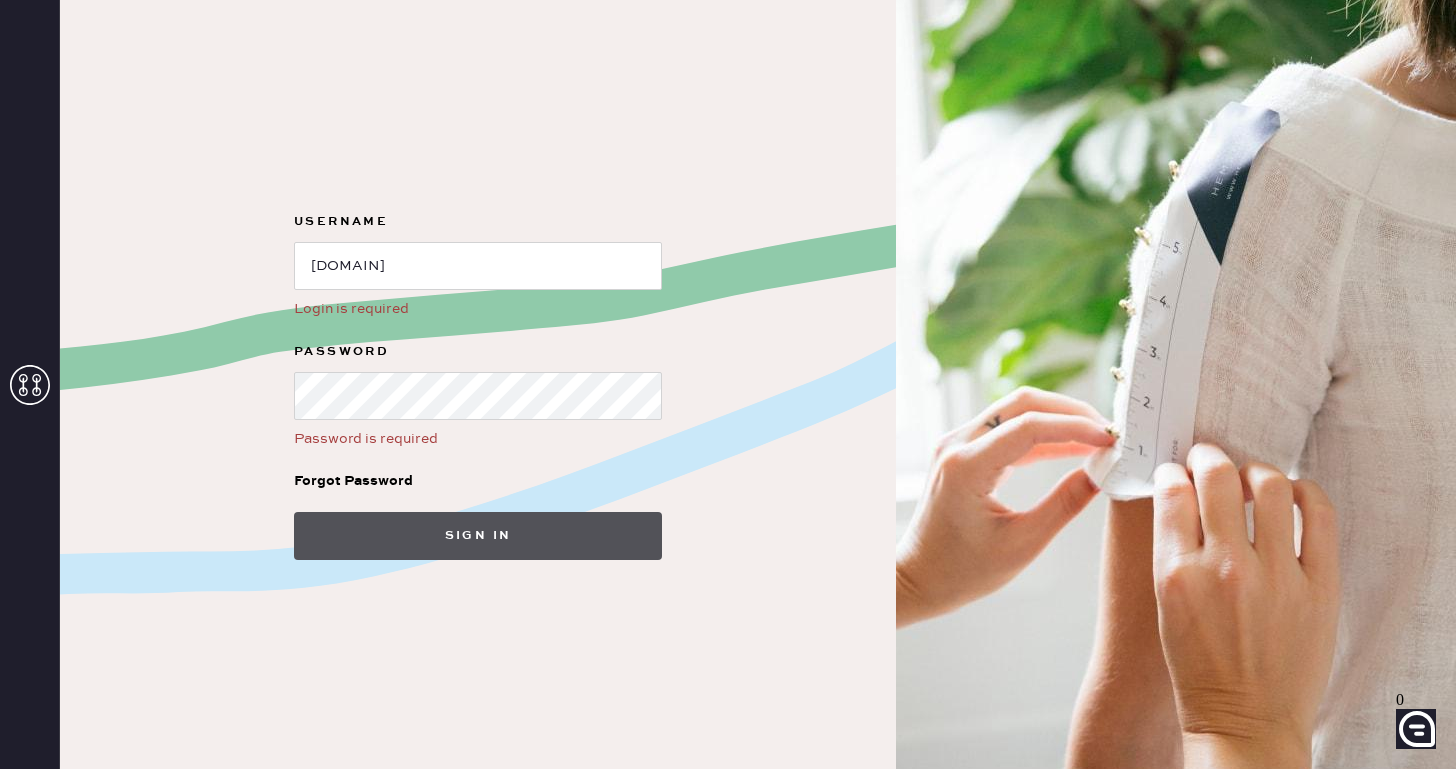 click on "Sign in" at bounding box center (478, 536) 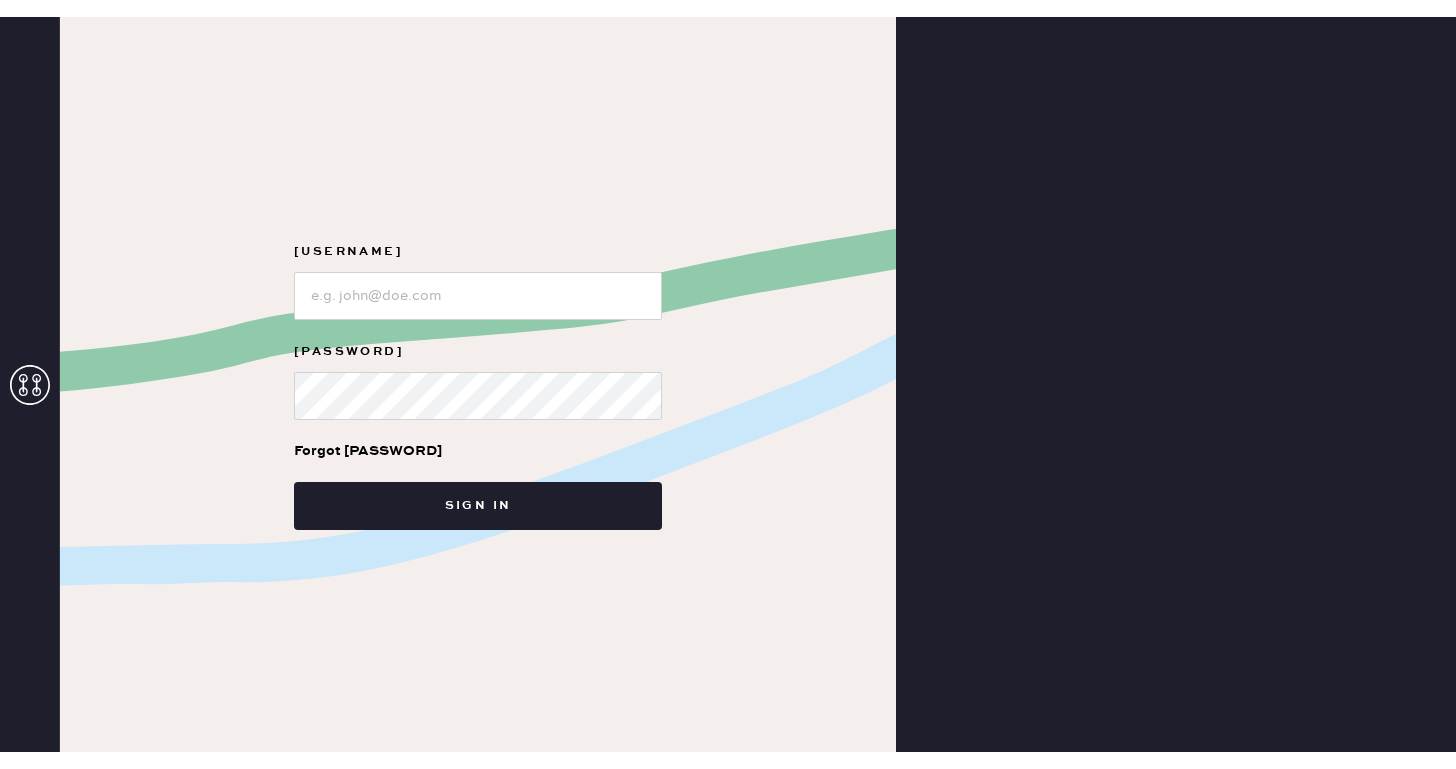 scroll, scrollTop: 0, scrollLeft: 0, axis: both 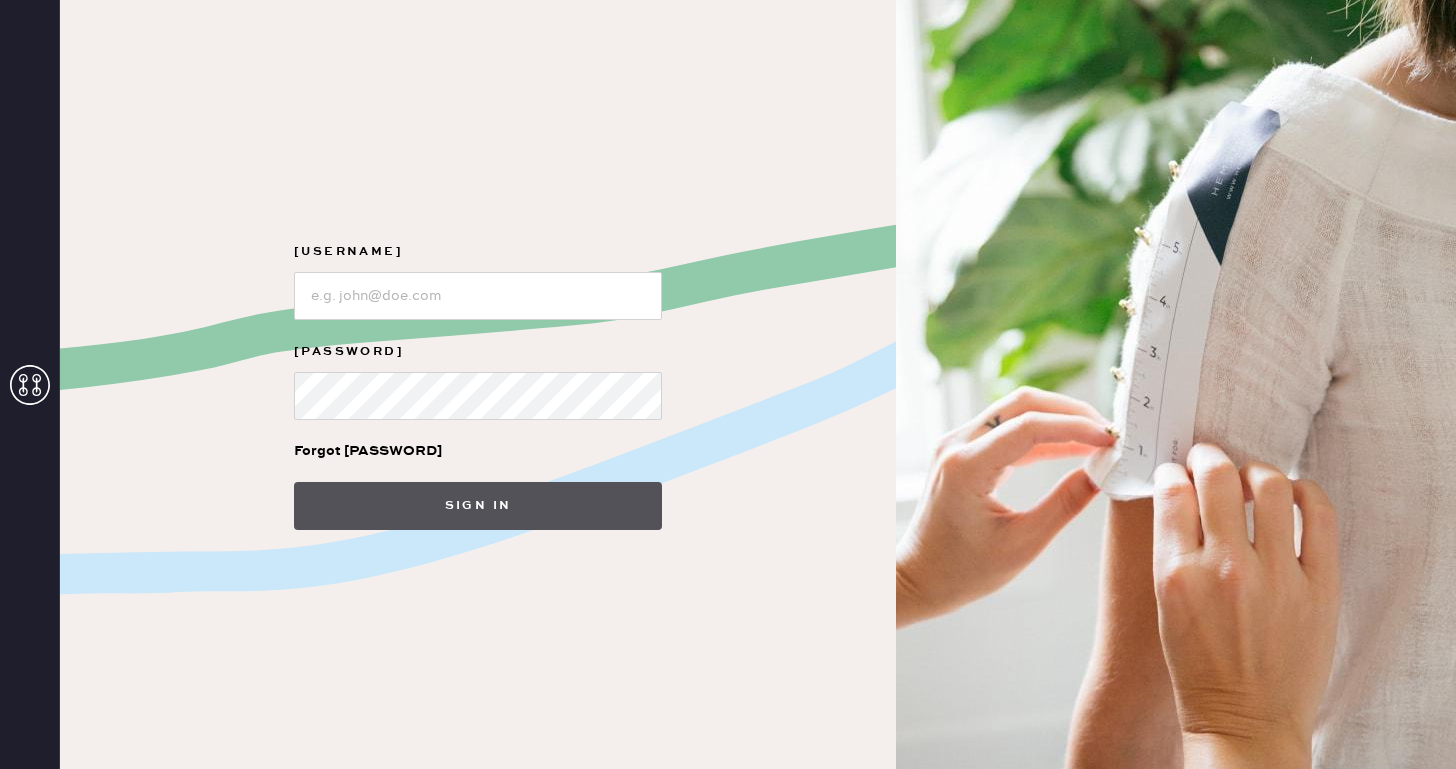 click on "Sign in" at bounding box center (478, 506) 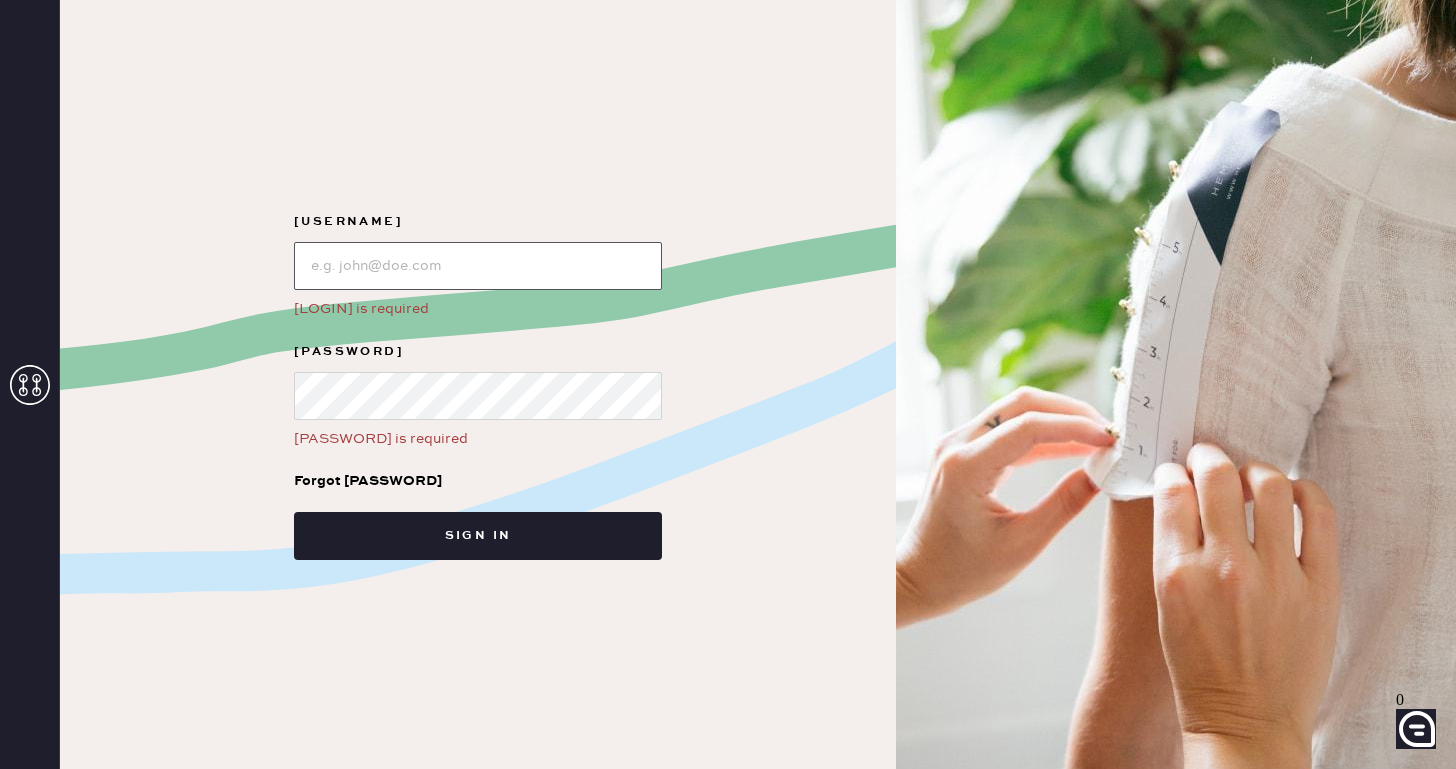 click at bounding box center (478, 266) 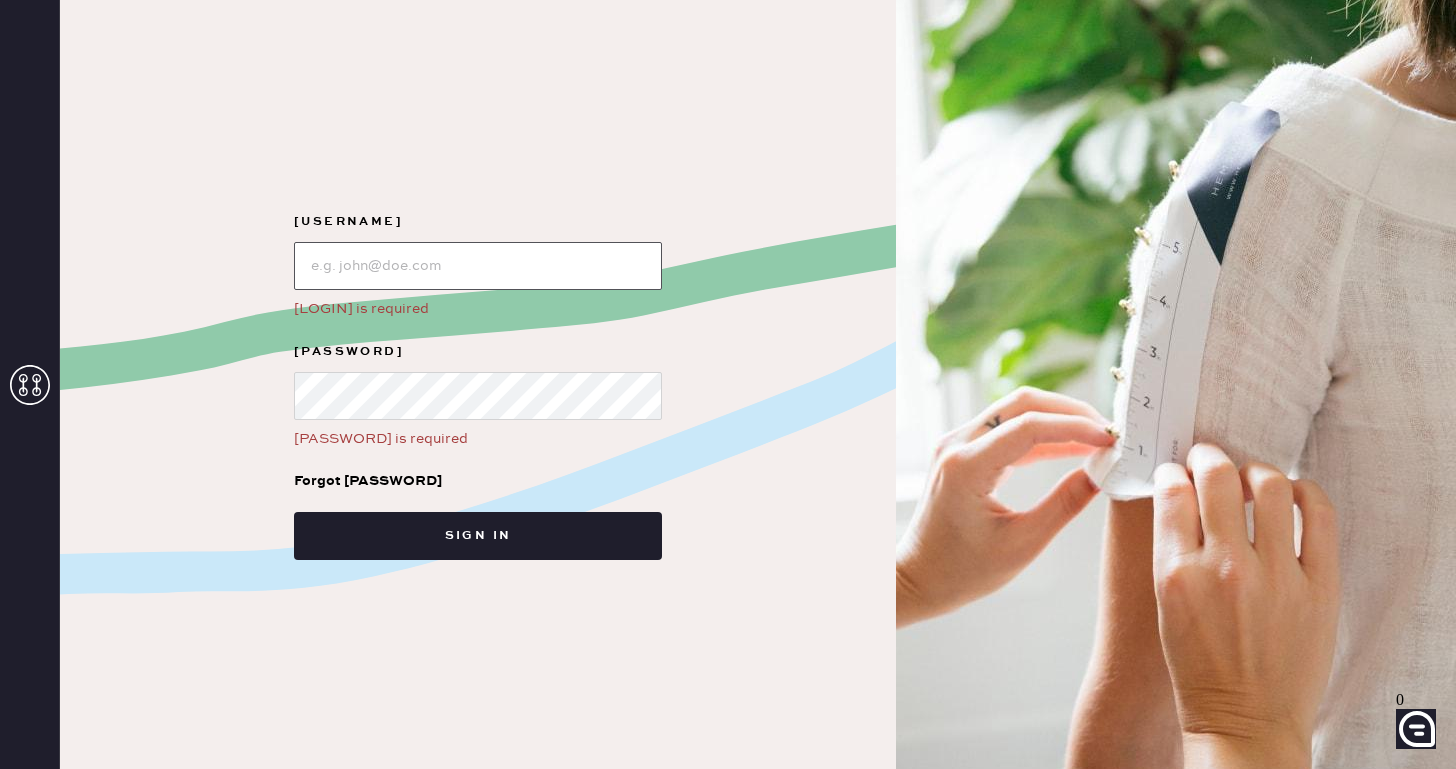 type on "reformationsoho" 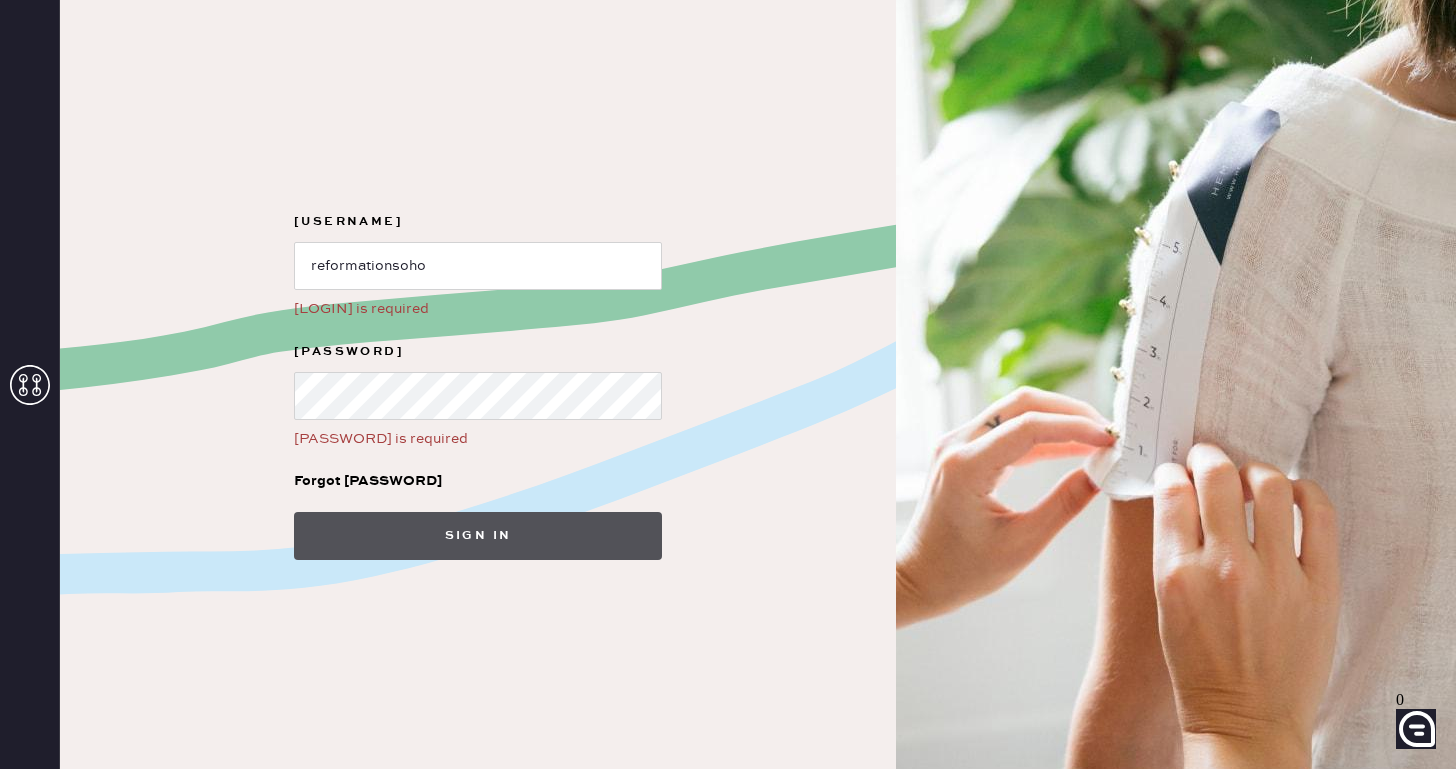 click on "Sign in" at bounding box center [478, 536] 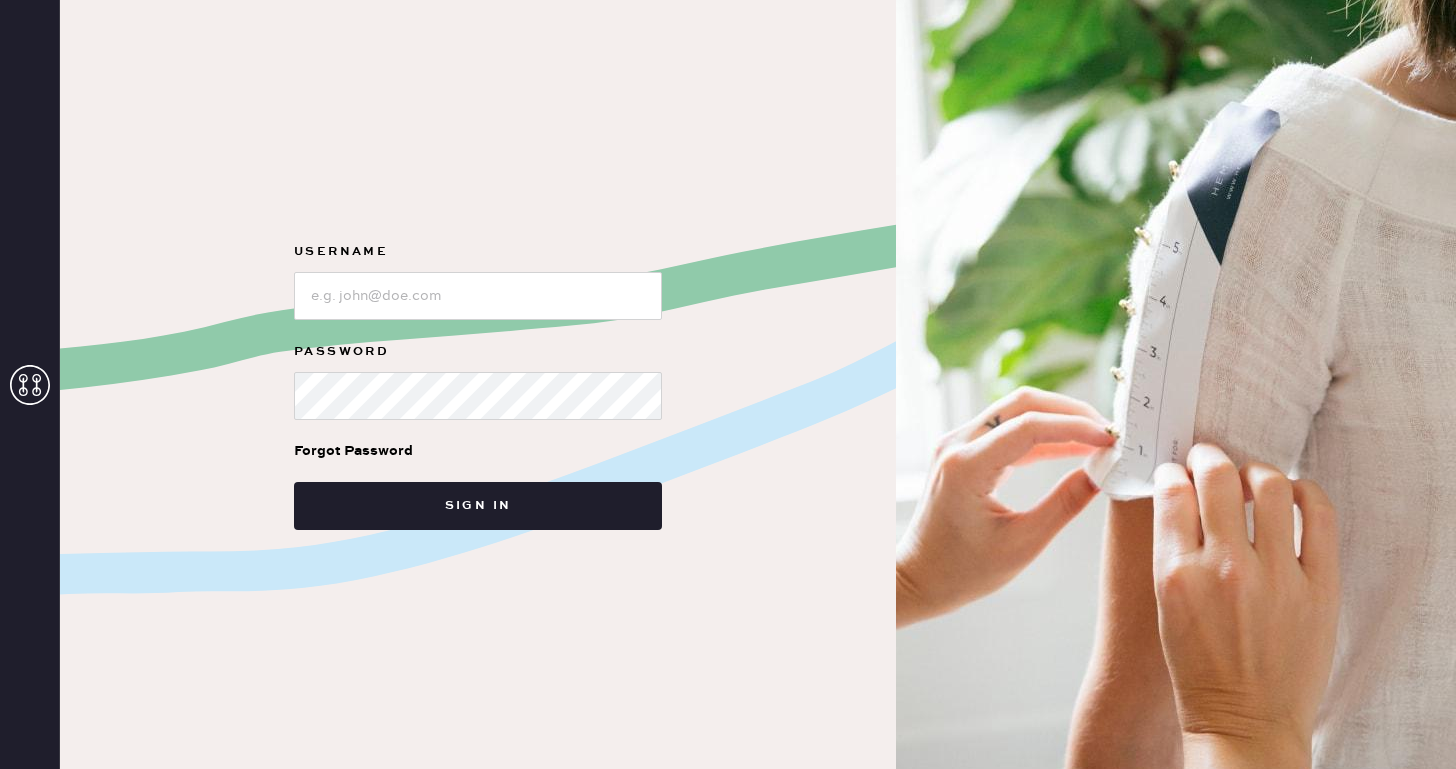 scroll, scrollTop: 0, scrollLeft: 0, axis: both 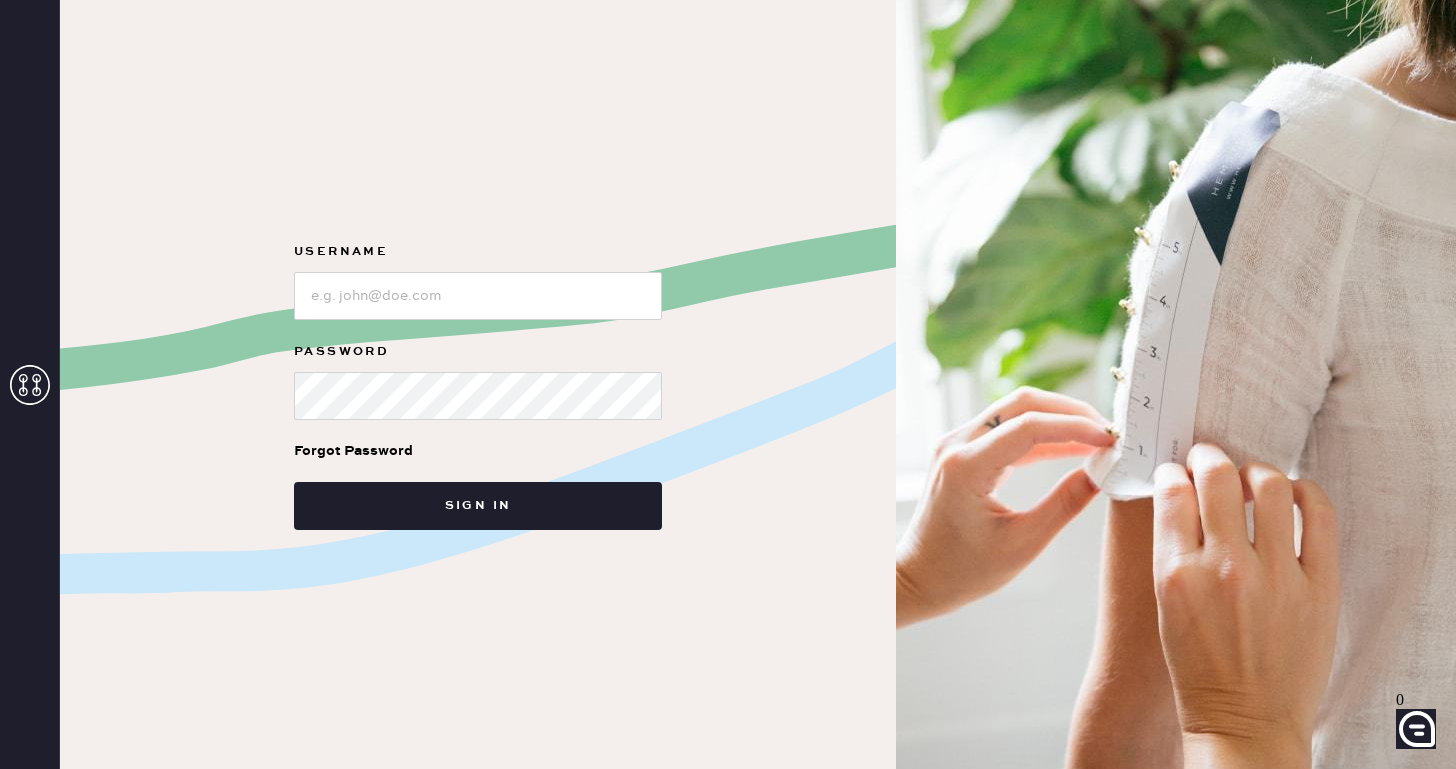 click at bounding box center (30, 385) 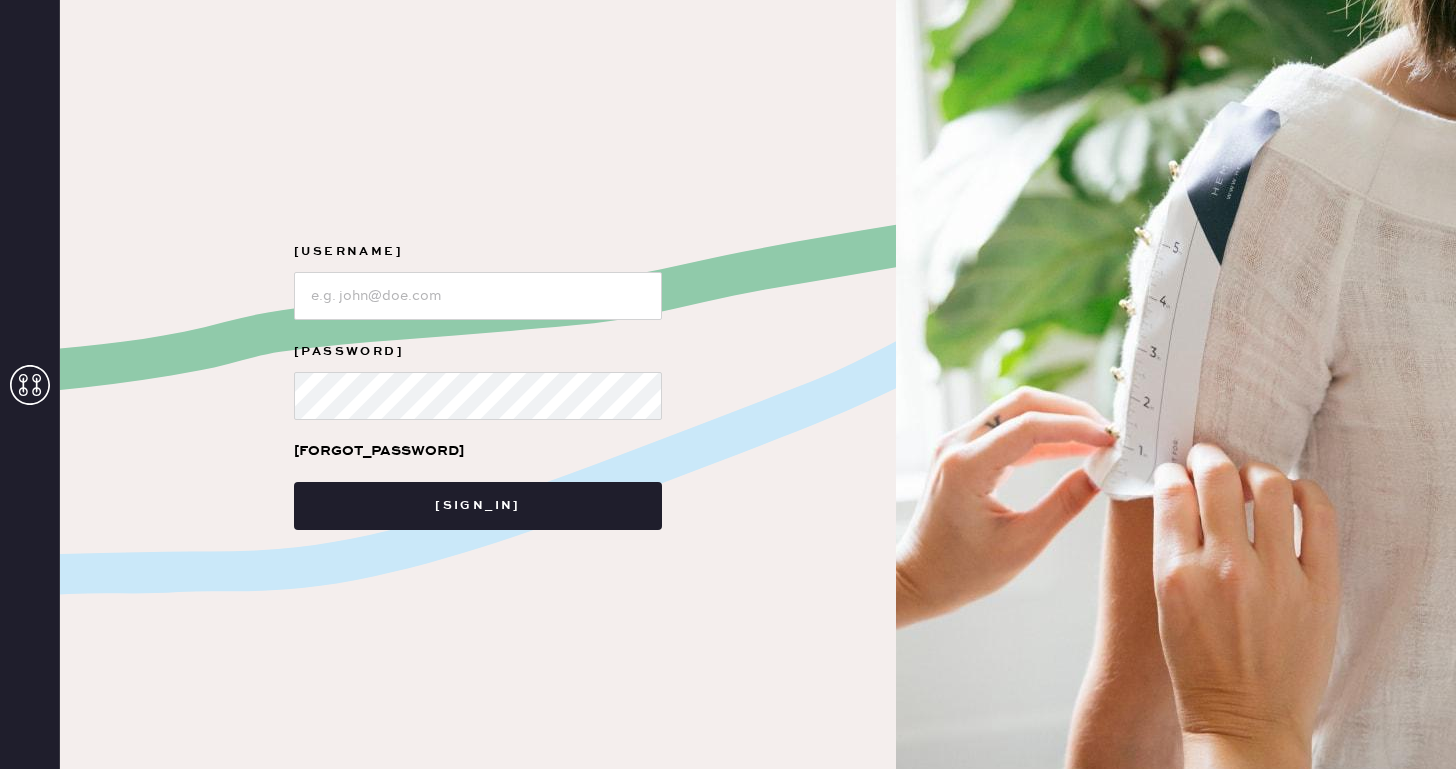 scroll, scrollTop: 0, scrollLeft: 0, axis: both 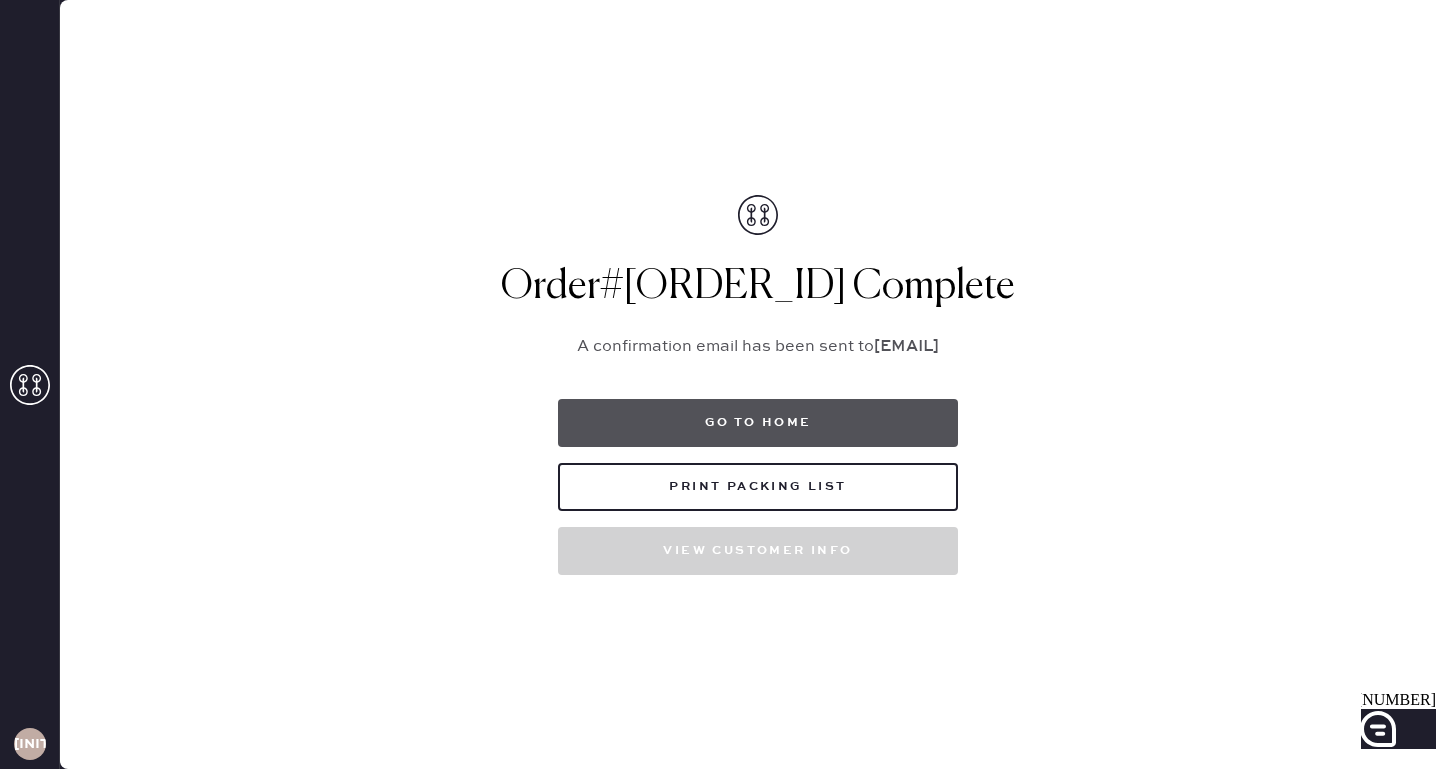 click on "Go to home" at bounding box center [758, 423] 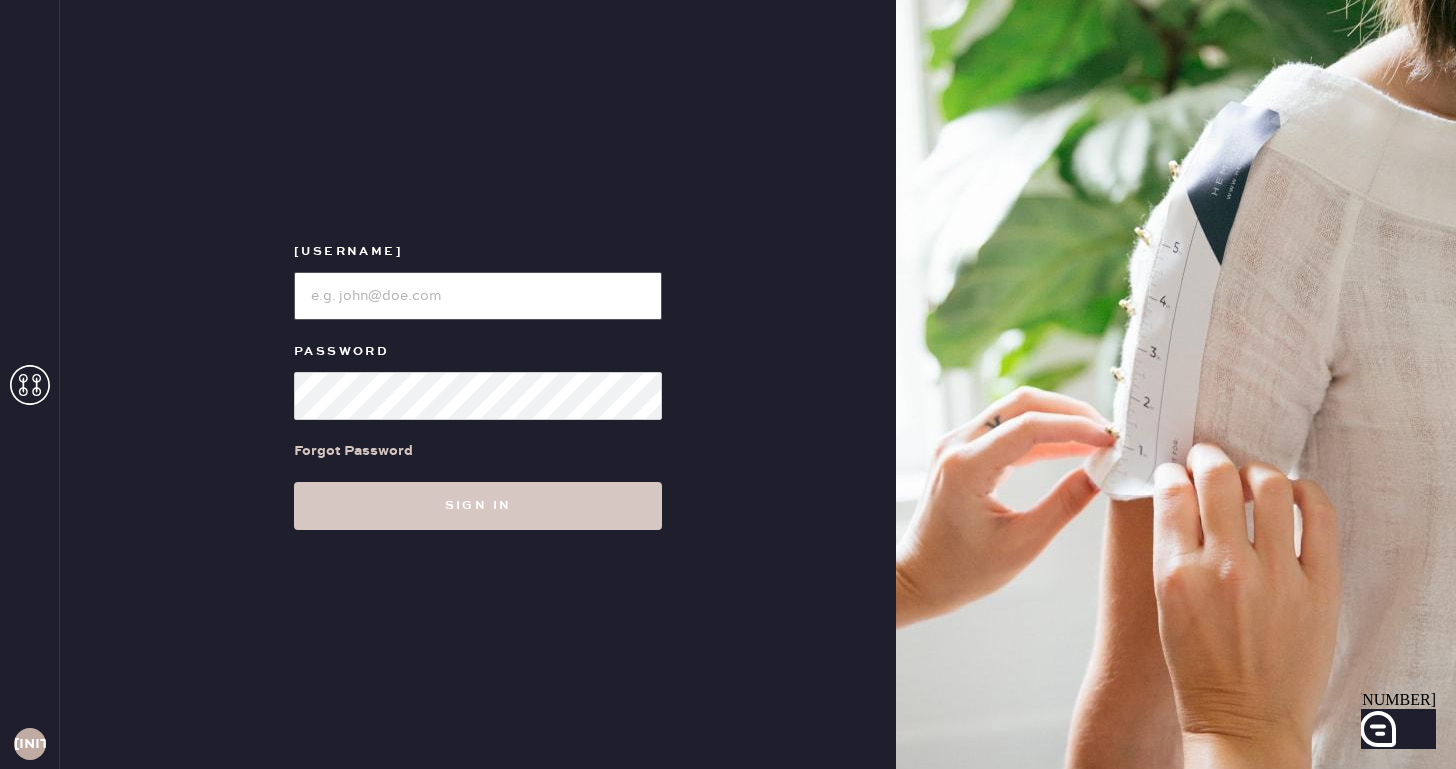type on "[BRAND]" 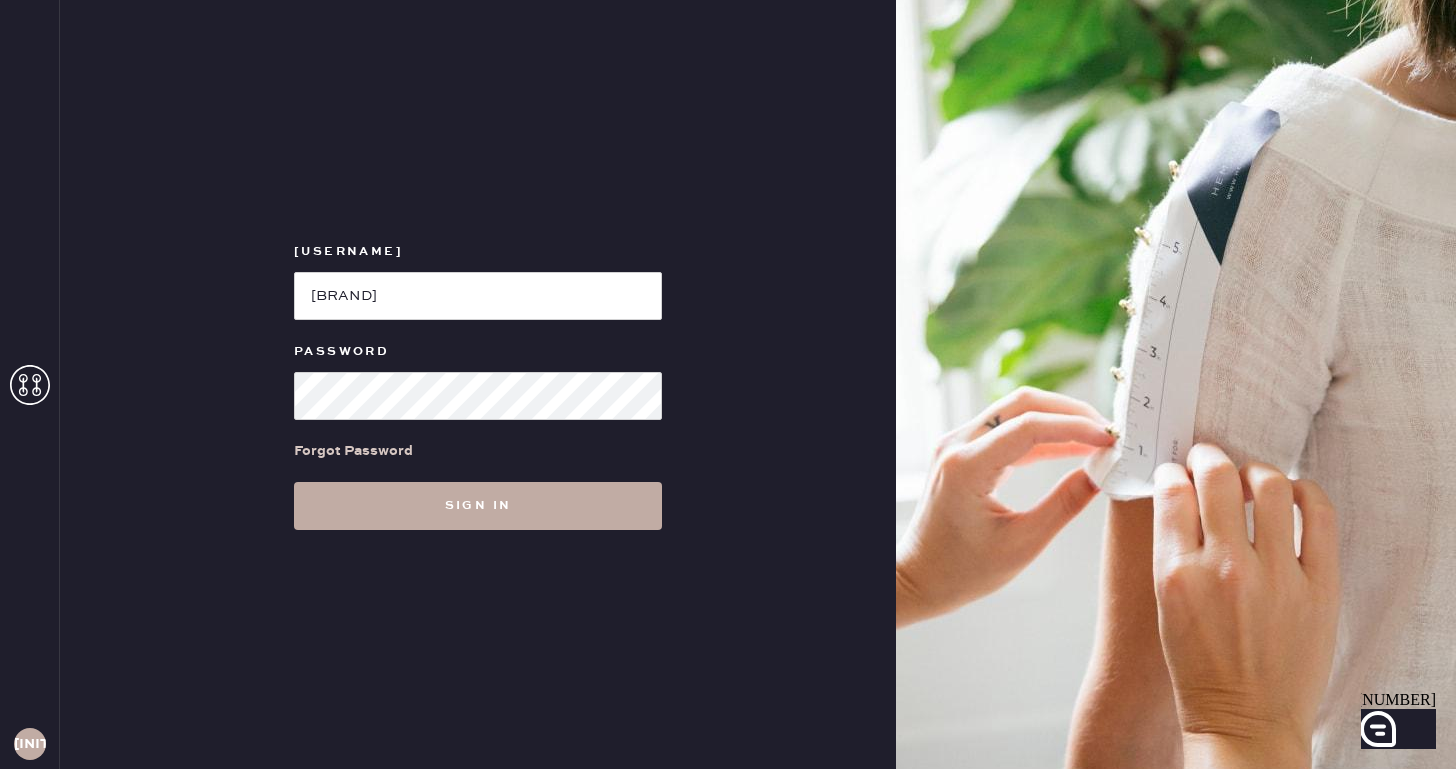click on "Sign in" at bounding box center (478, 506) 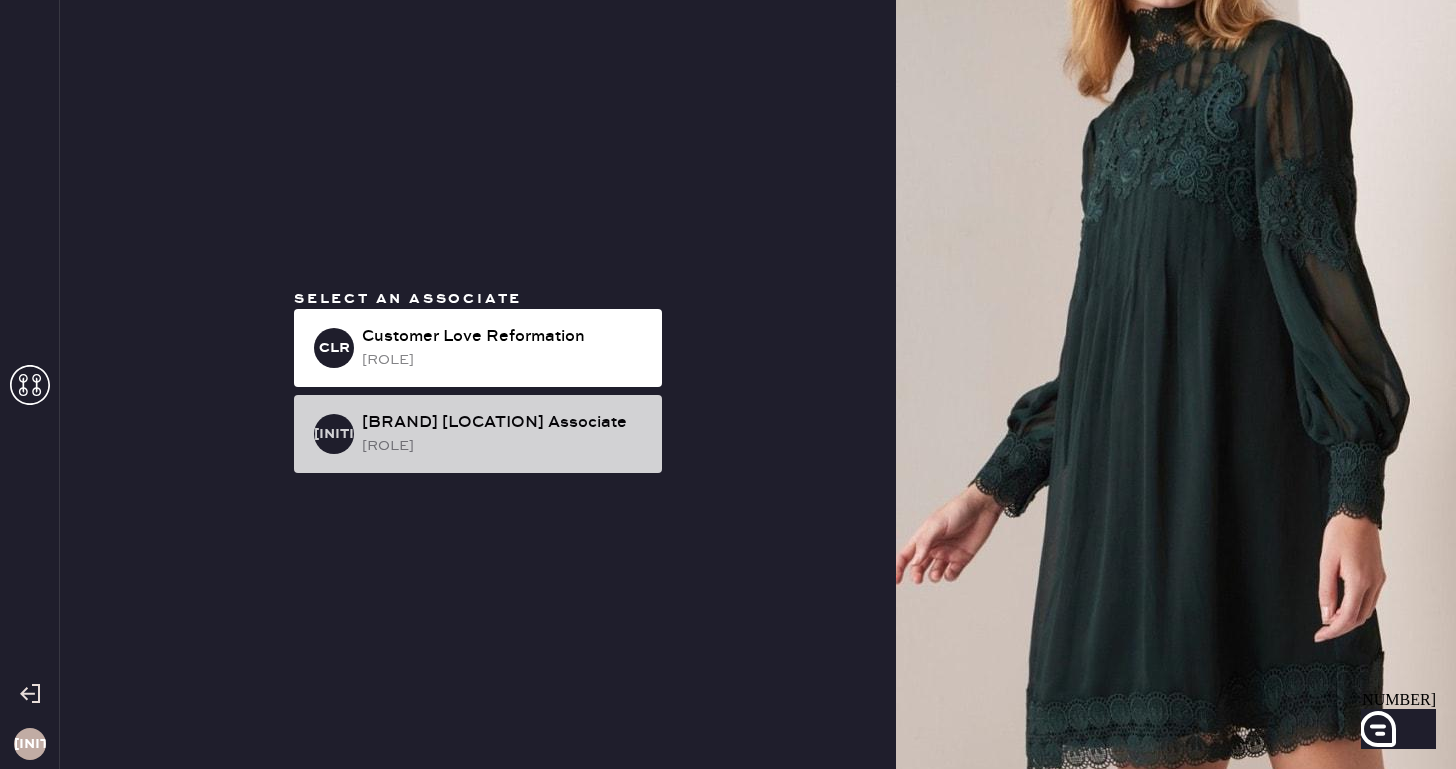 click on "[ROLE]" at bounding box center [504, 360] 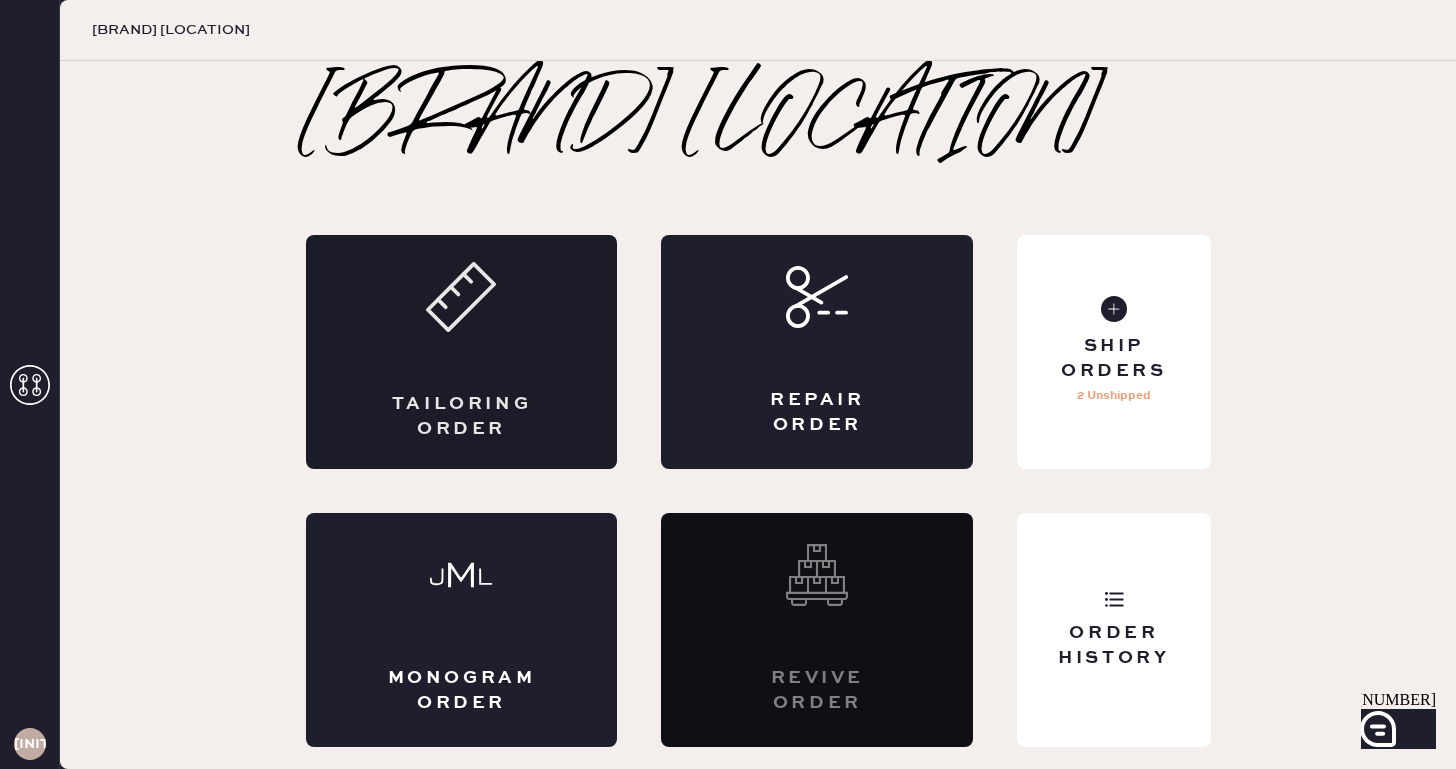 drag, startPoint x: 449, startPoint y: 373, endPoint x: 448, endPoint y: 362, distance: 11.045361 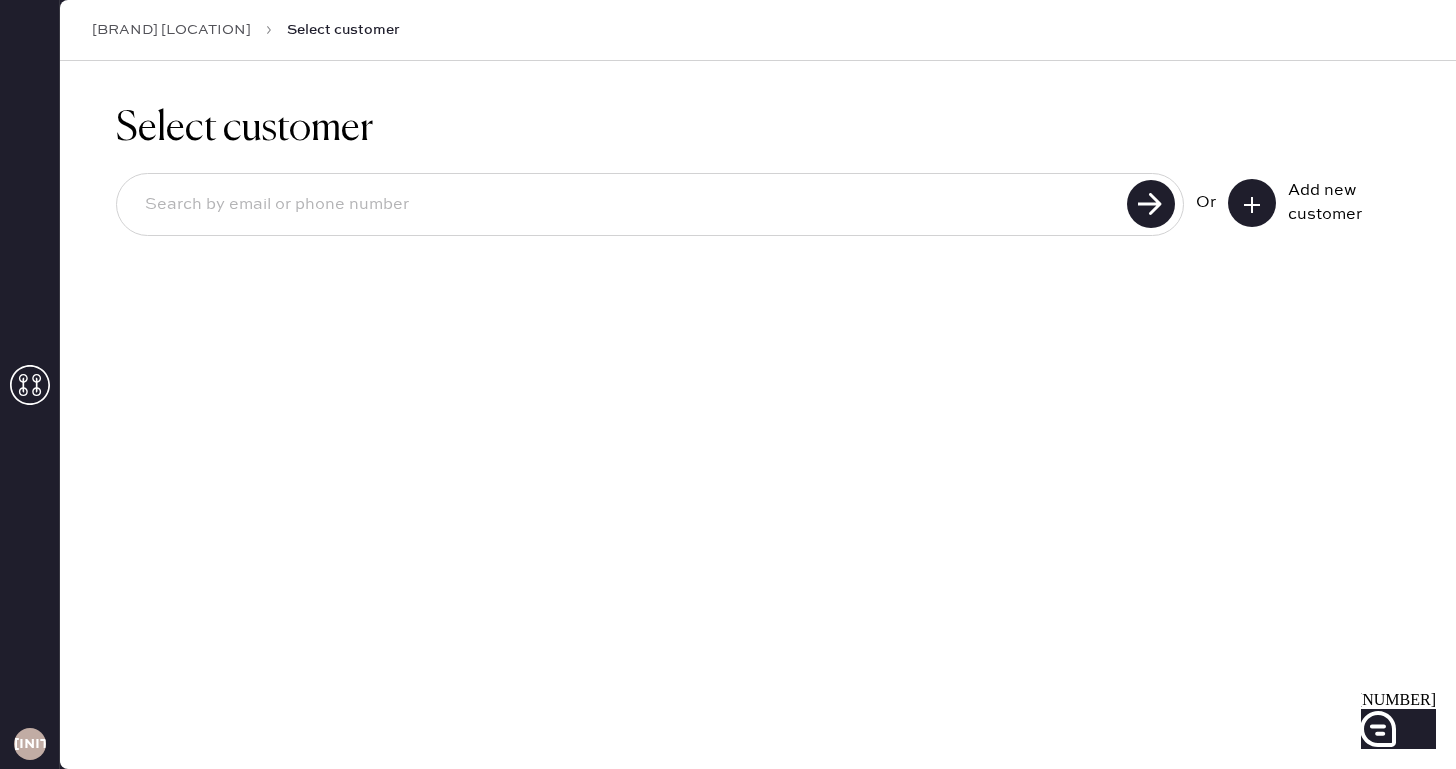 click at bounding box center [625, 205] 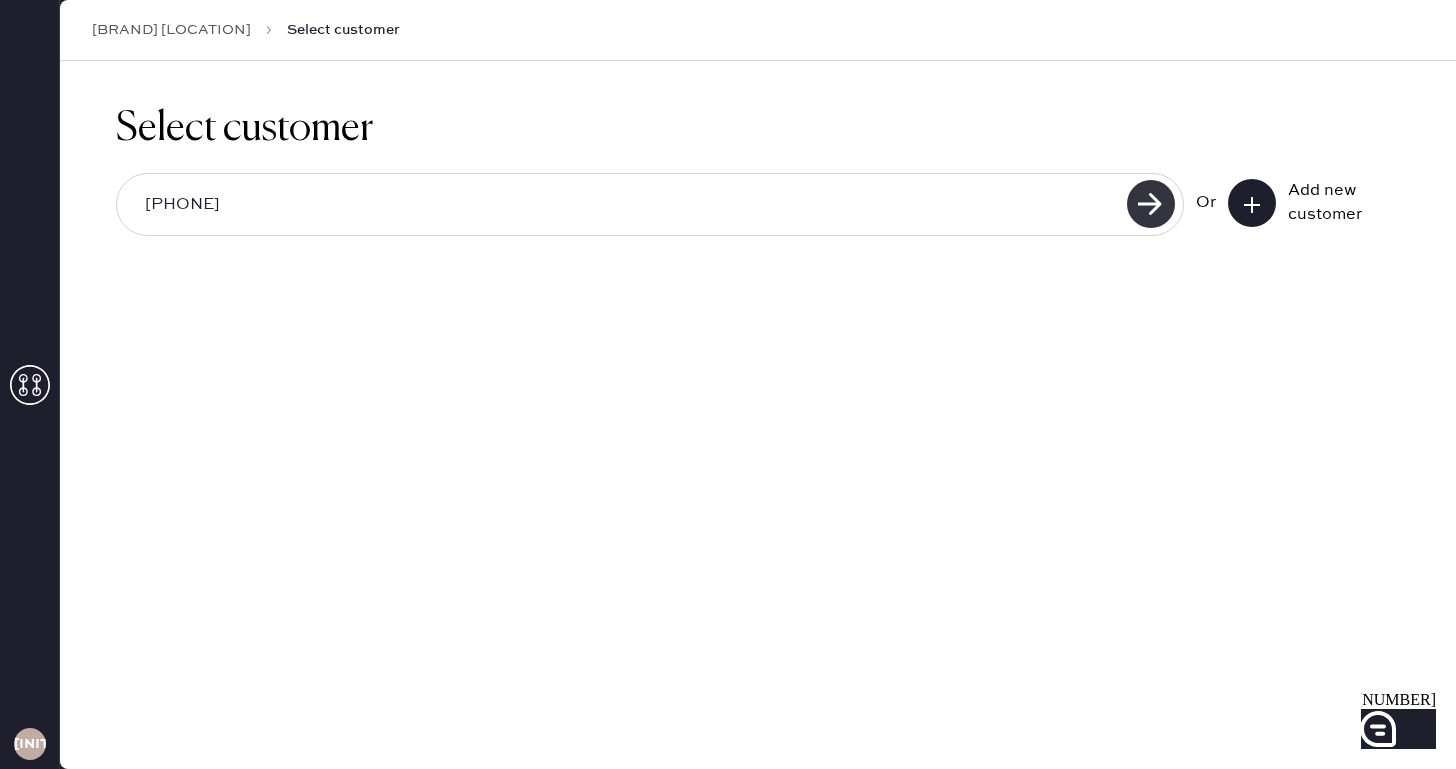 type on "[PHONE]" 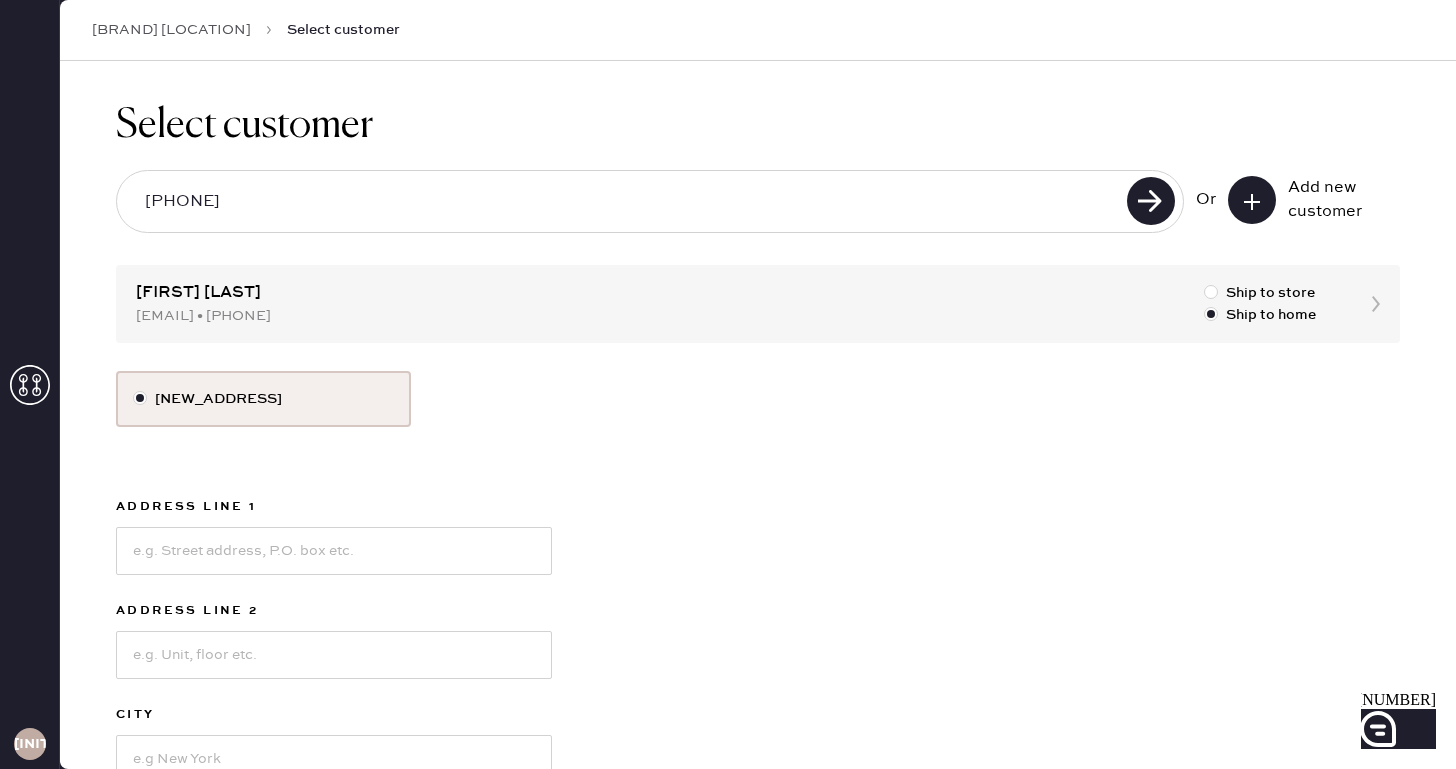 scroll, scrollTop: 0, scrollLeft: 0, axis: both 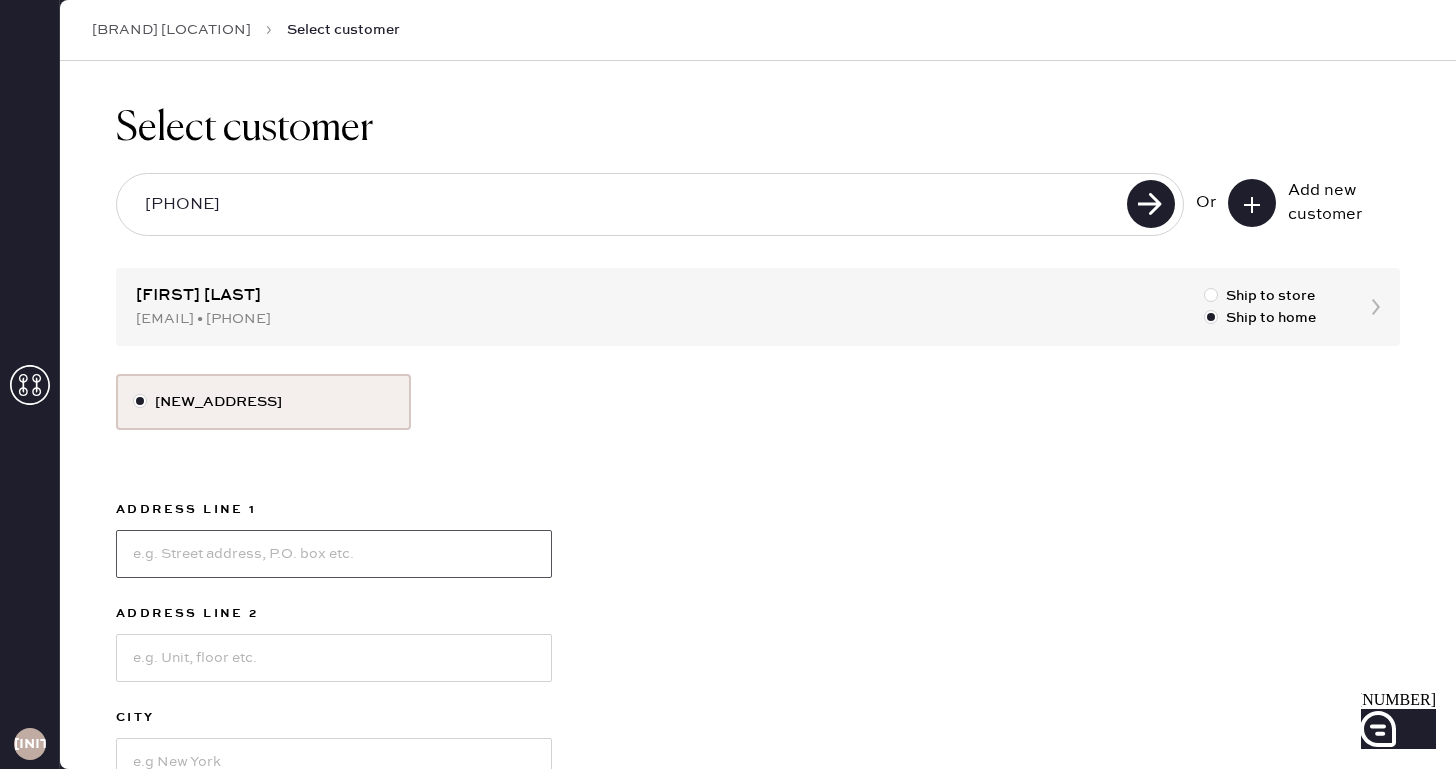 click at bounding box center [334, 554] 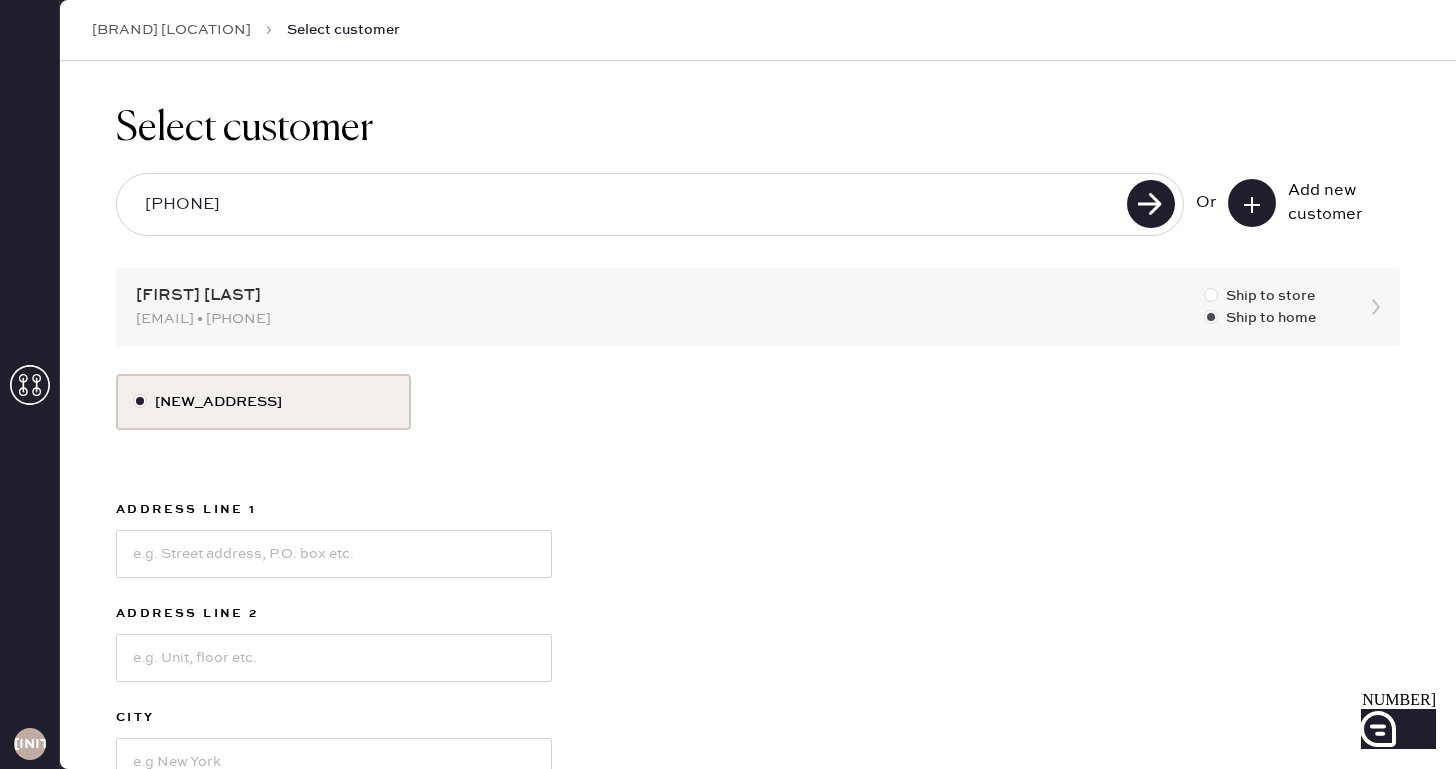 click at bounding box center (1211, 295) 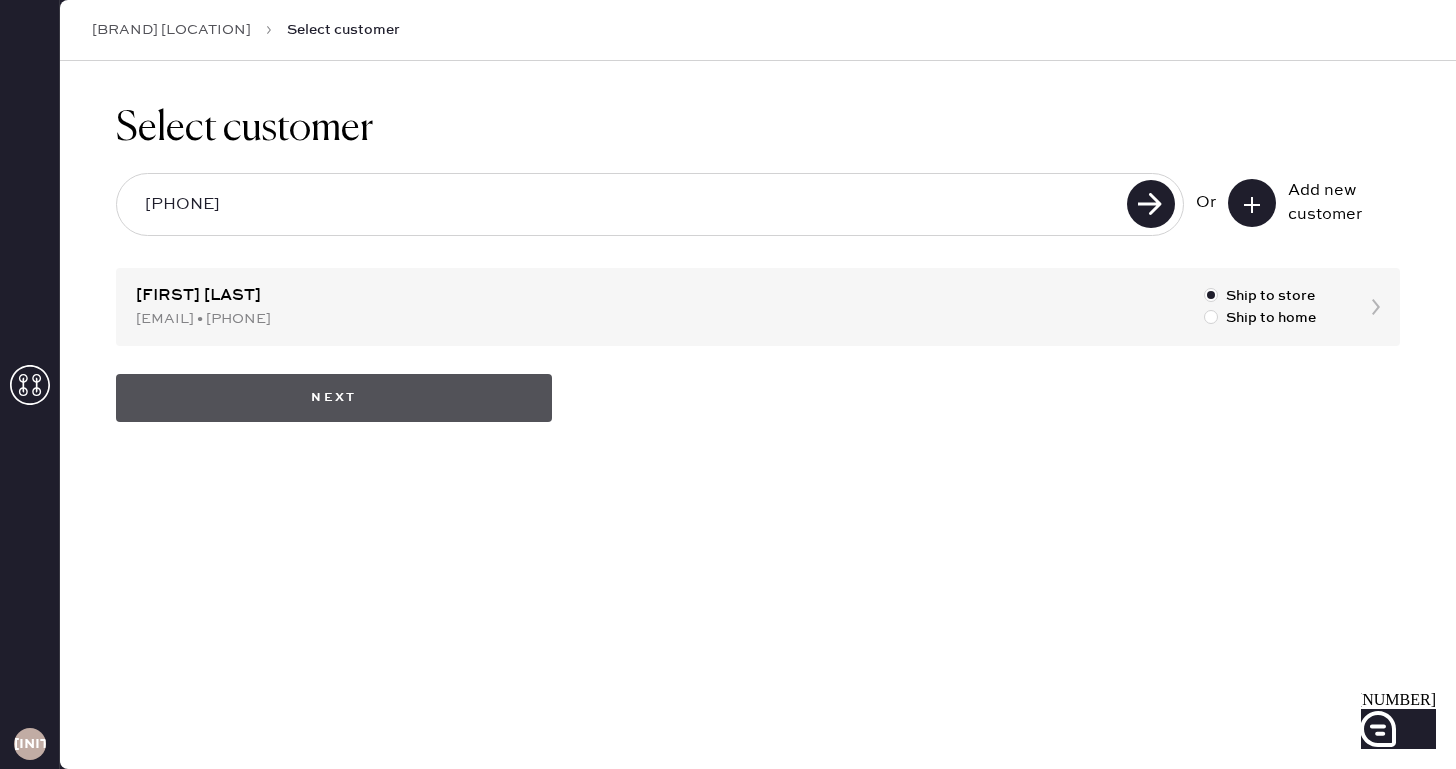 click on "Next" at bounding box center [334, 398] 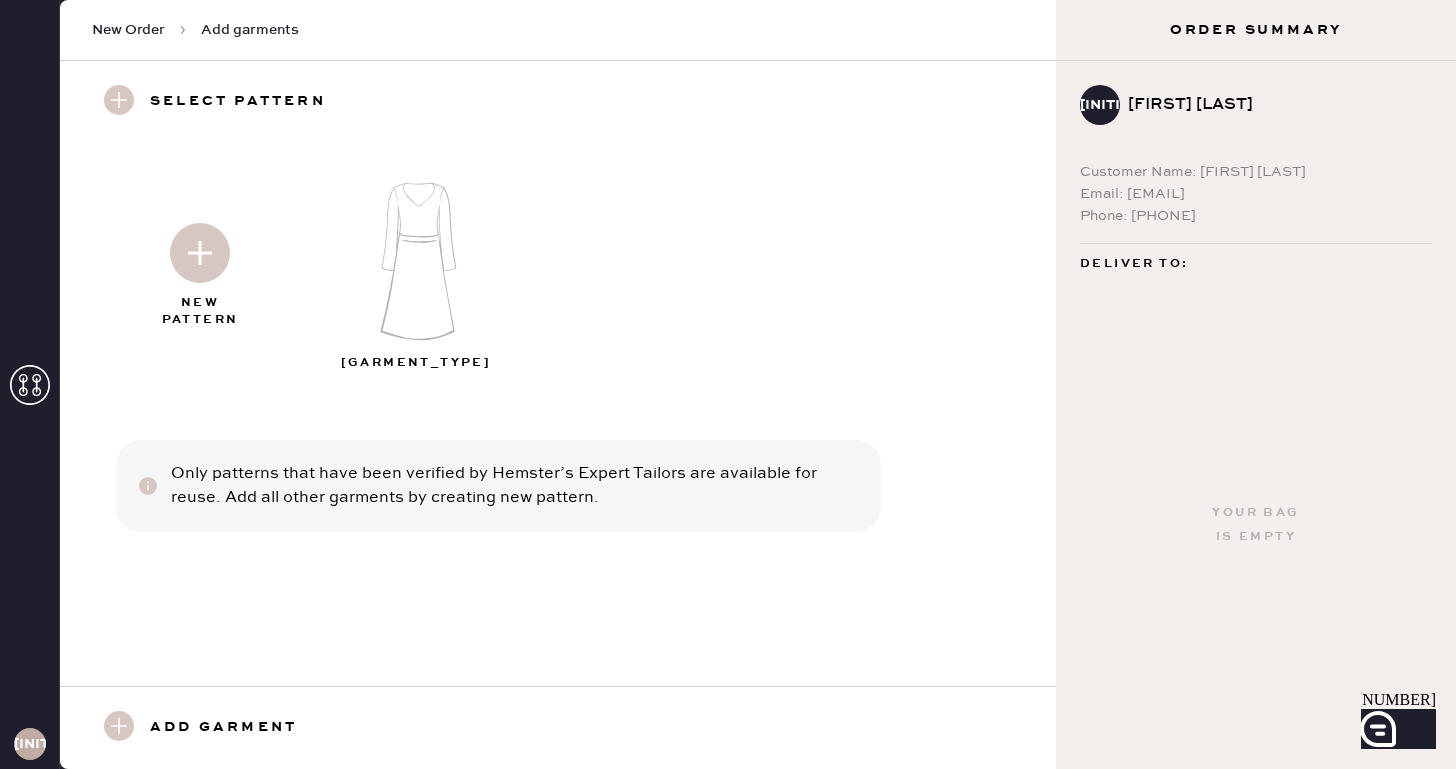 click at bounding box center [200, 253] 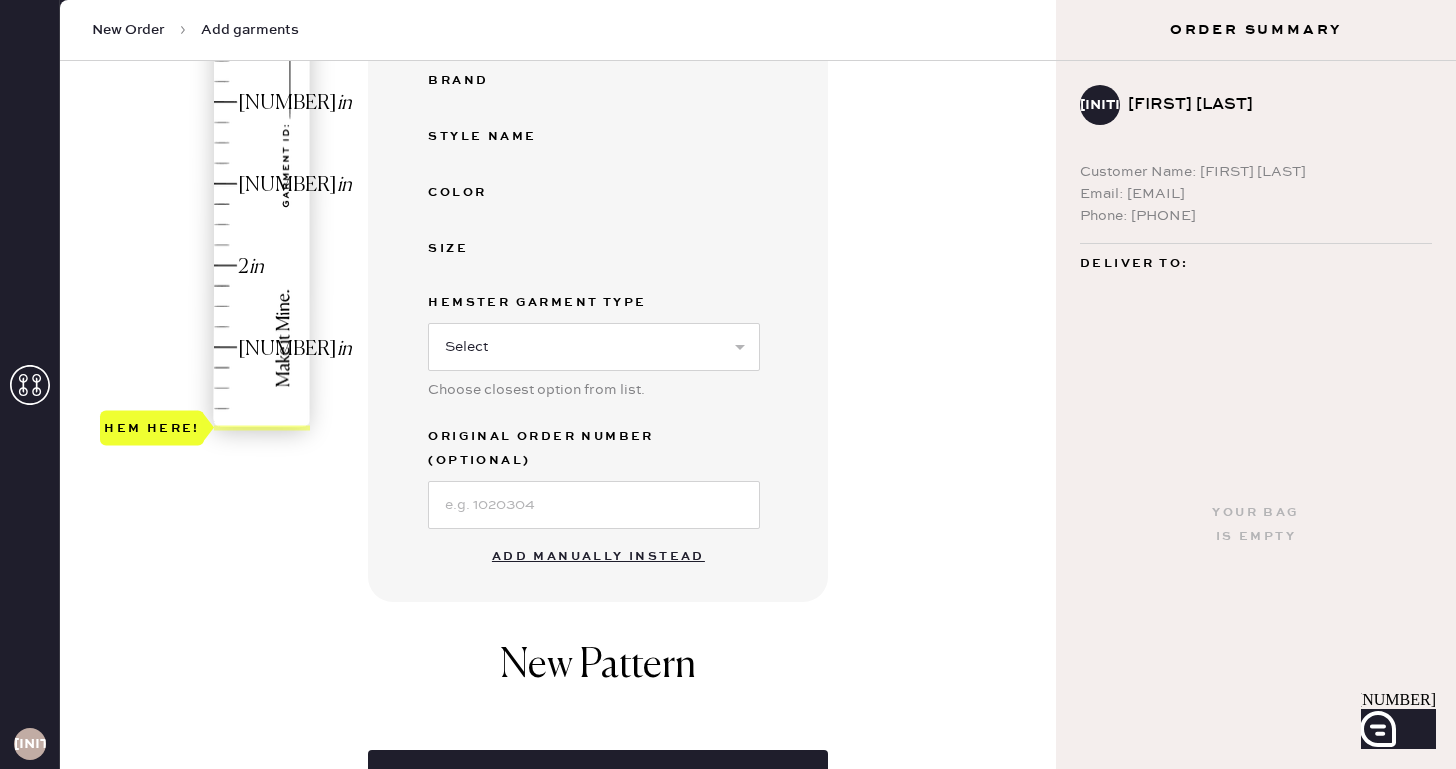 scroll, scrollTop: 443, scrollLeft: 0, axis: vertical 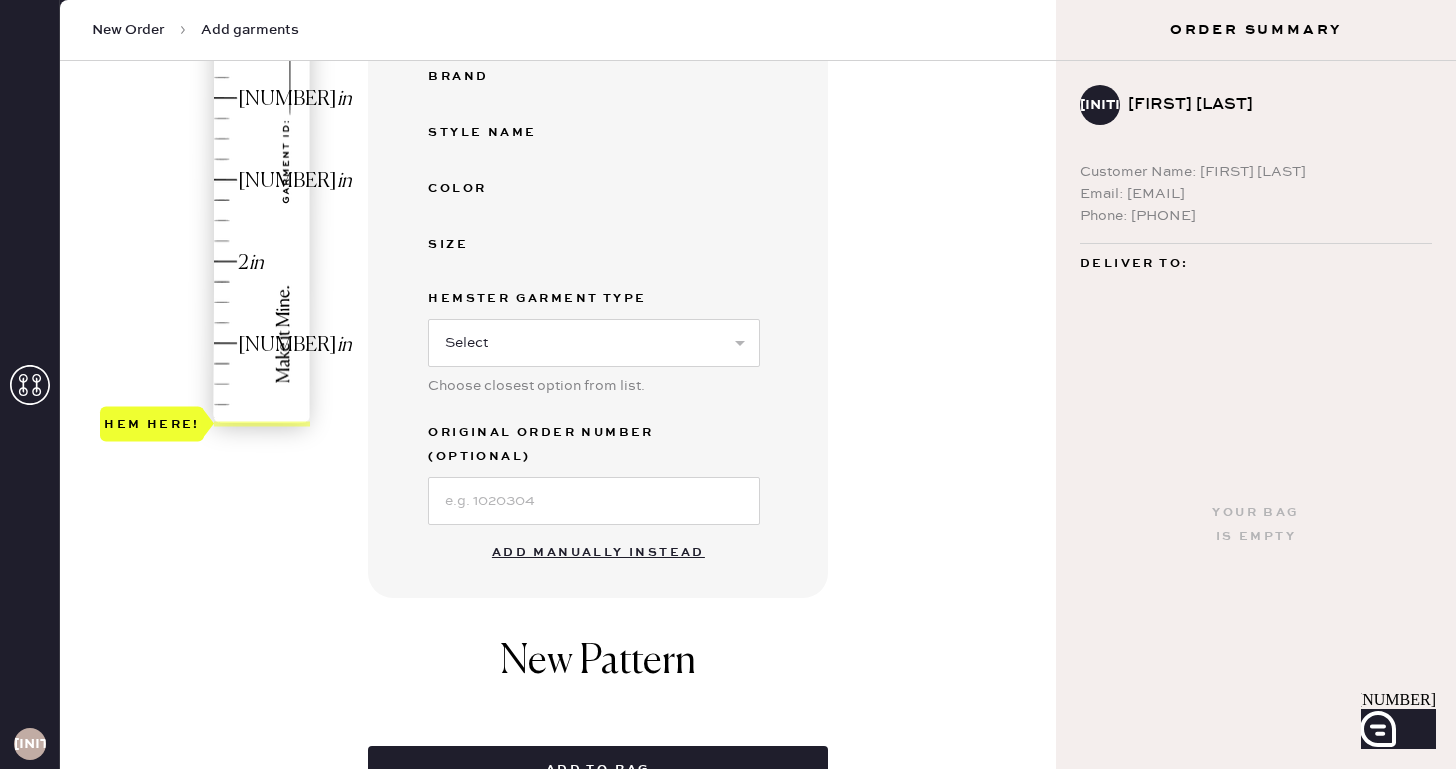 click on "Add manually instead" at bounding box center [598, 553] 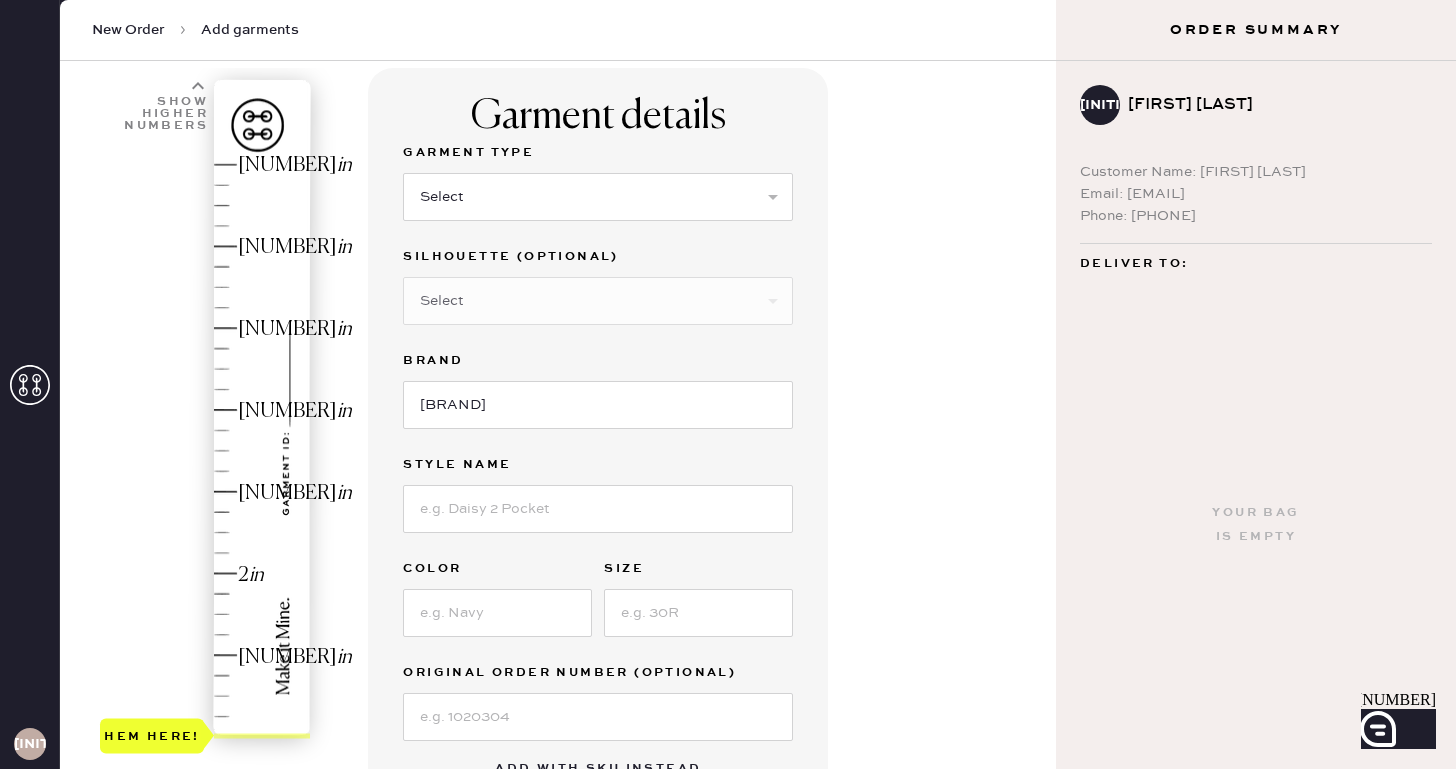 scroll, scrollTop: 0, scrollLeft: 0, axis: both 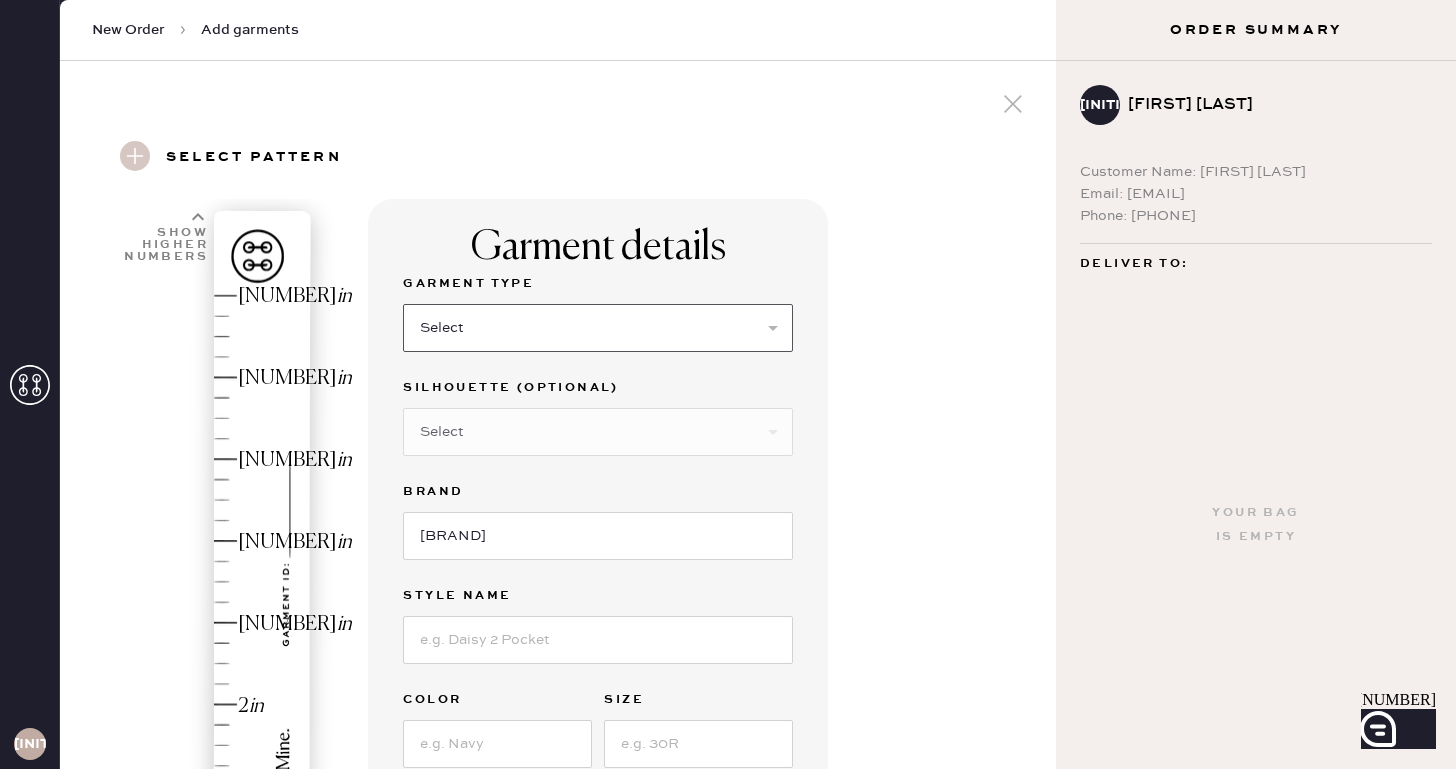 click on "Select Basic Skirt Jeans Leggings Pants Shorts Basic Sleeved Dress Basic Sleeveless Dress Basic Strap Dress Strap Jumpsuit Button Down Top Sleeved Top Sleeveless Top" at bounding box center (598, 328) 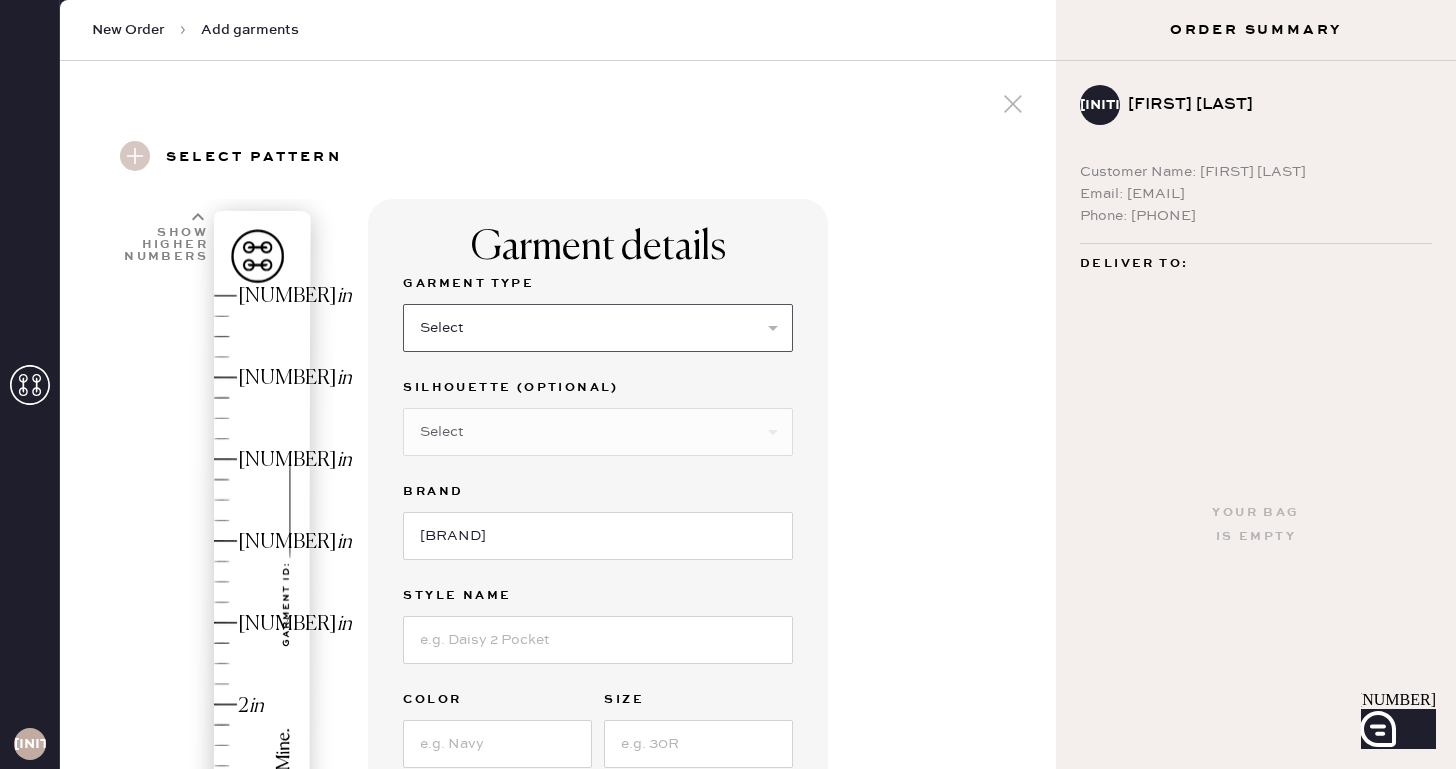 select on "[NUMBER]" 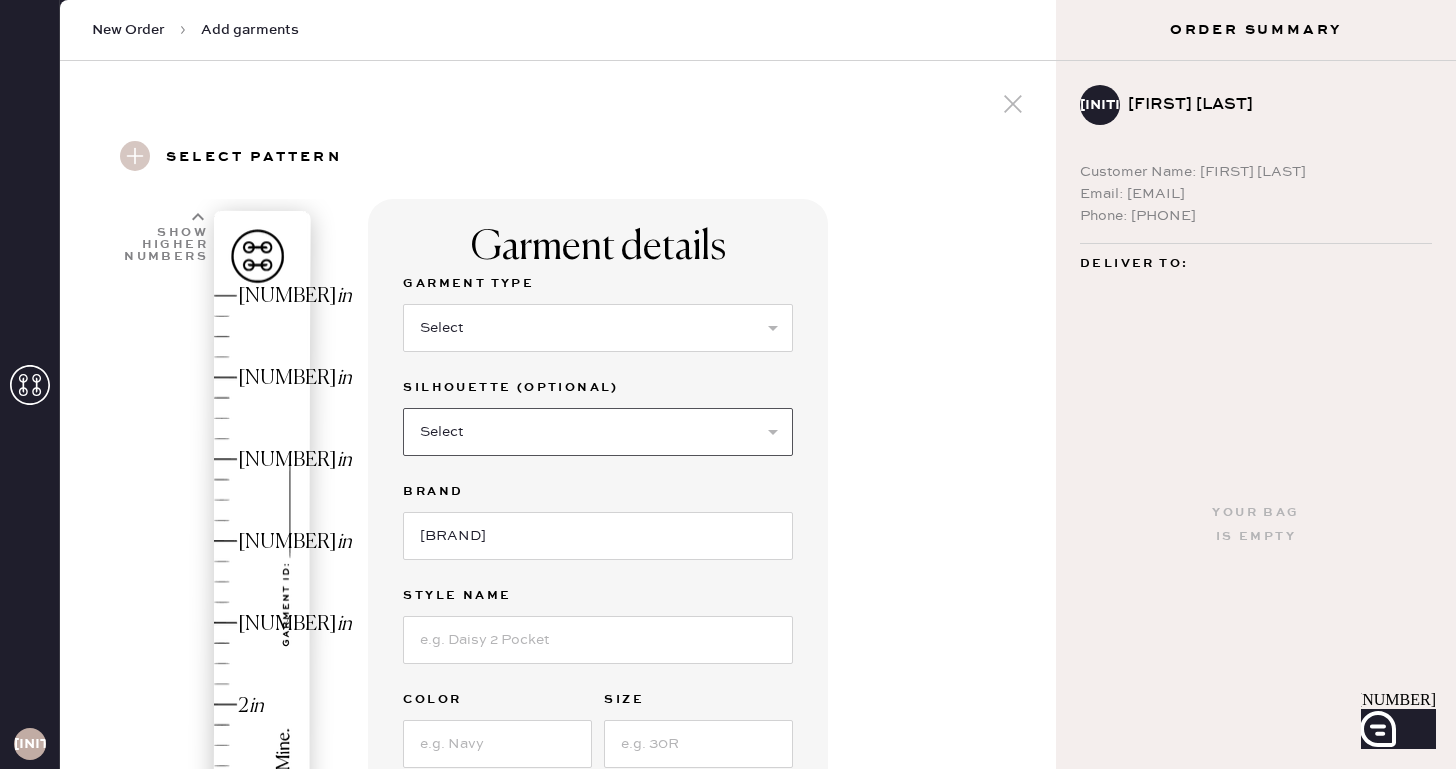 click on "Select Maxi Dress Midi Dress Mini Dress Other" at bounding box center [598, 432] 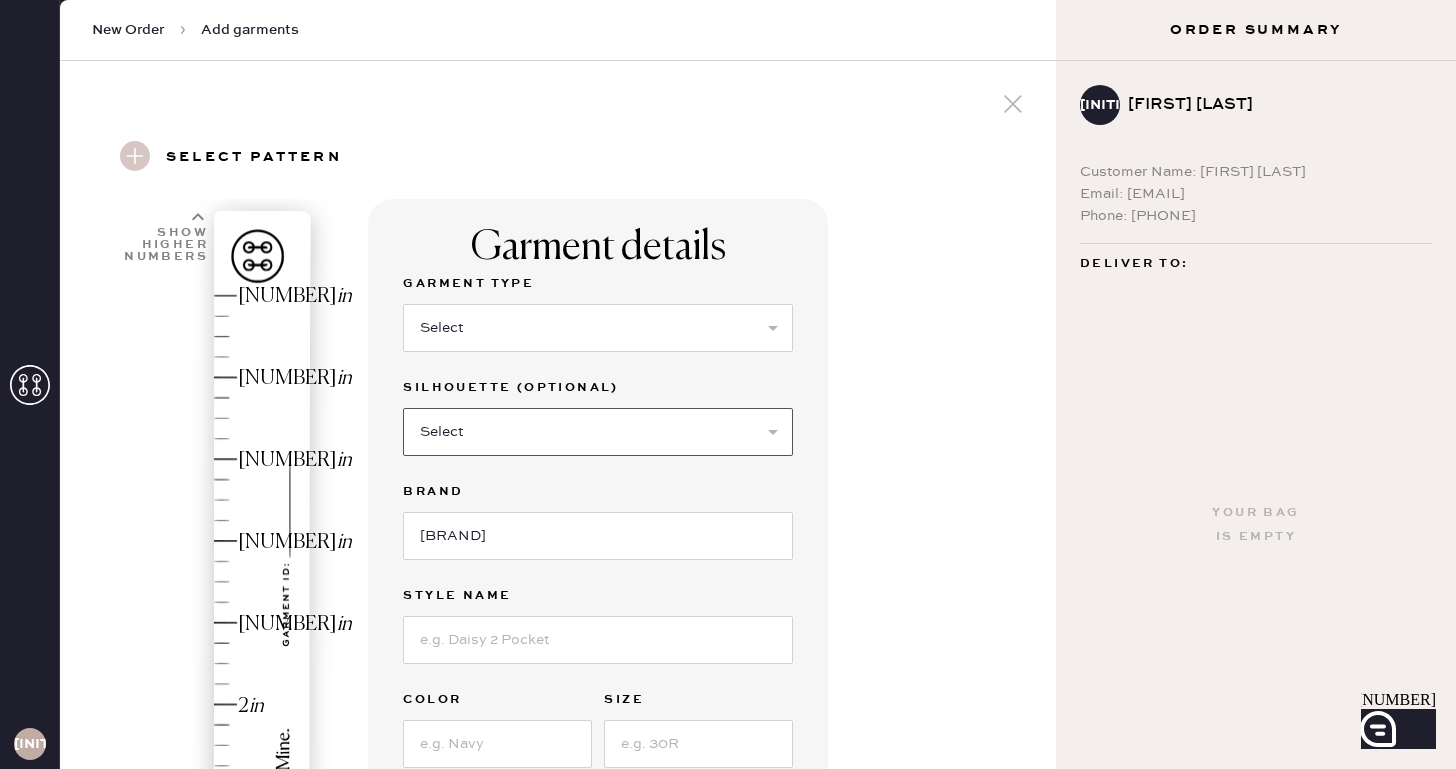 select on "33" 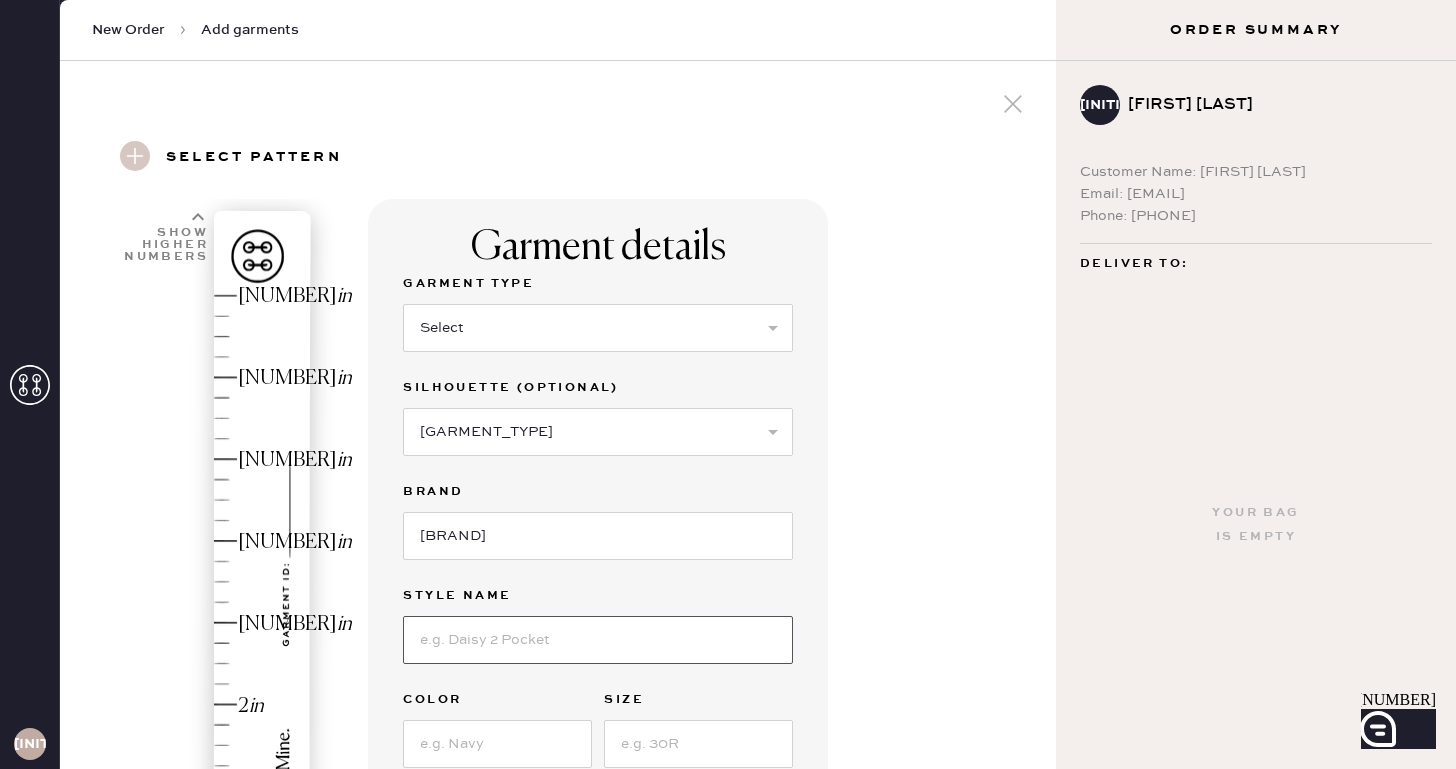 click at bounding box center [598, 640] 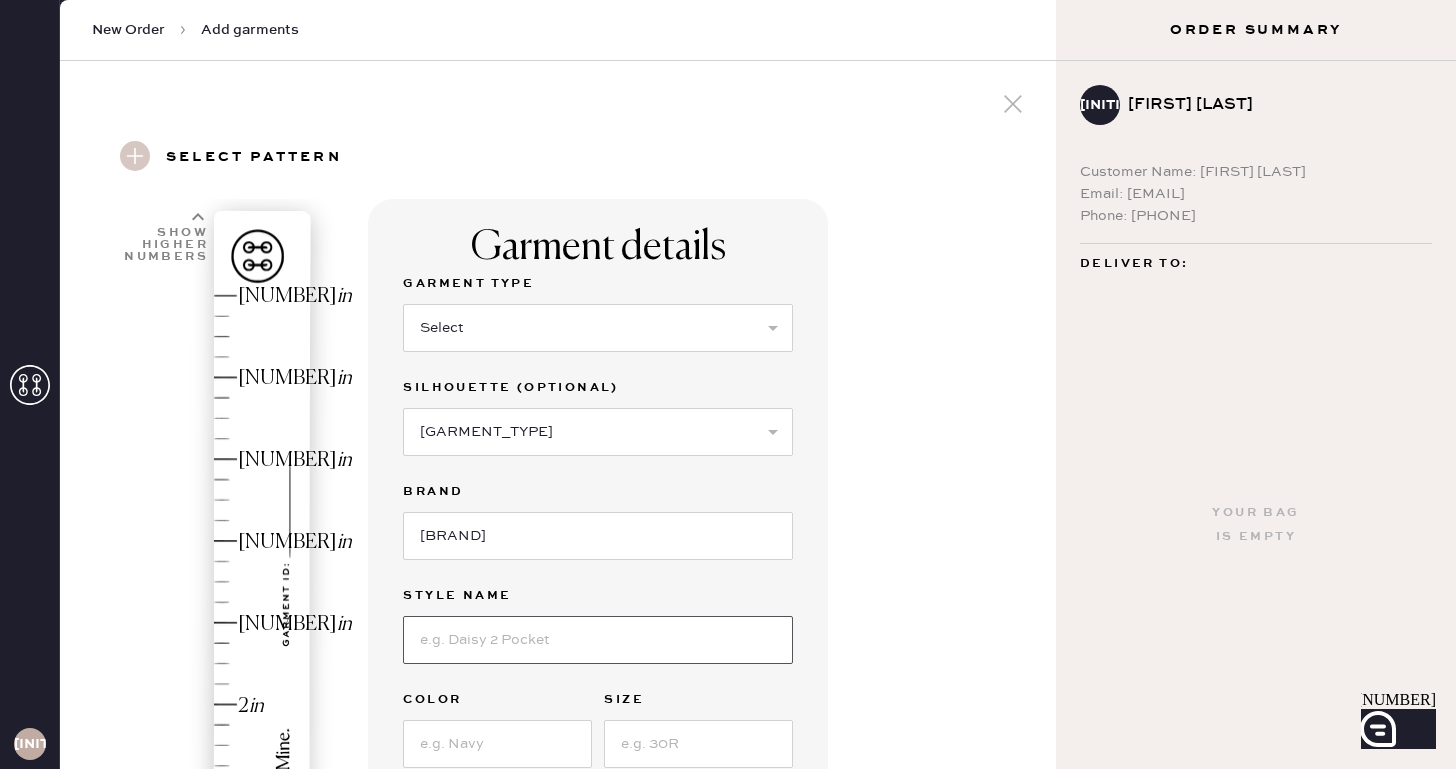 click at bounding box center (598, 640) 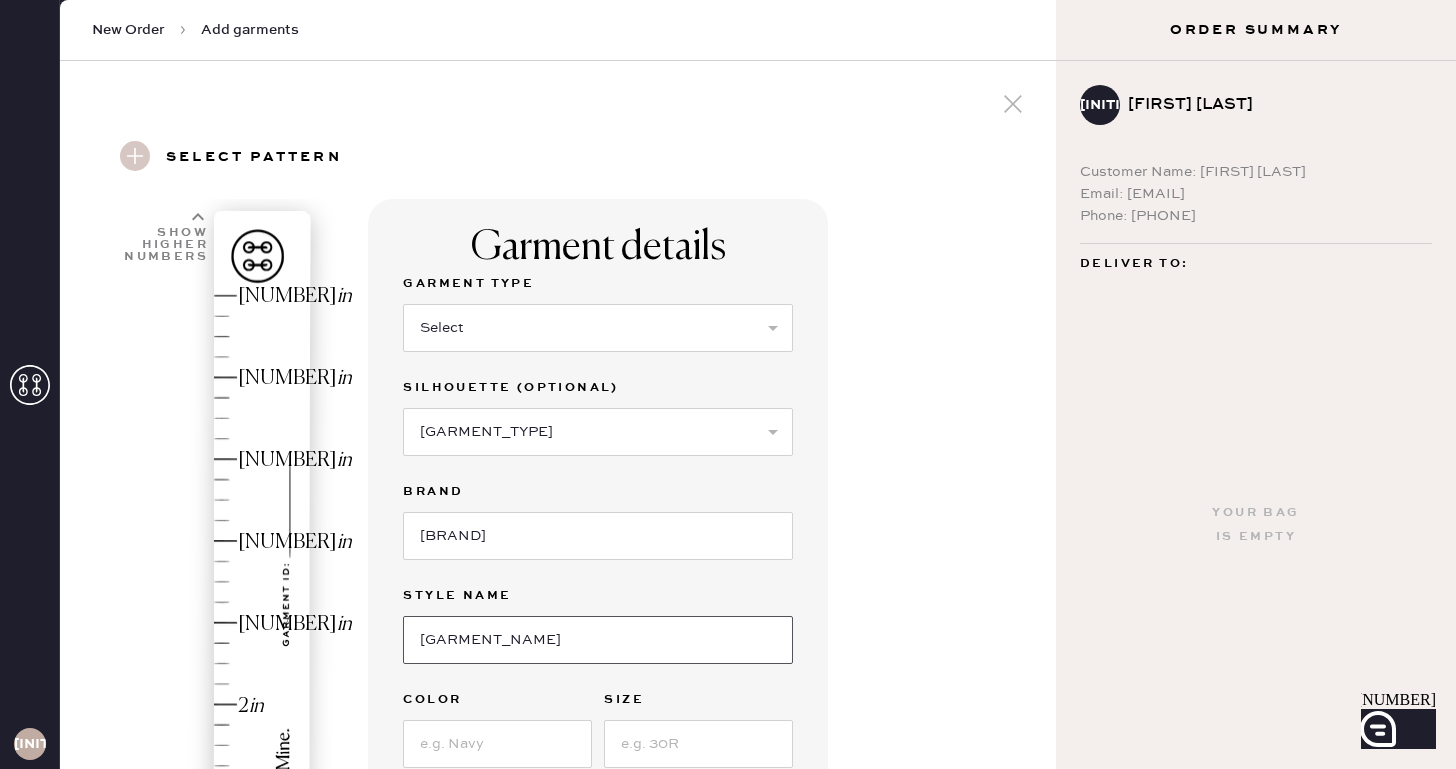 type on "[GARMENT_NAME]" 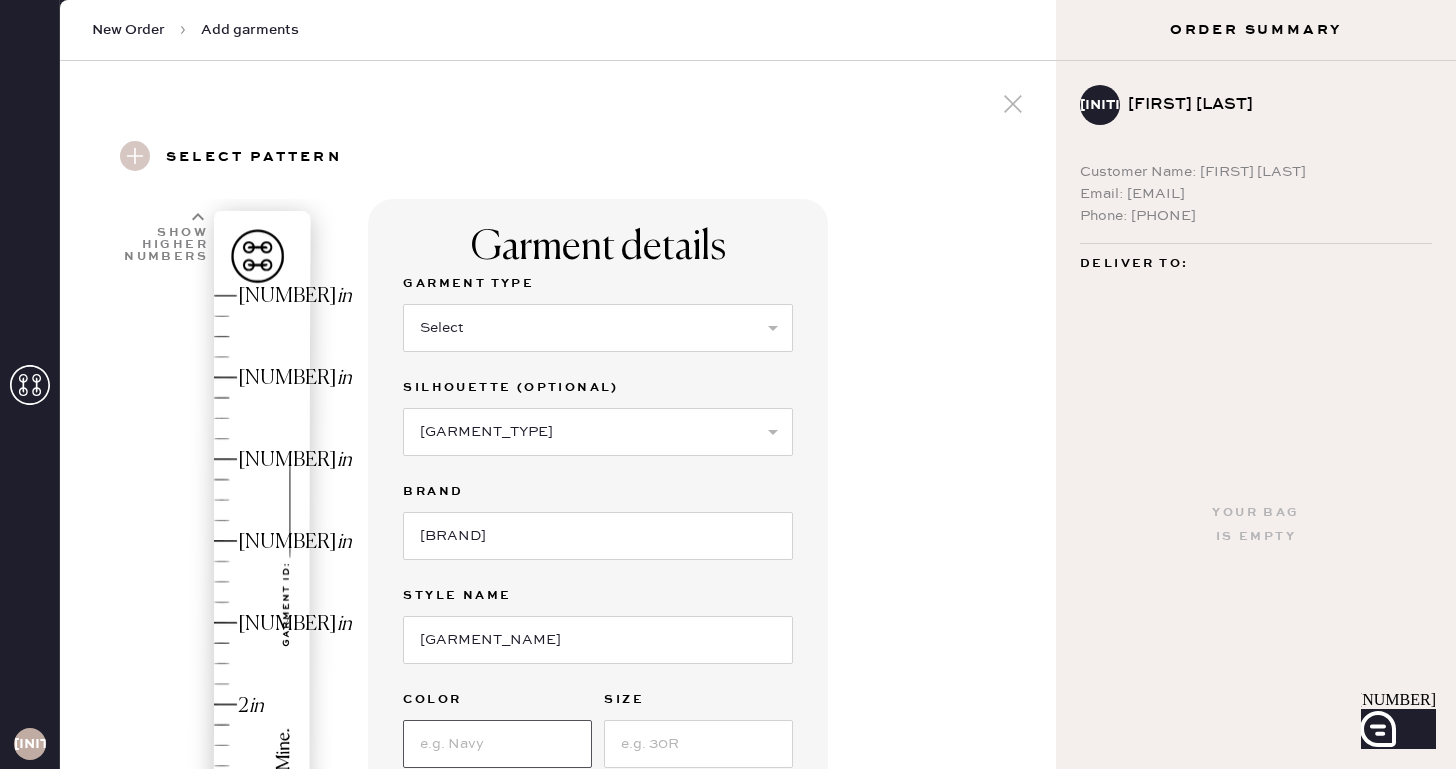 click at bounding box center [497, 744] 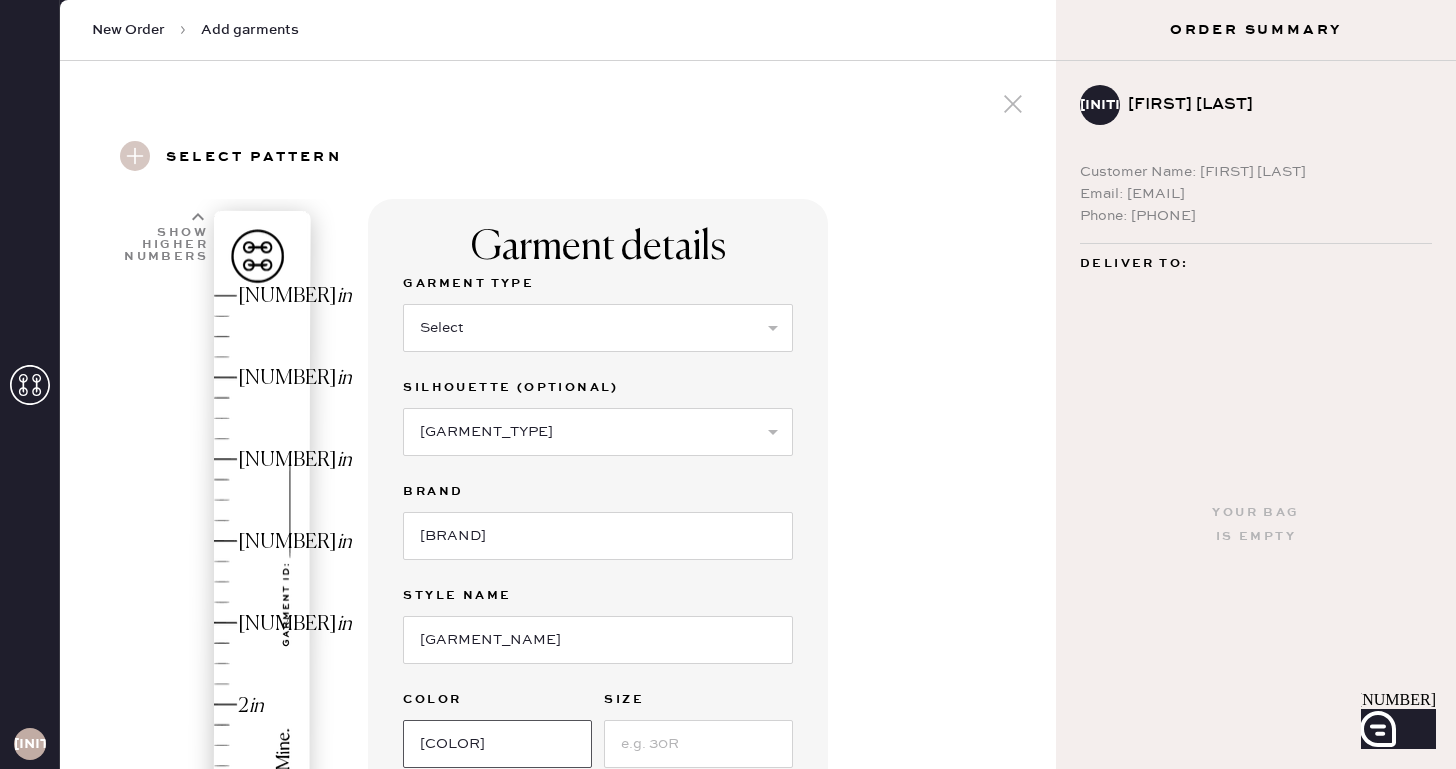 type on "[COLOR]" 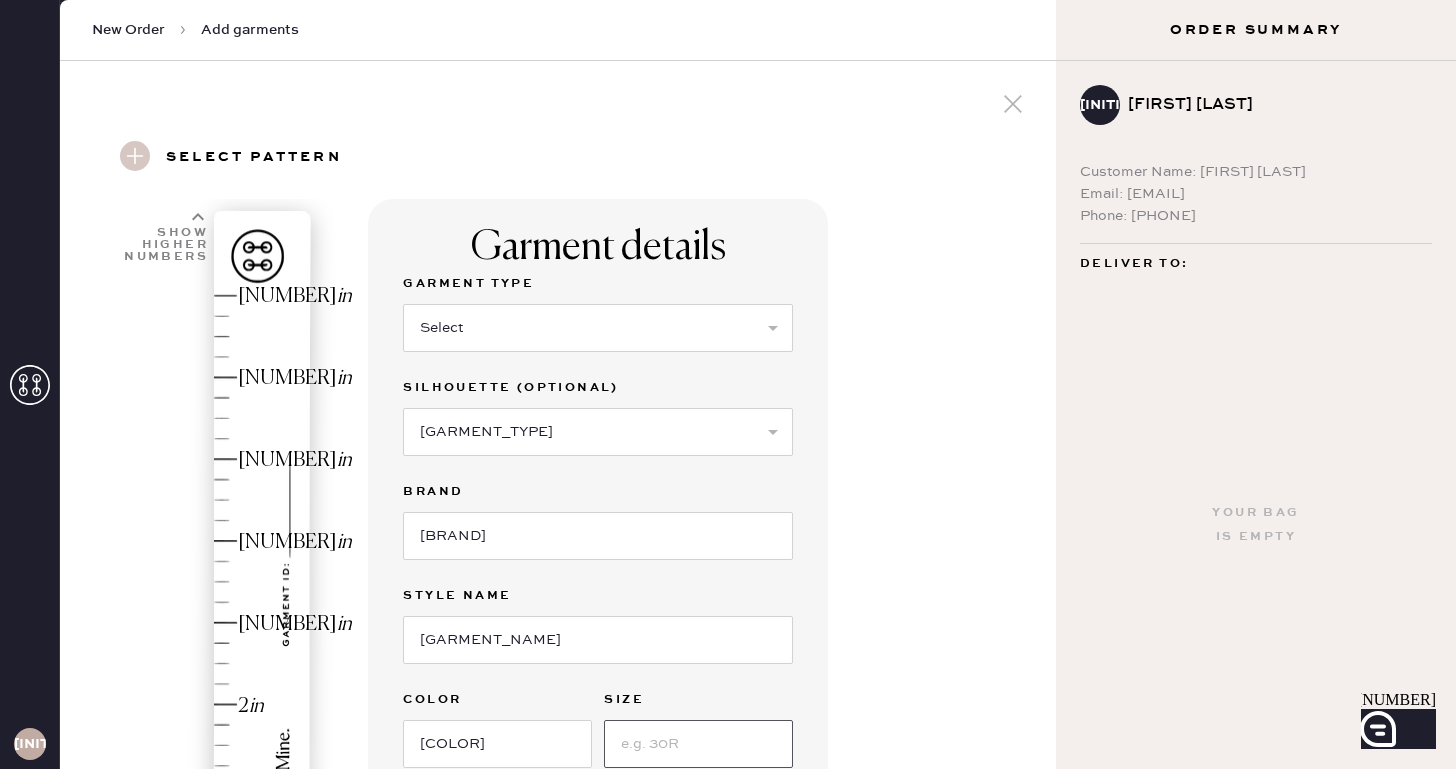 click at bounding box center (698, 744) 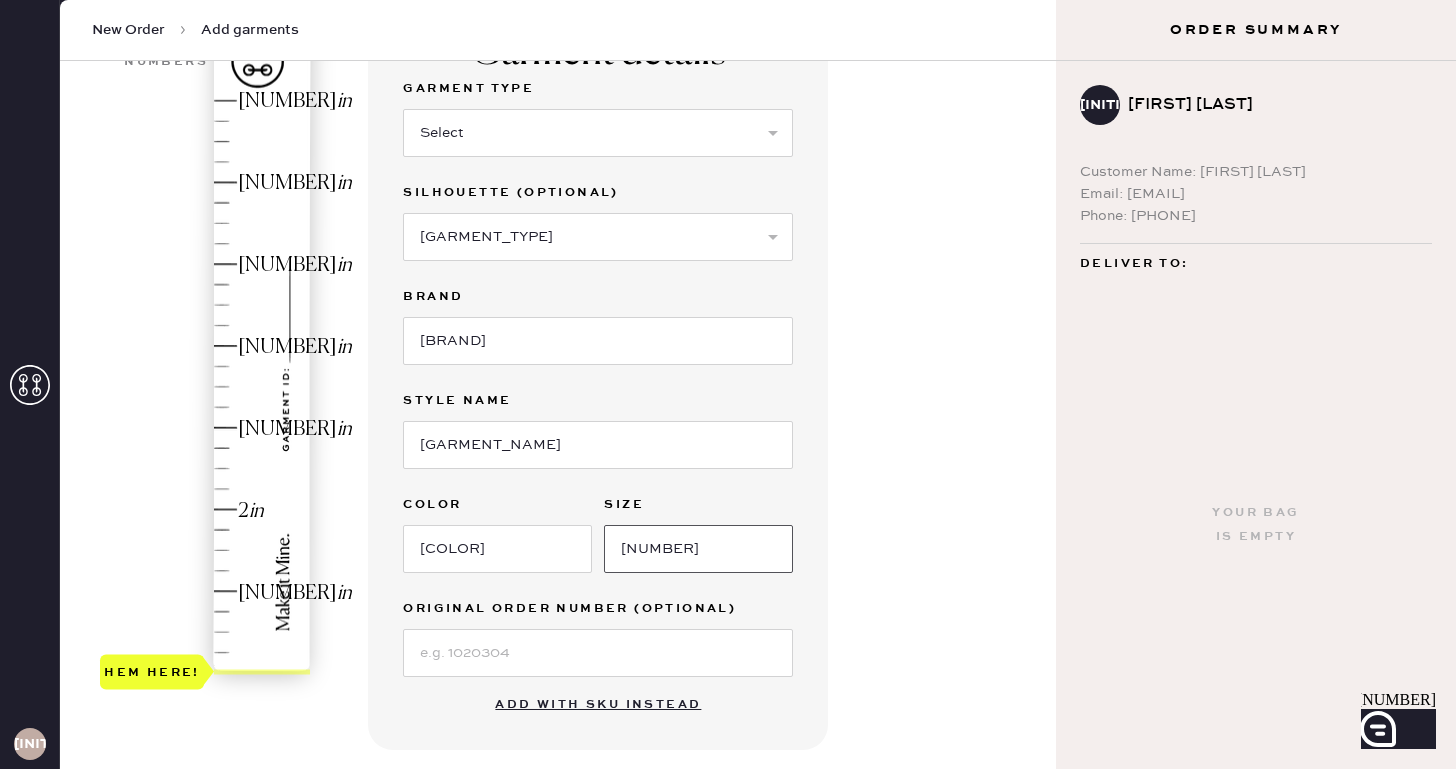 scroll, scrollTop: 198, scrollLeft: 0, axis: vertical 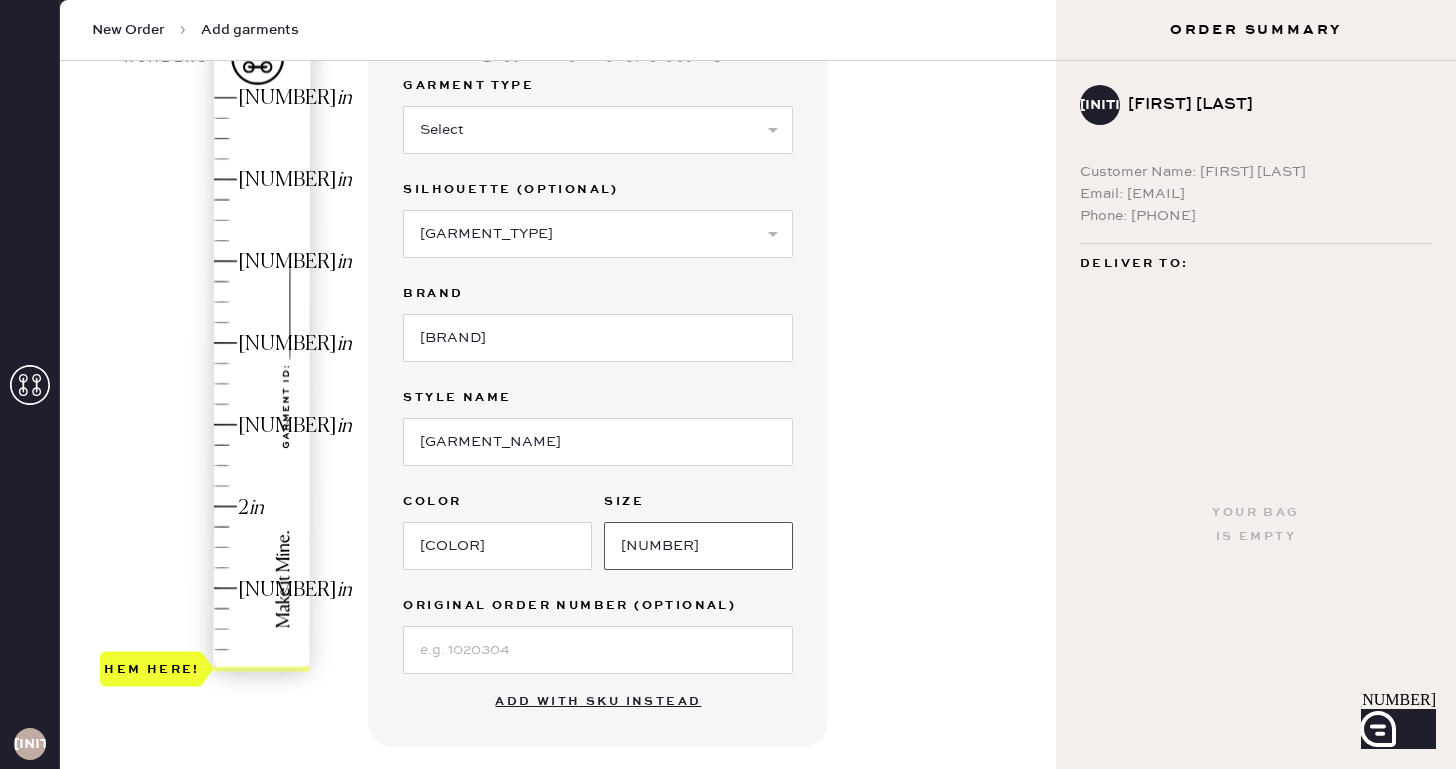 type on "[NUMBER]" 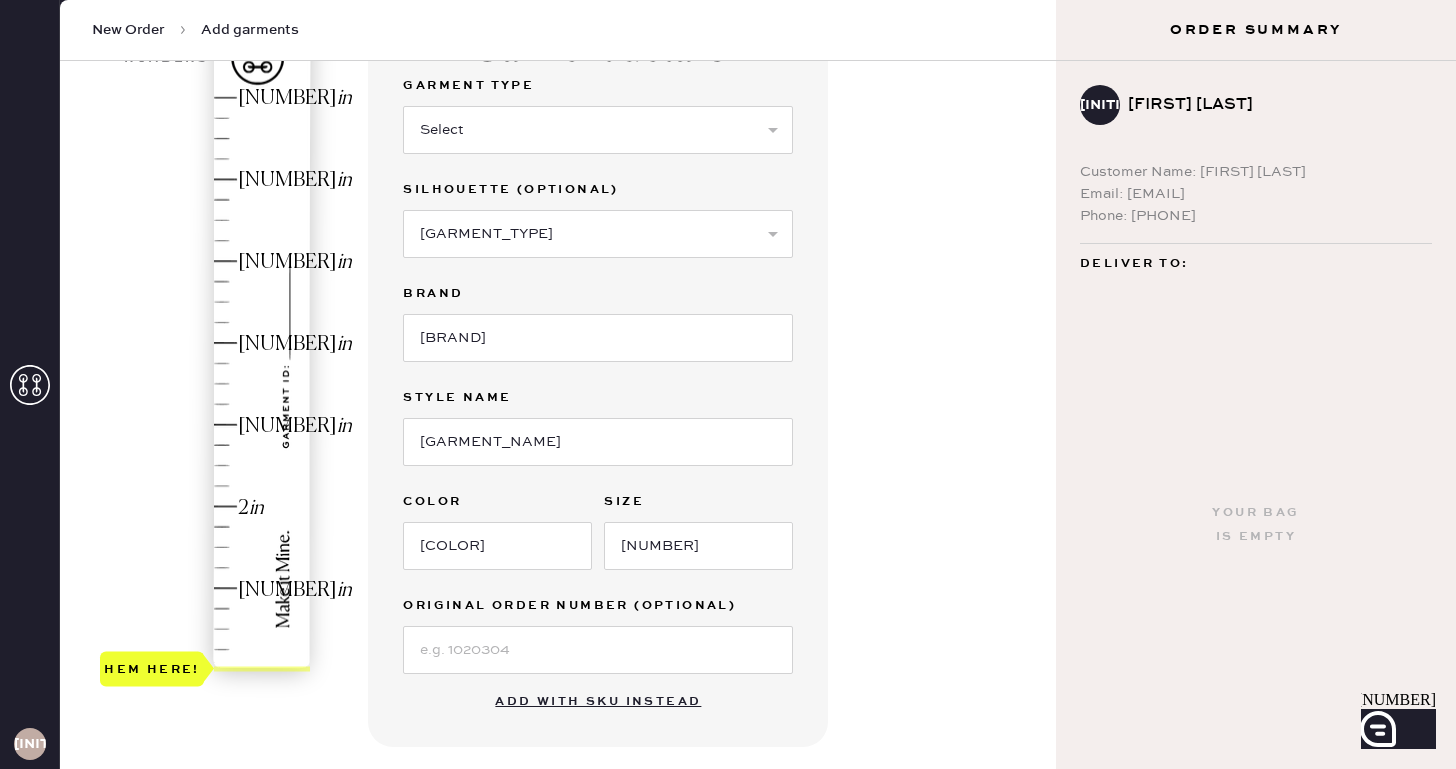 click on "Hem here!" at bounding box center [206, 384] 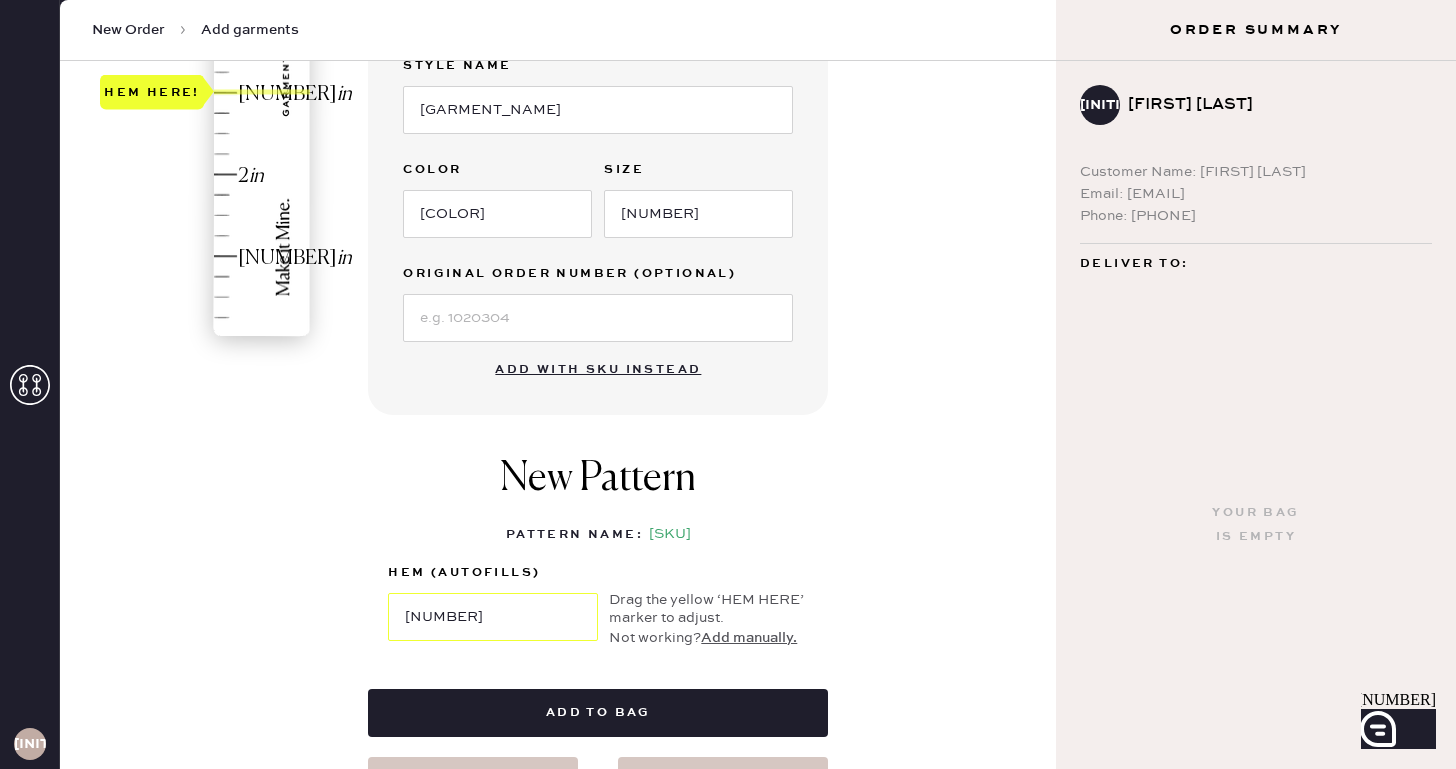 scroll, scrollTop: 532, scrollLeft: 0, axis: vertical 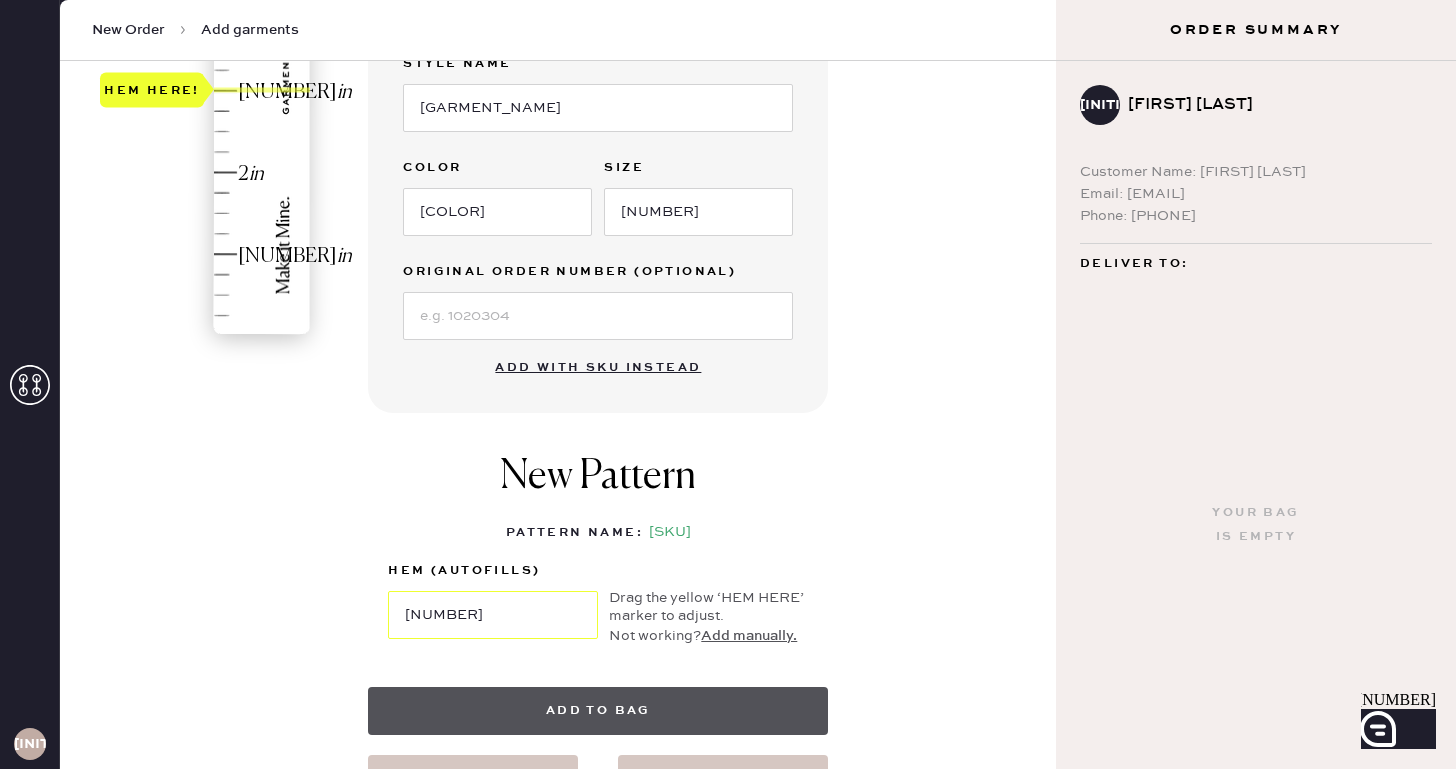 click on "Add to bag" at bounding box center [598, 711] 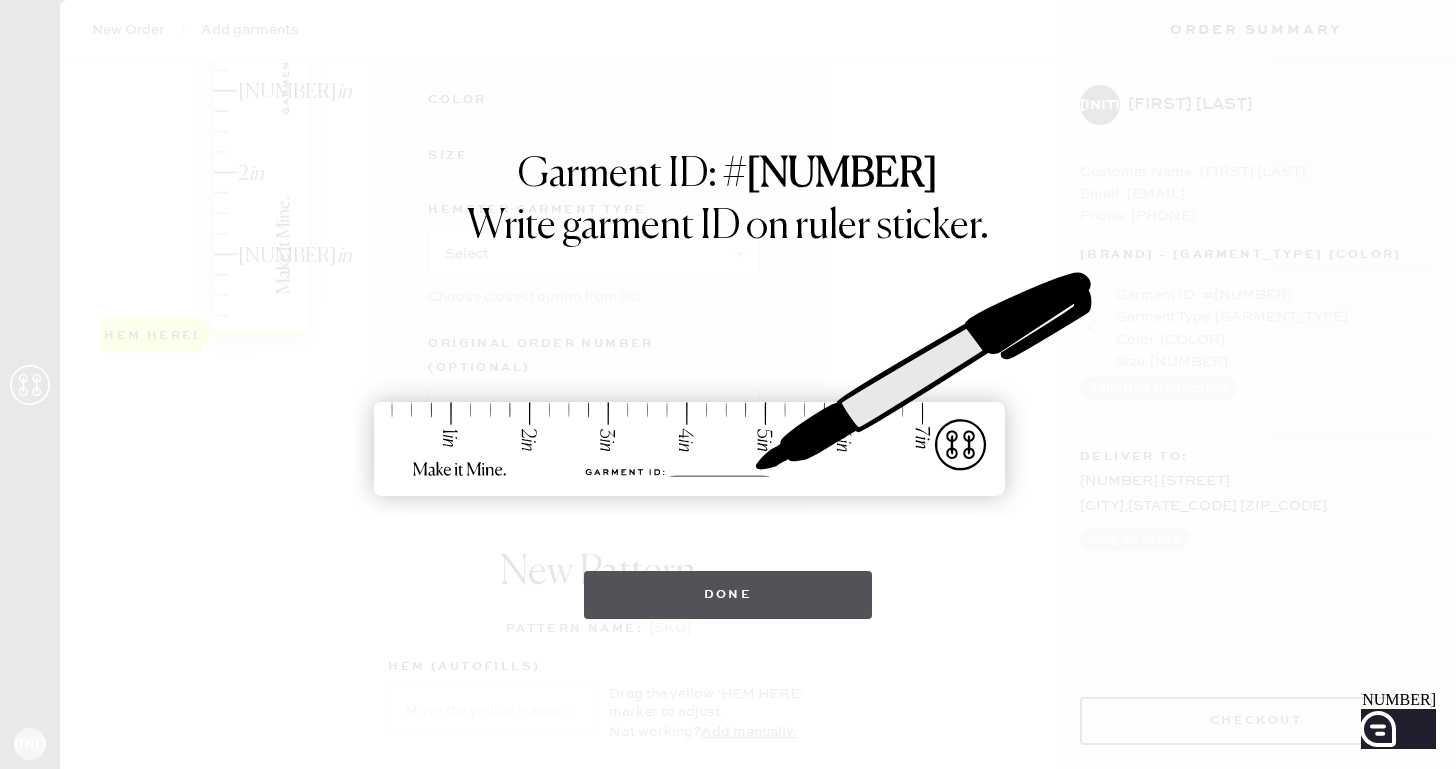 click on "Done" at bounding box center (728, 595) 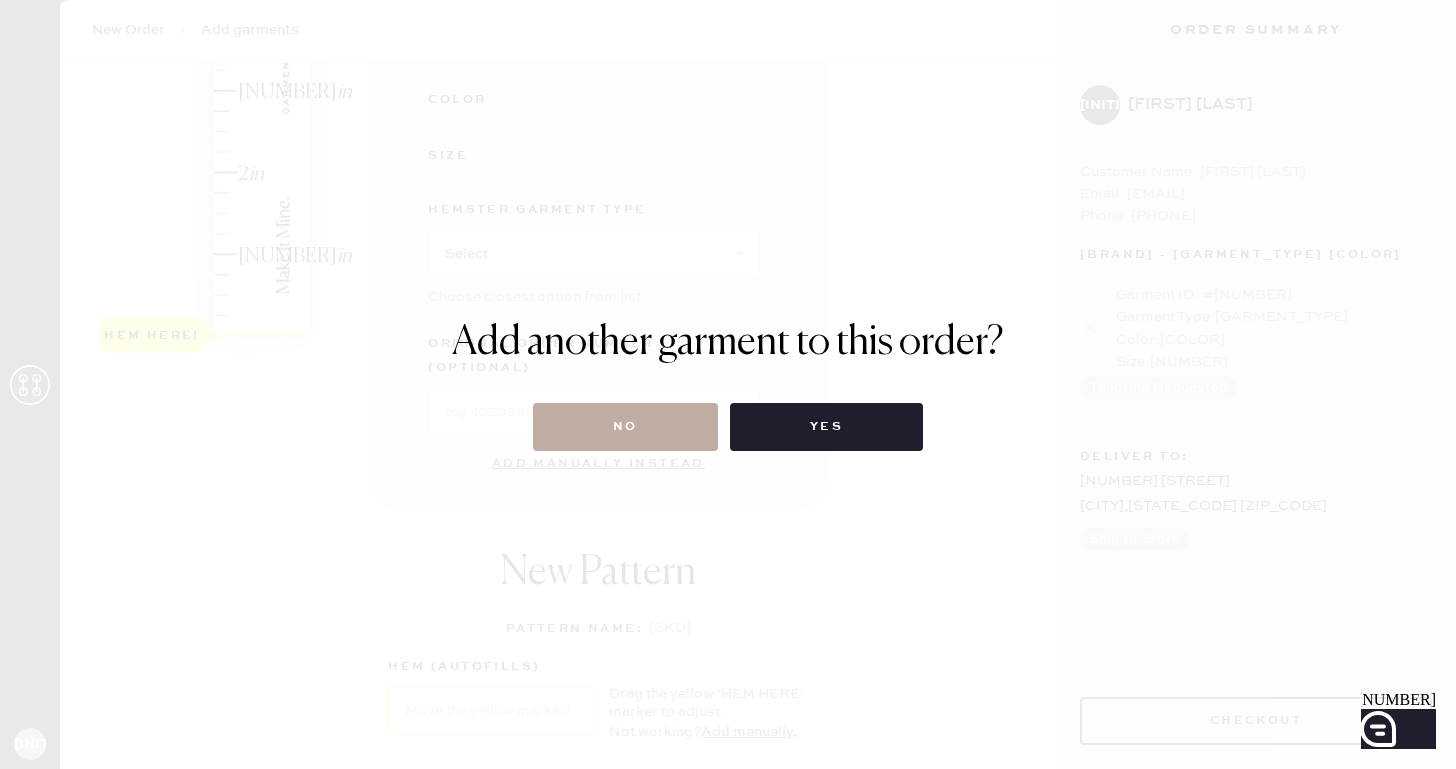 click on "No" at bounding box center [625, 427] 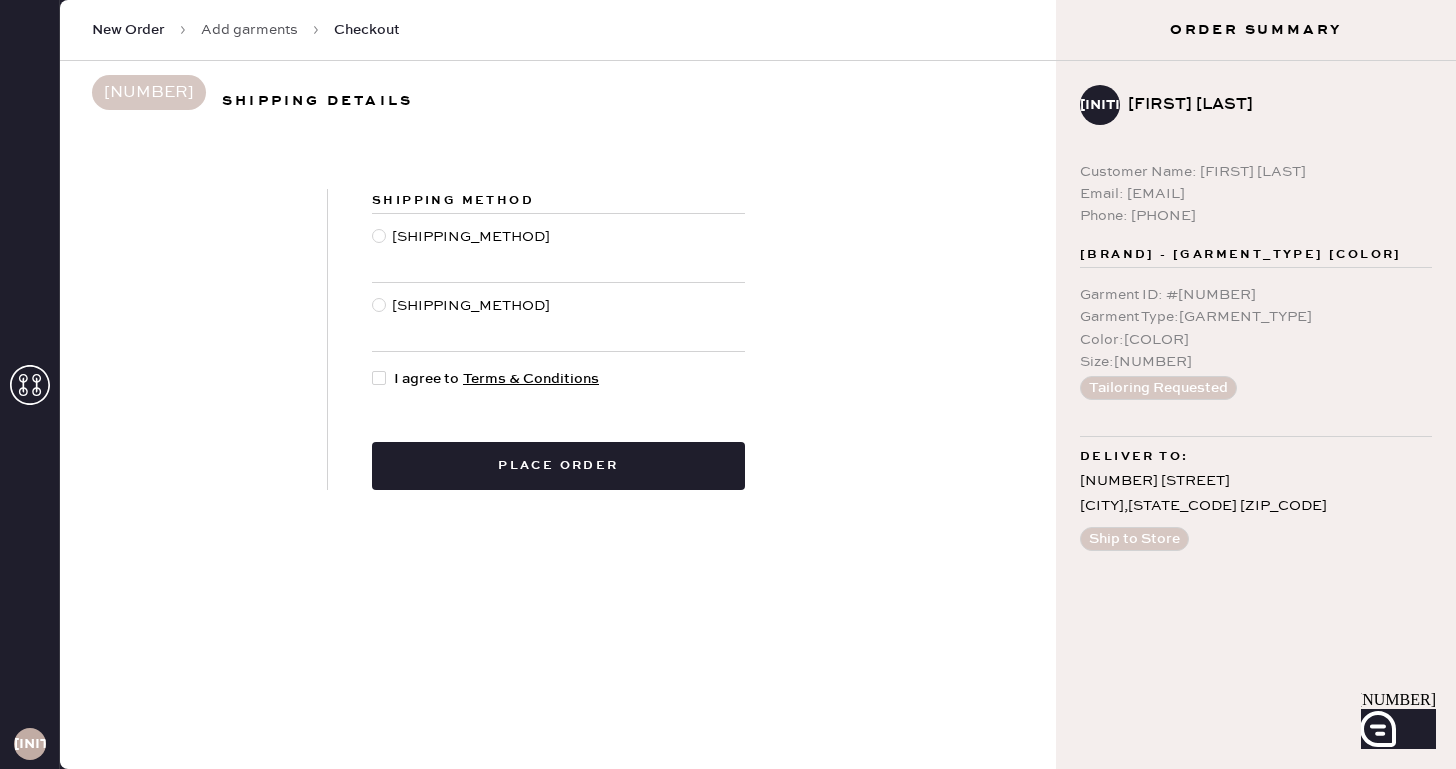 click at bounding box center [379, 236] 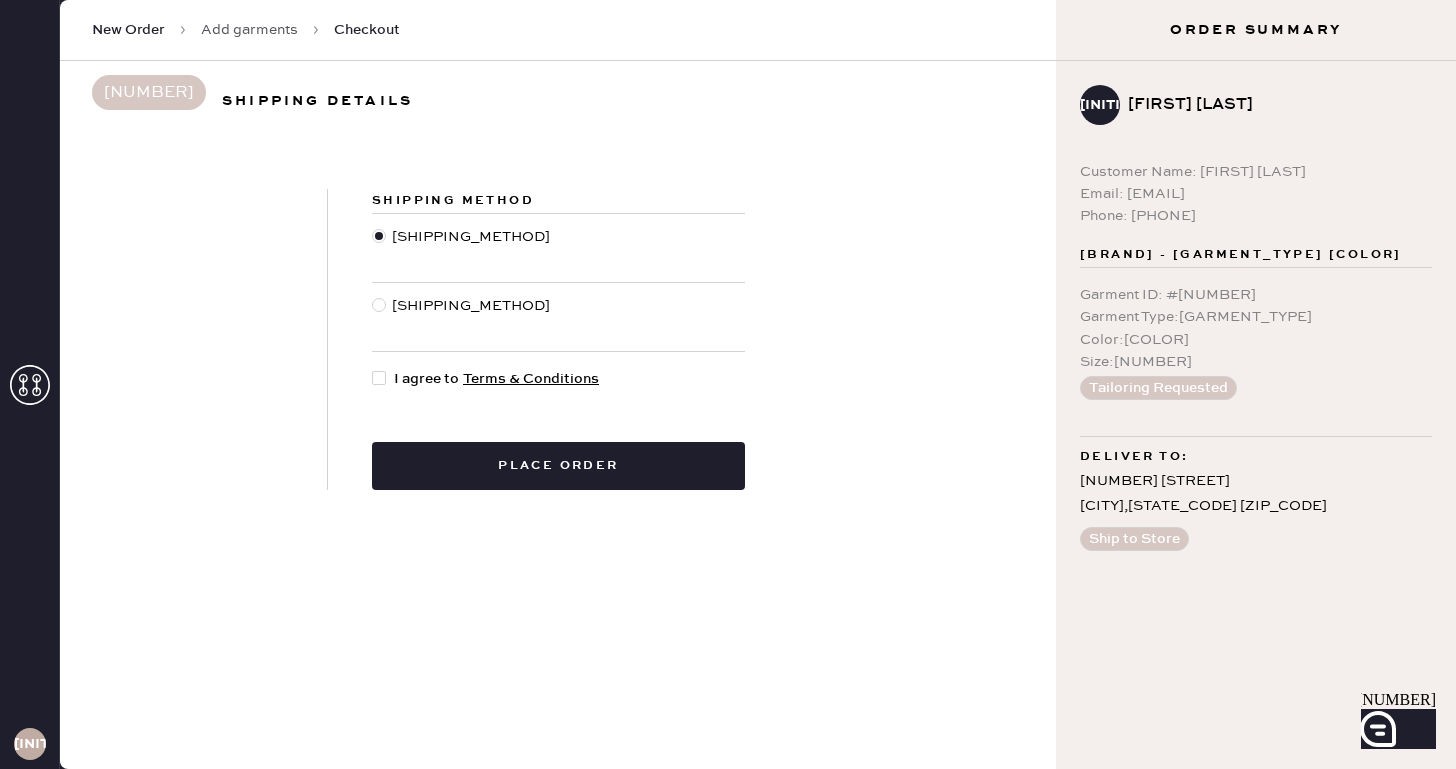click at bounding box center [379, 378] 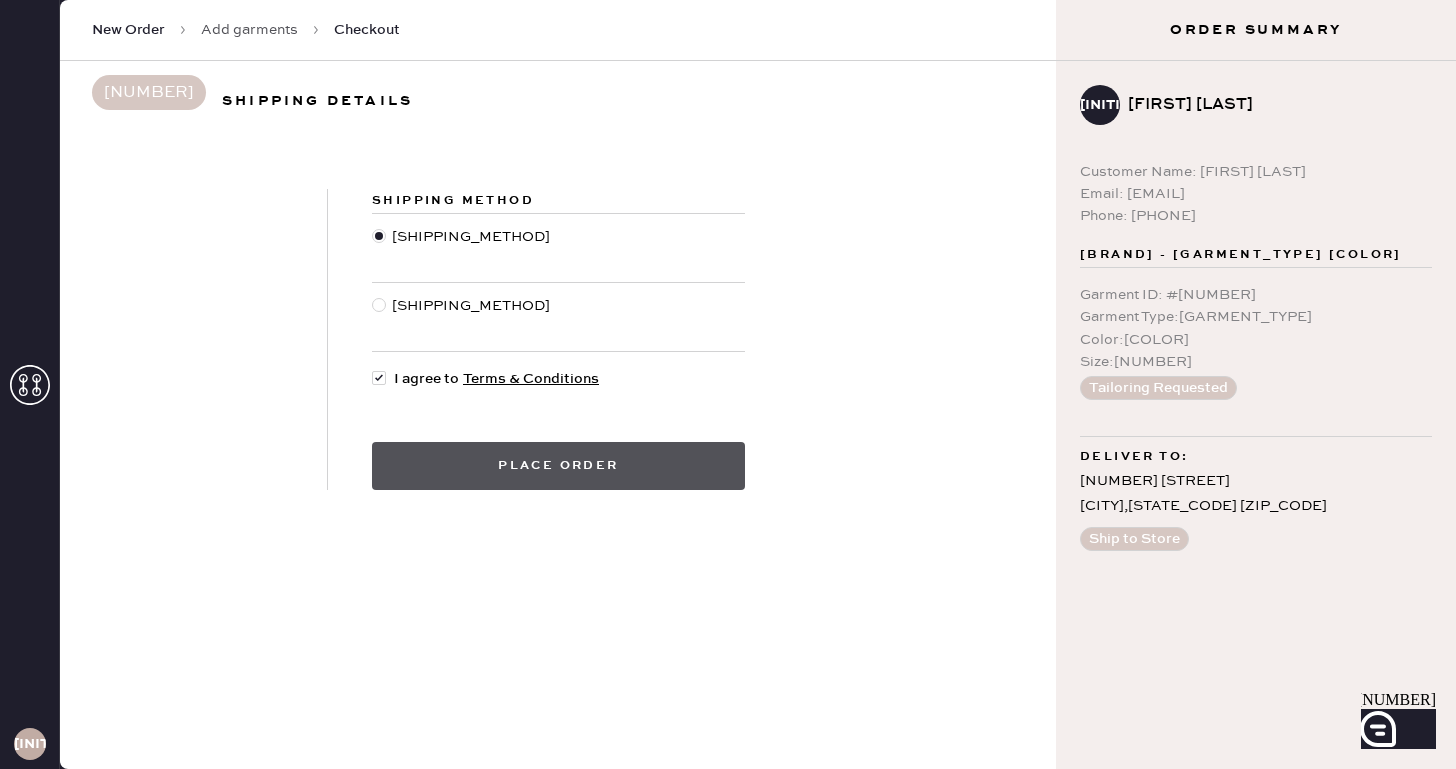 click on "Place order" at bounding box center [558, 466] 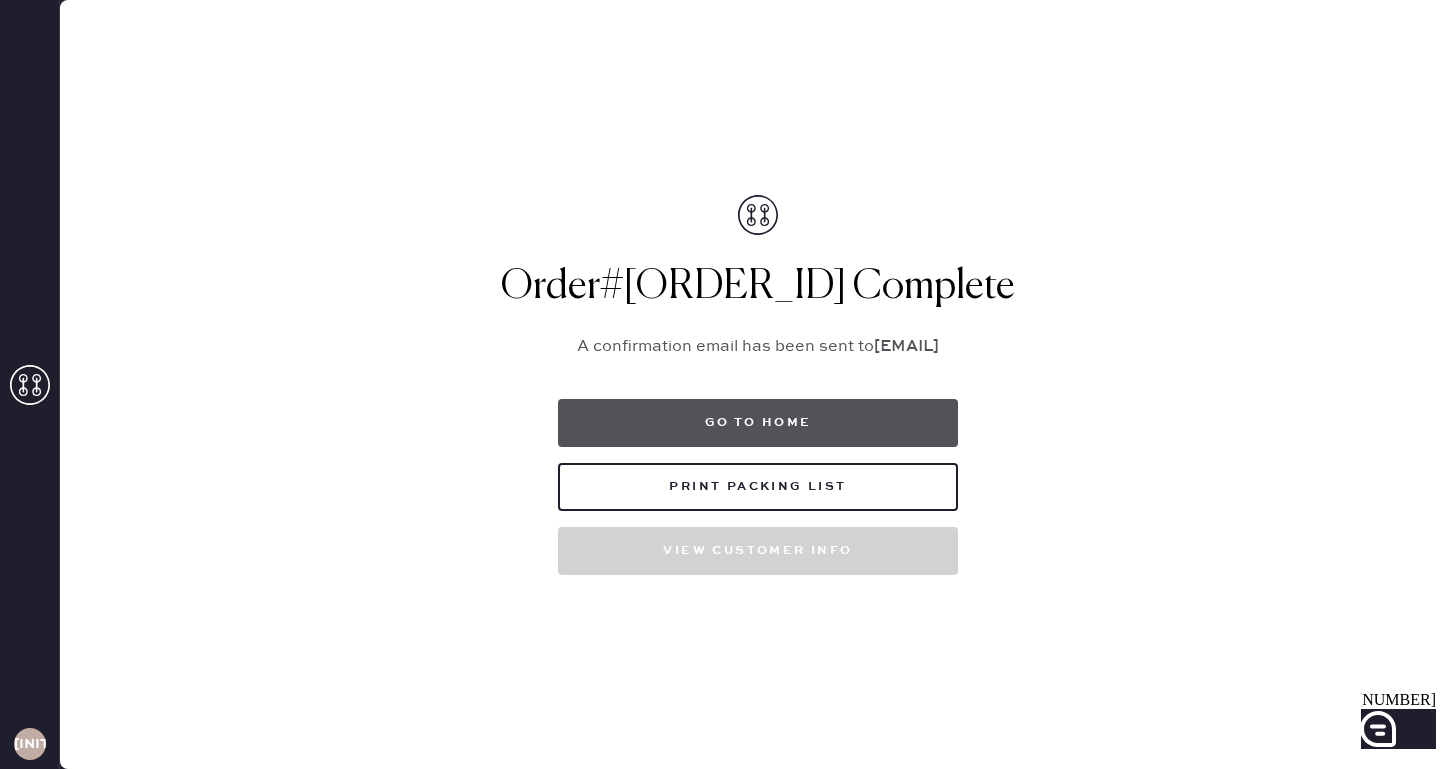 click on "Go to home" at bounding box center (758, 423) 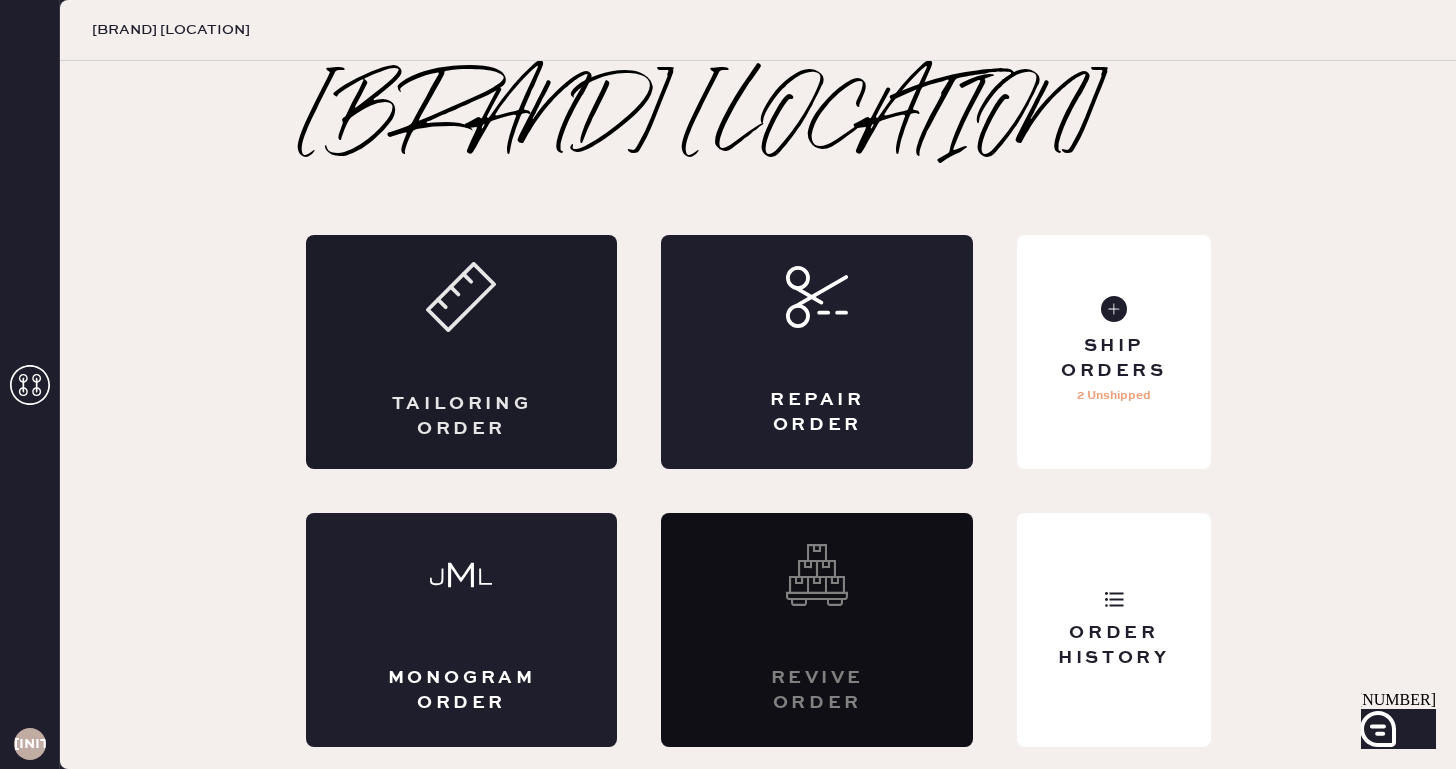 click on "Tailoring Order" at bounding box center (462, 352) 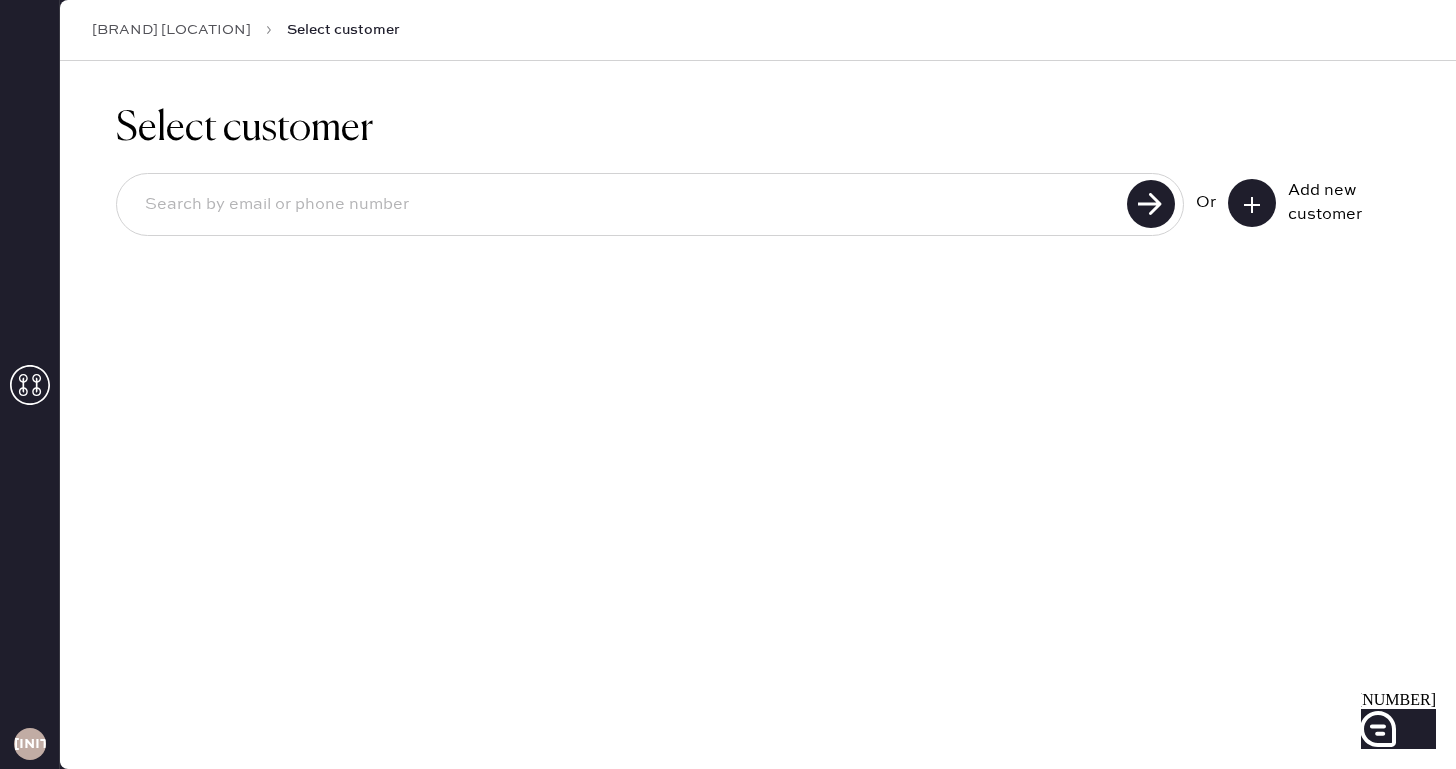 click at bounding box center (650, 204) 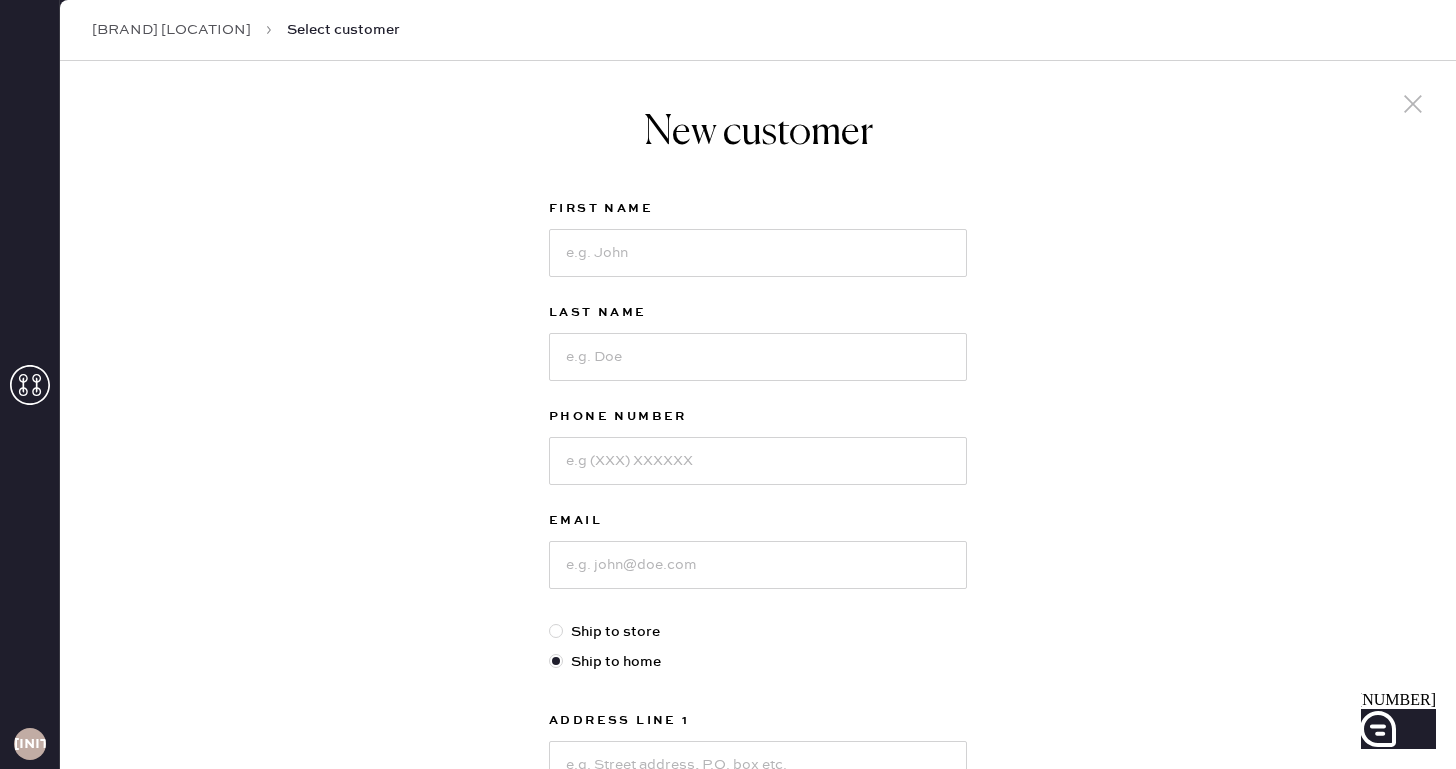 click at bounding box center (758, 251) 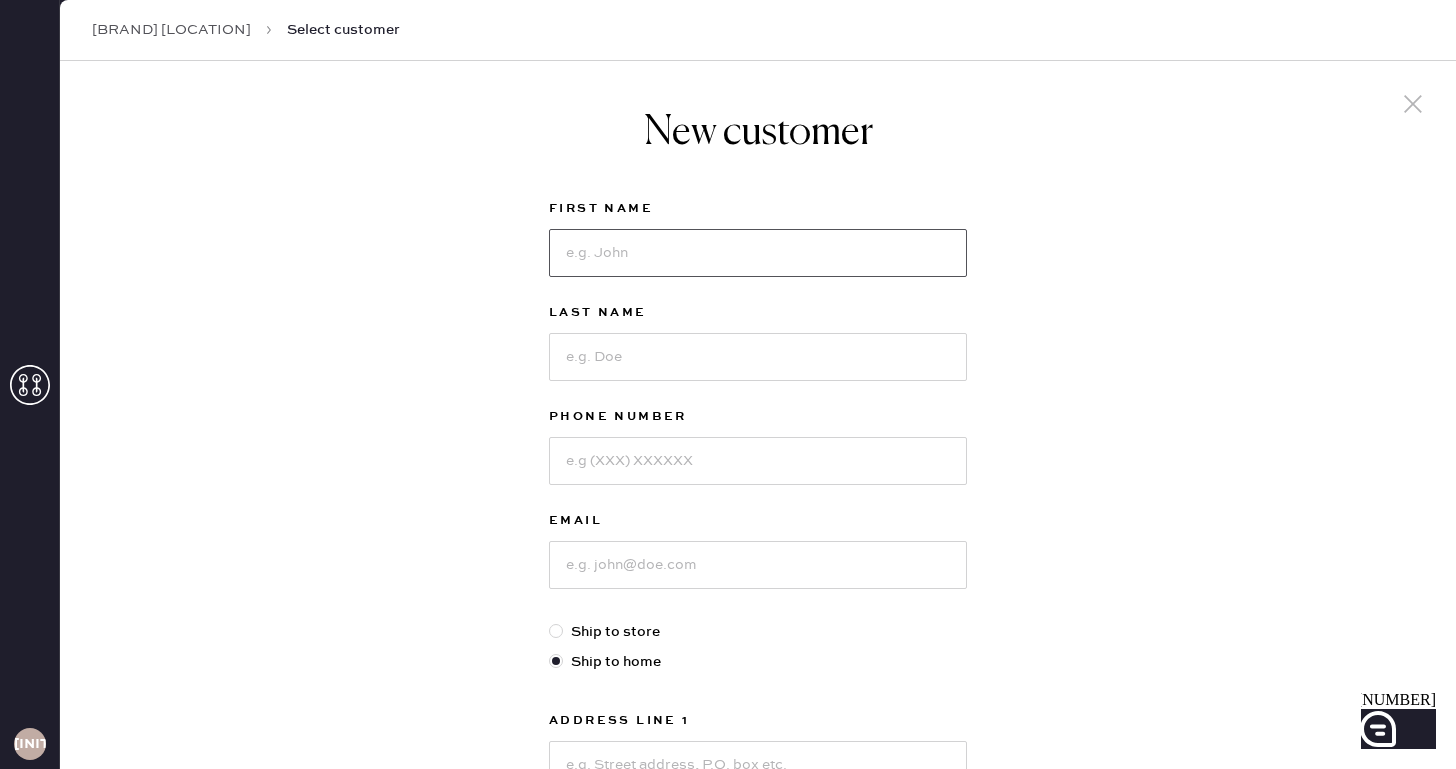 click at bounding box center [758, 253] 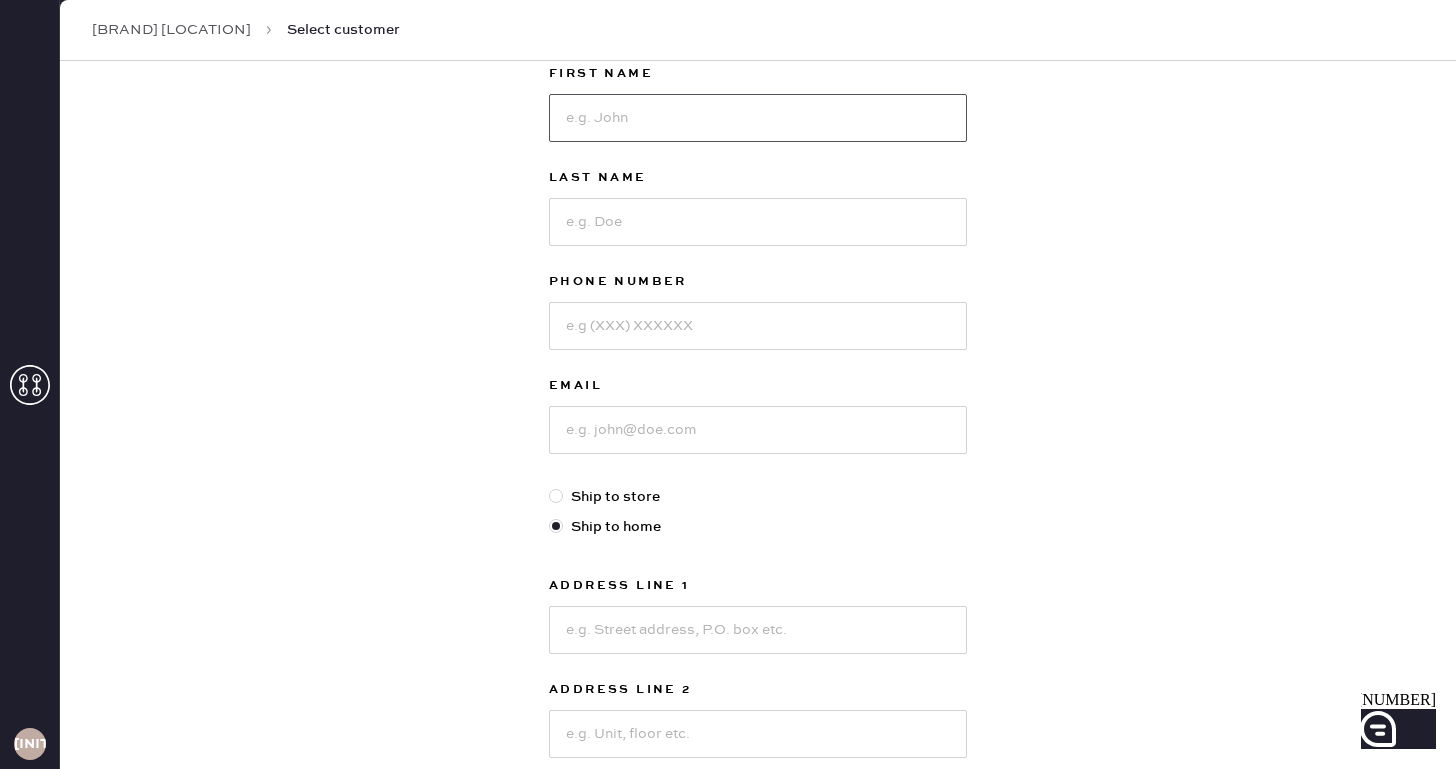 scroll, scrollTop: 139, scrollLeft: 0, axis: vertical 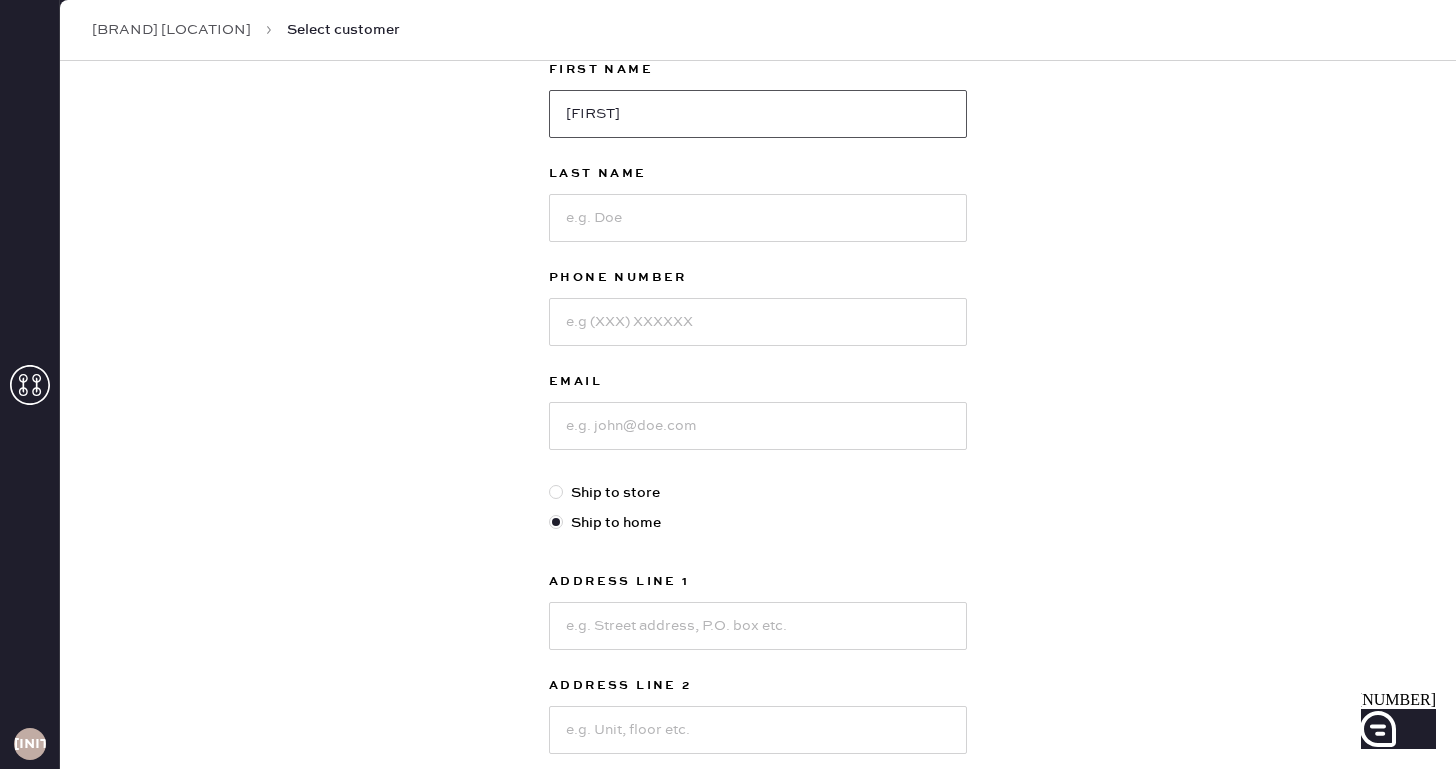 type on "[FIRST]" 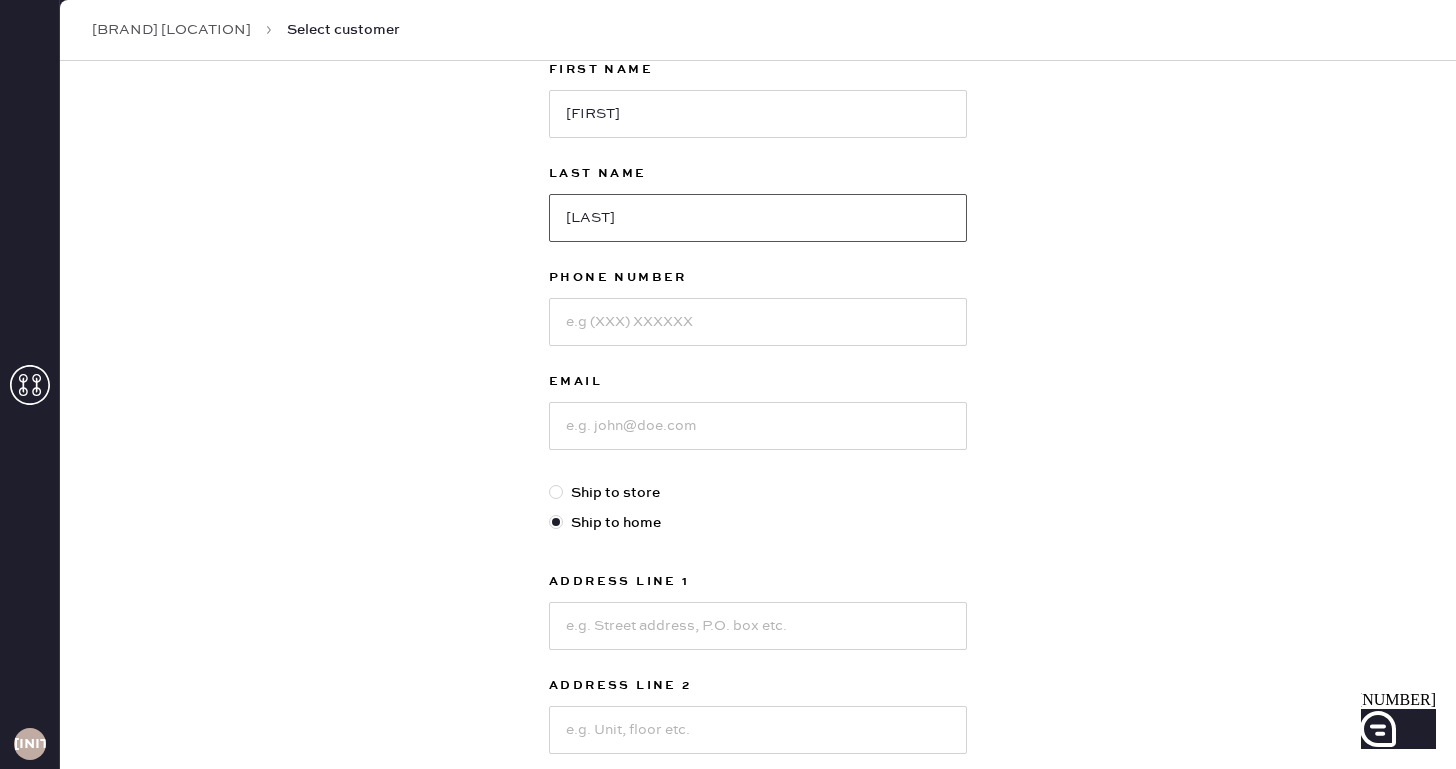 type on "[LAST]" 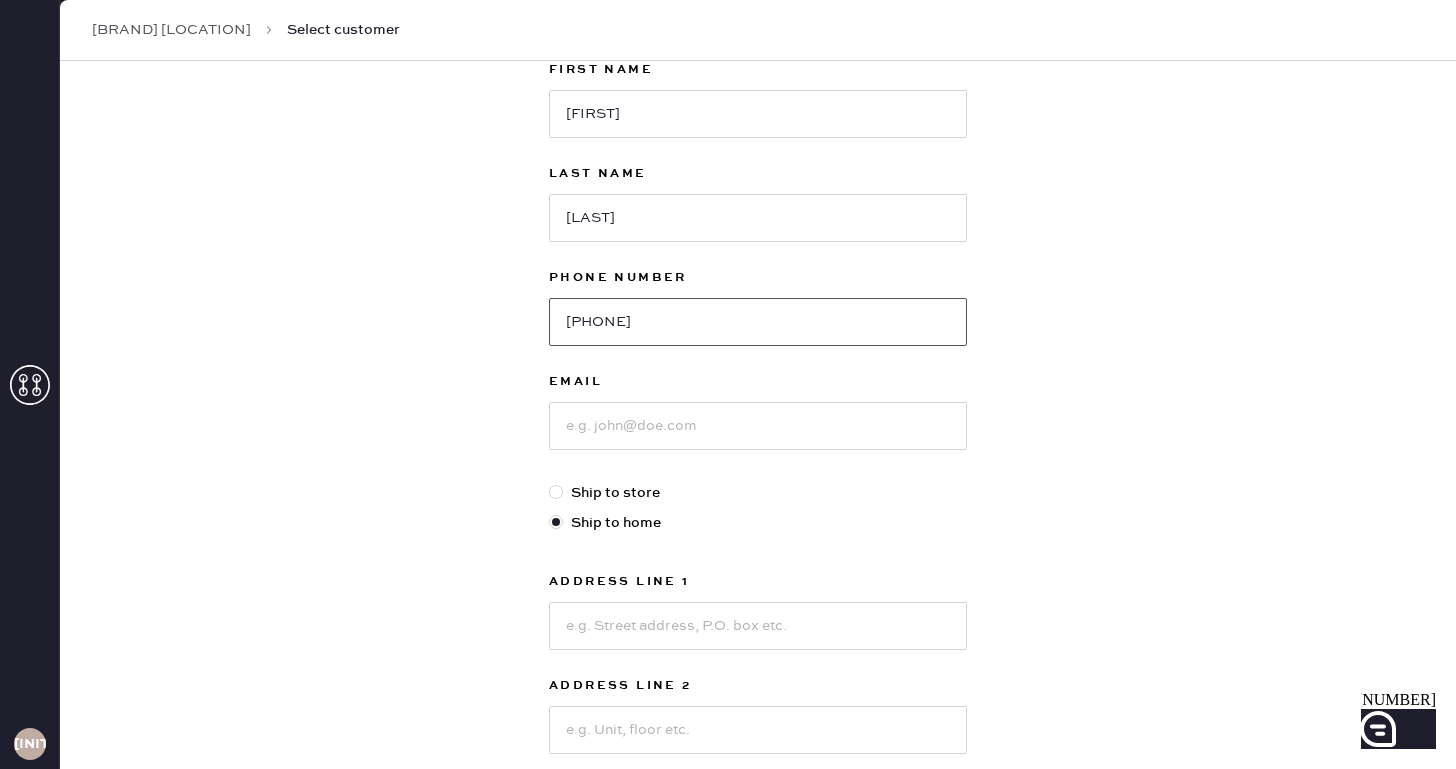 type on "[PHONE]" 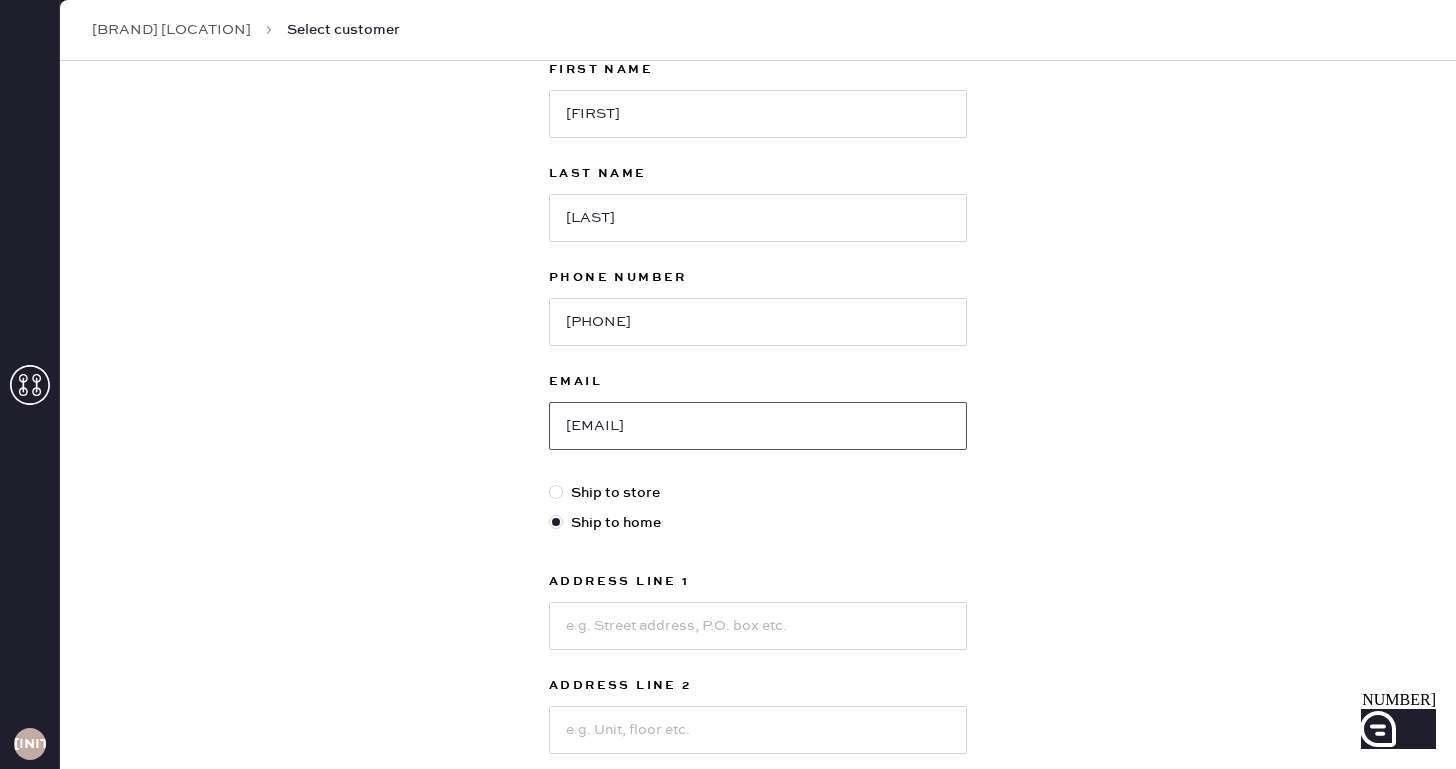 type on "[EMAIL]" 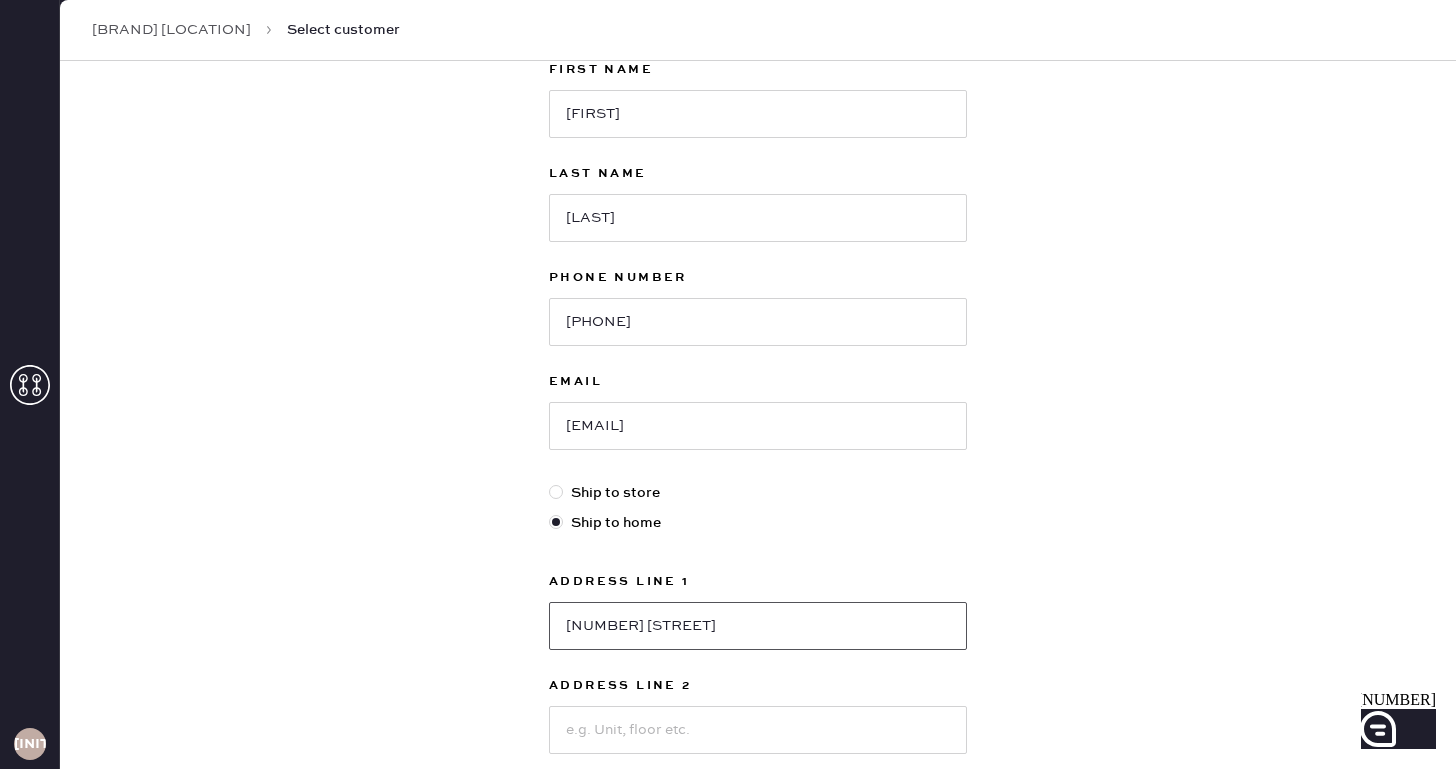 type on "[NUMBER] [STREET]" 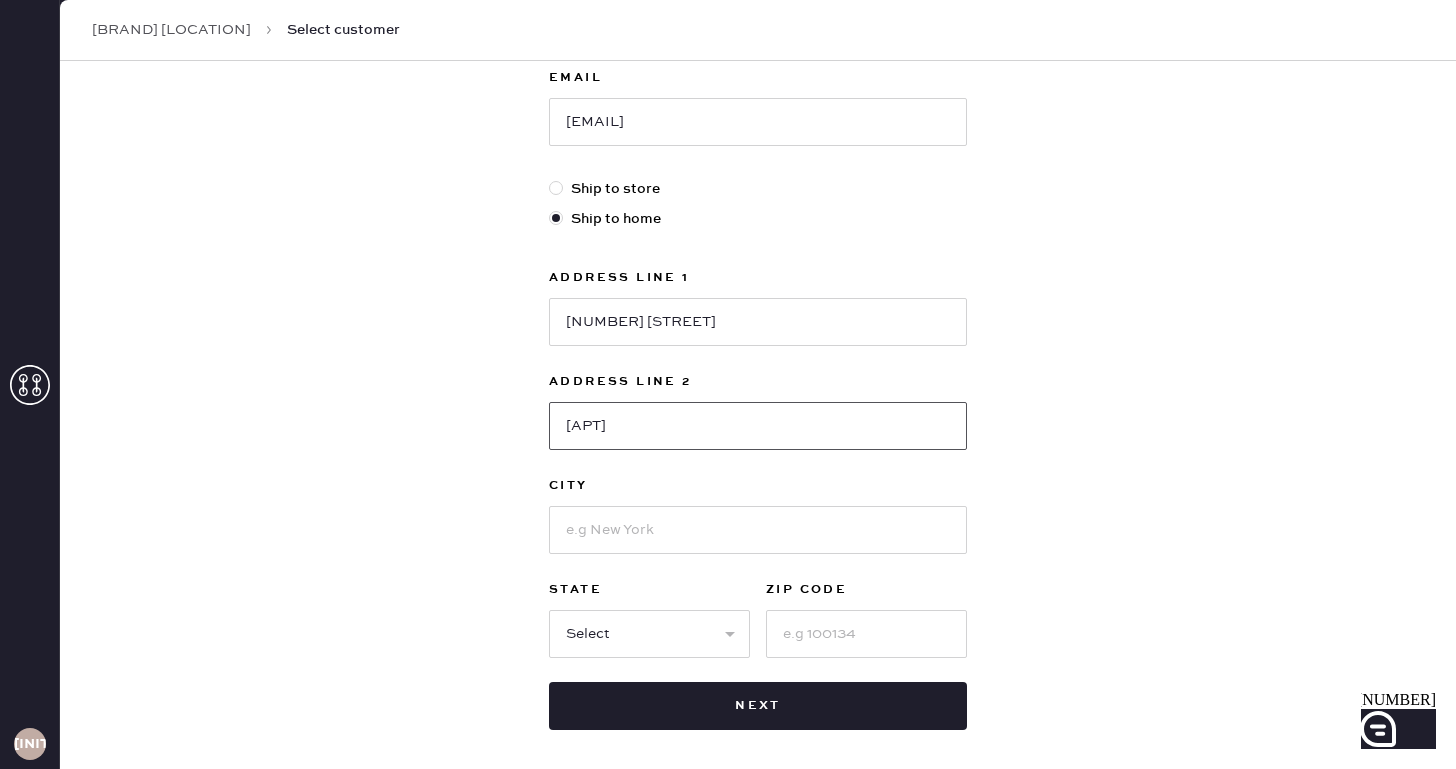 scroll, scrollTop: 532, scrollLeft: 0, axis: vertical 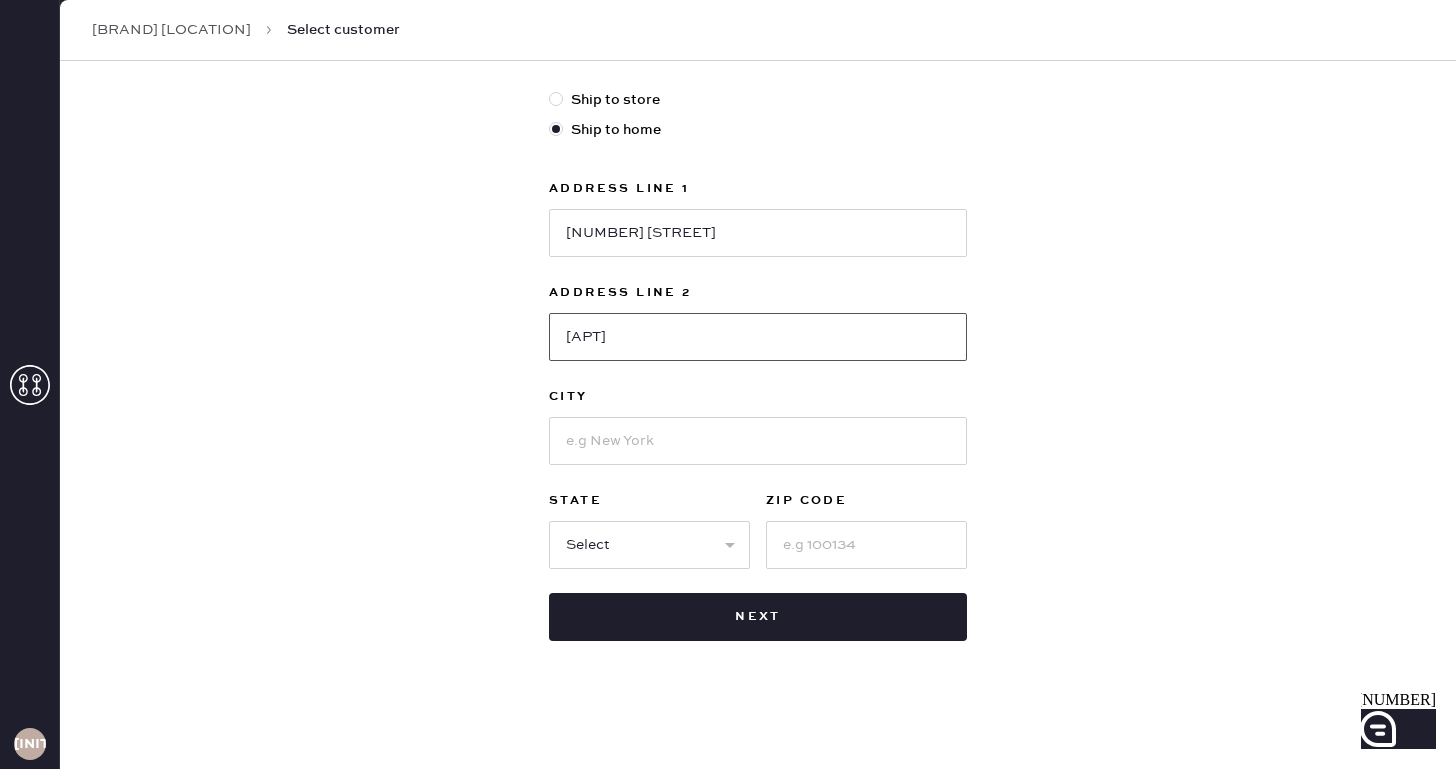 type on "[APT]" 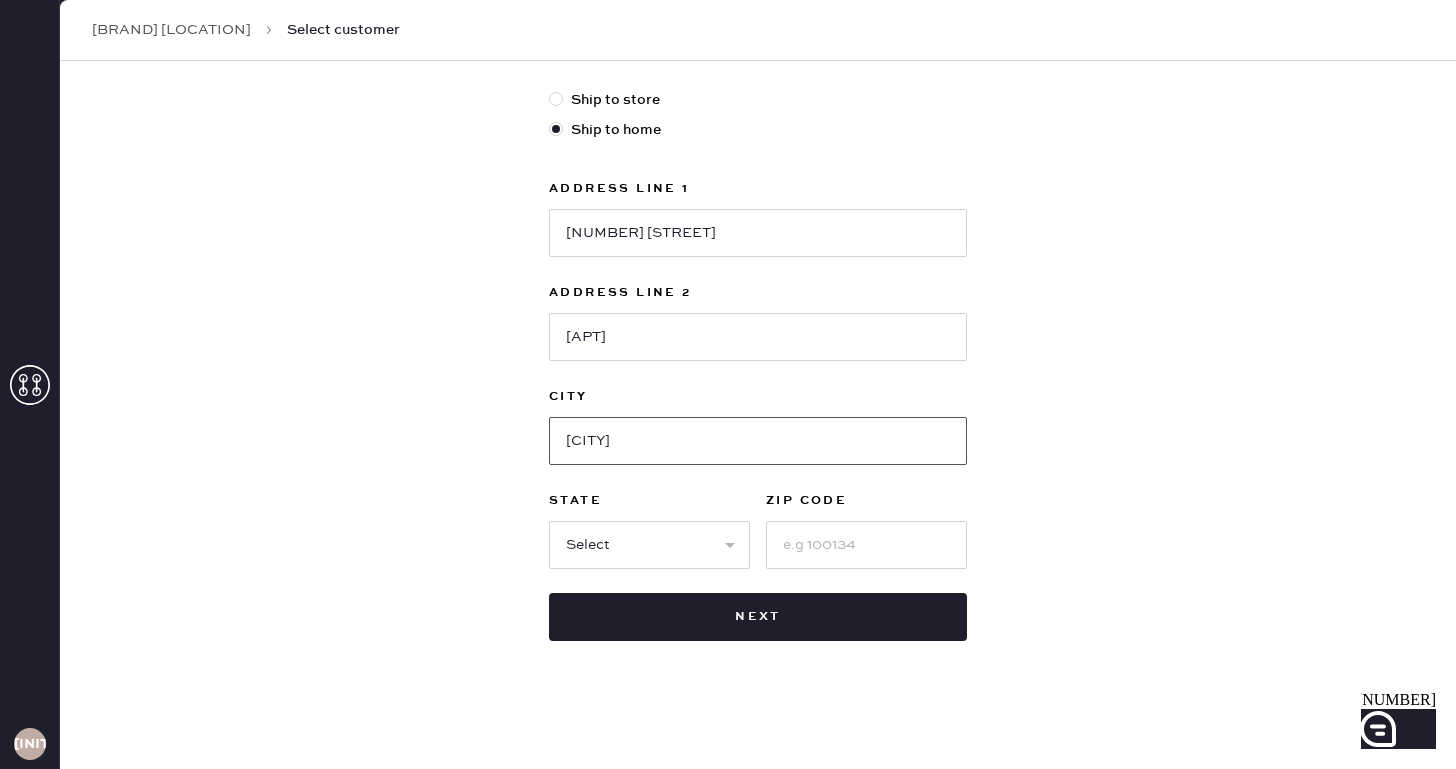 type on "[CITY]" 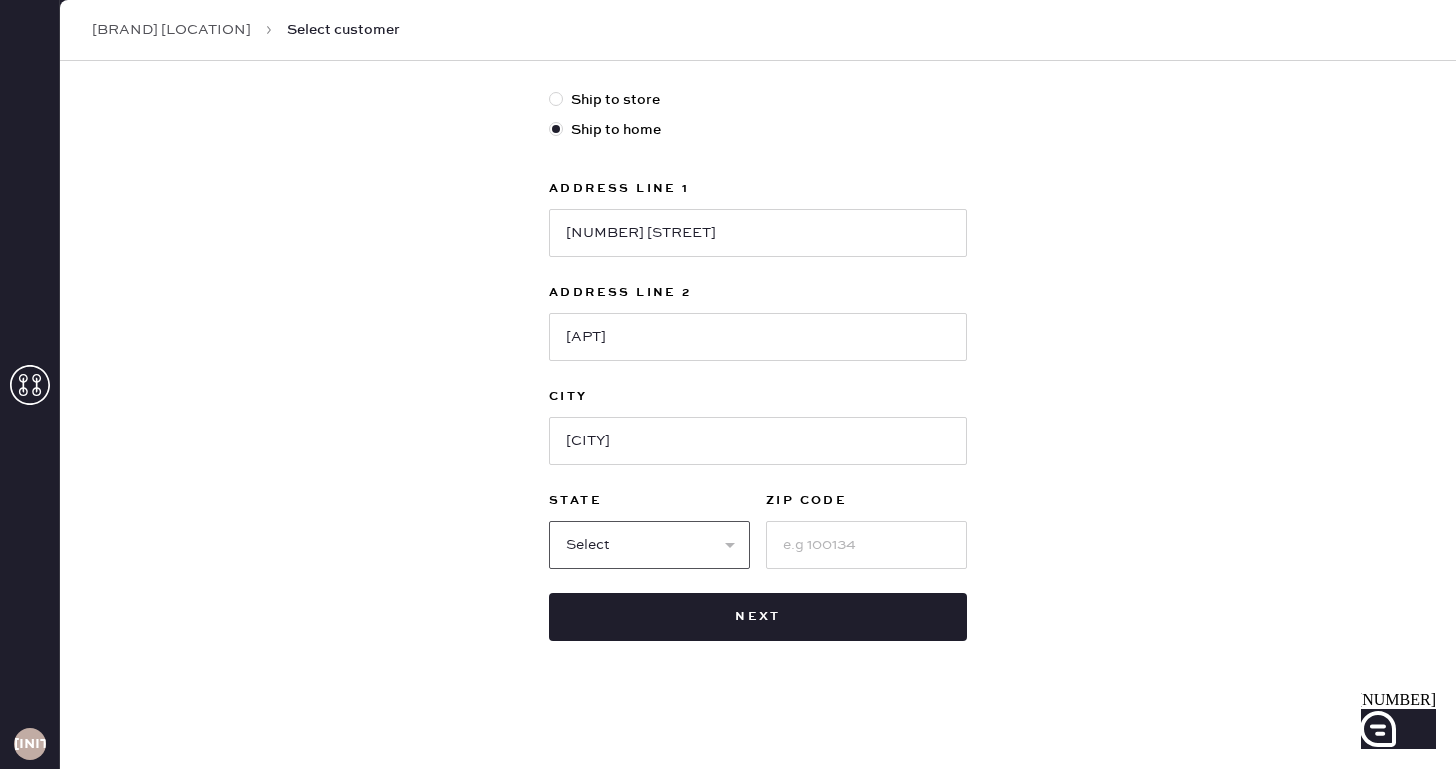 click on "Select AK AL AR AZ CA CO CT DC DE FL GA HI IA ID IL IN KS KY LA MA MD ME MI MN MO MS MT NC ND NE NH NJ NM NV NY OH OK OR PA RI SC SD TN TX UT VA VT WA WI WV WY" at bounding box center [649, 545] 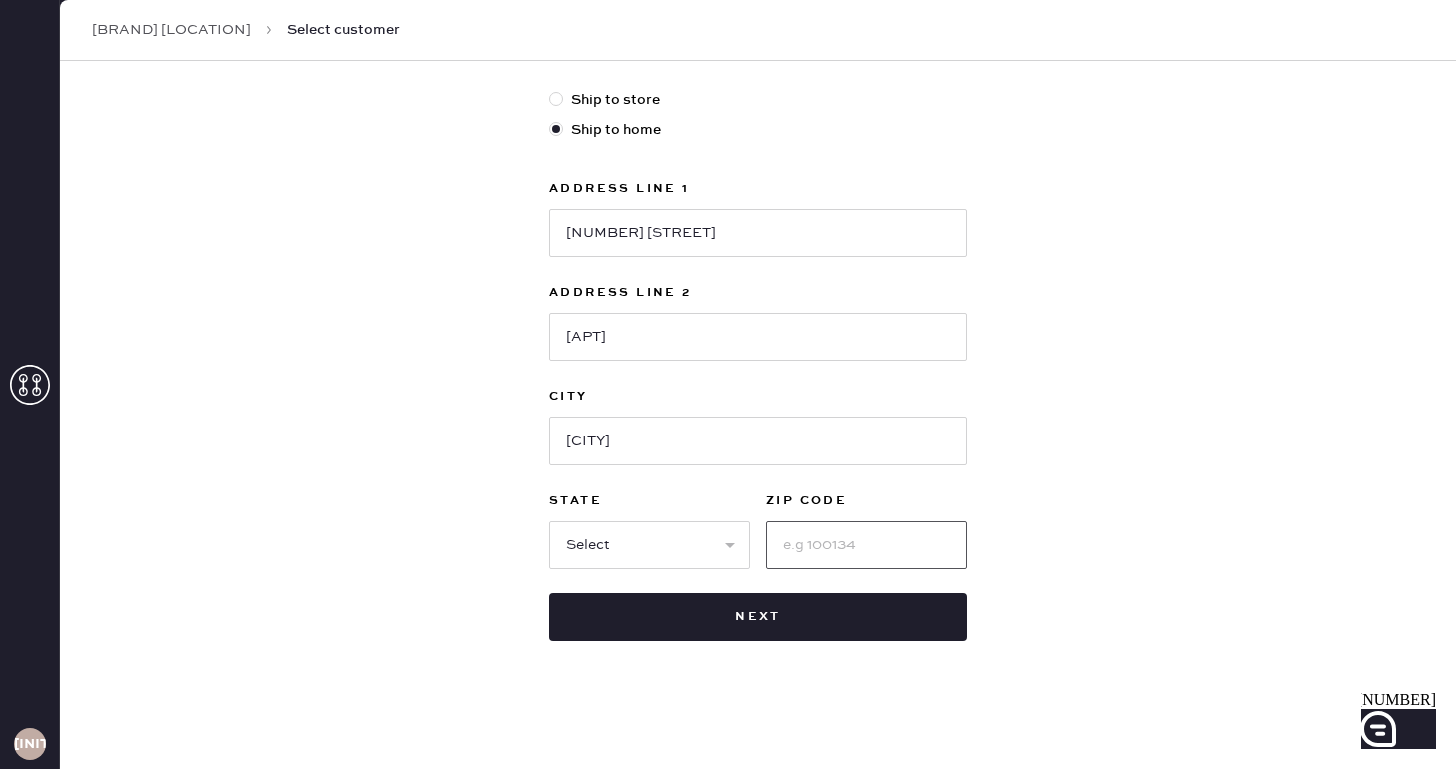 click at bounding box center (866, 545) 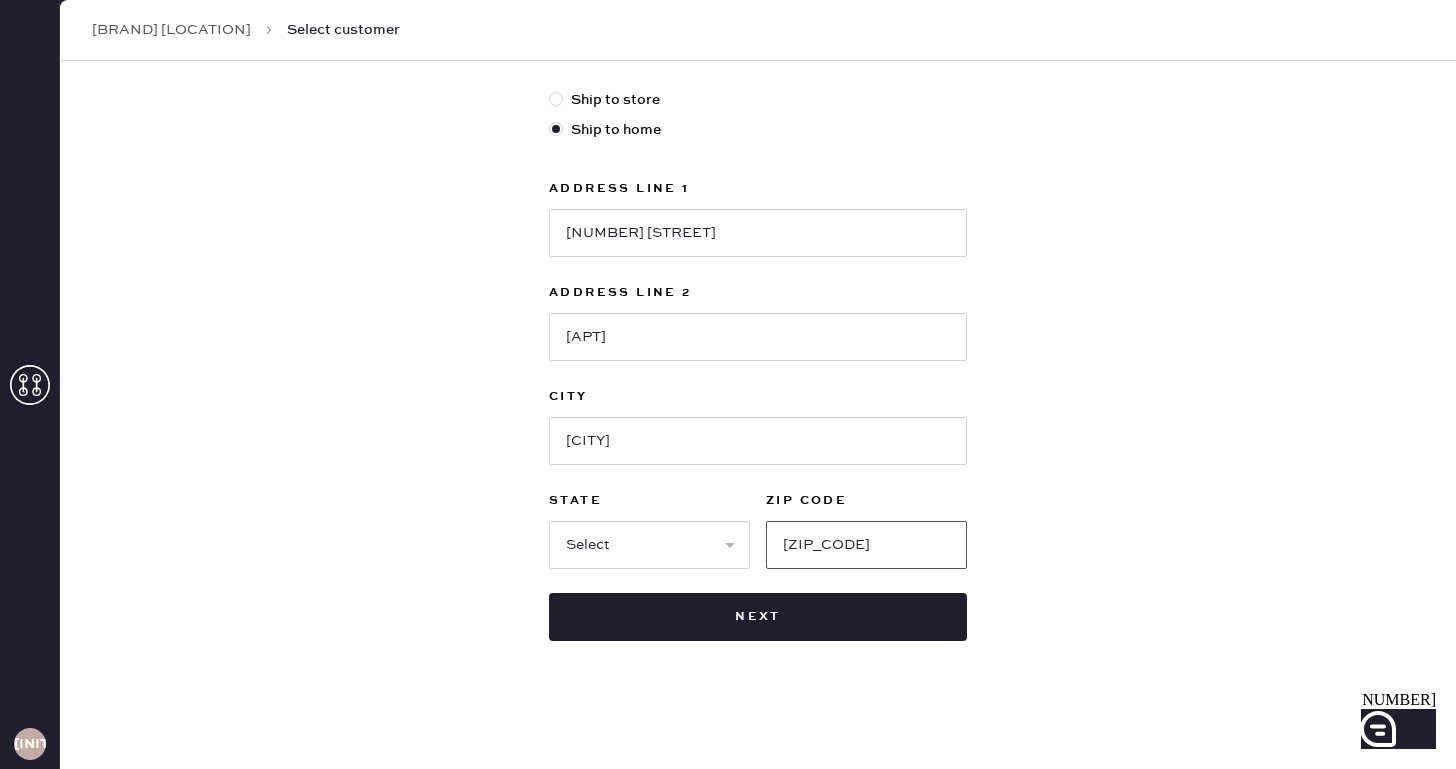 type on "[ZIP_CODE]" 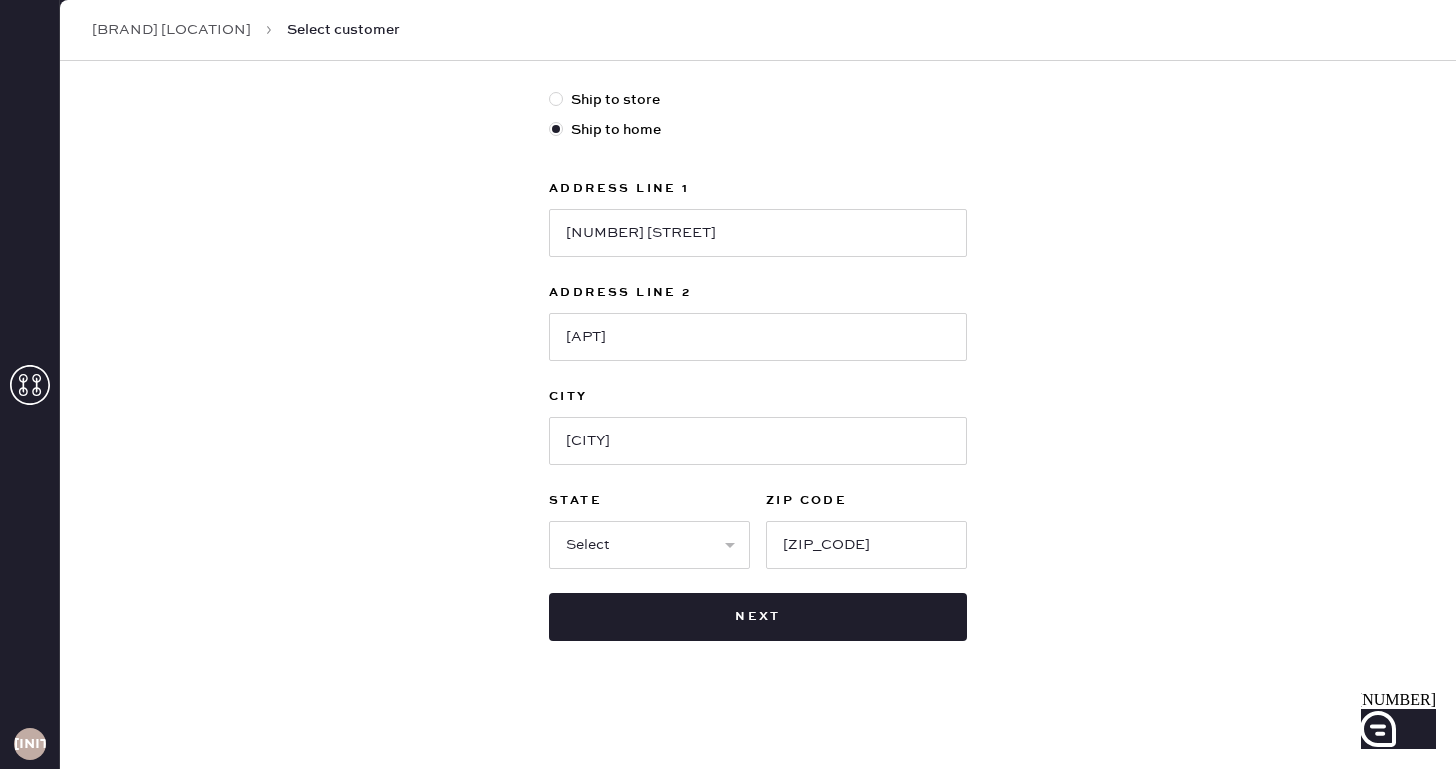 click on "New customer First Name [FIRST] Last Name [LAST] Phone Number [PHONE] Email [EMAIL] Ship to store Ship to home Address Line 1 [NUMBER] [STREET] Address Line 2 [APT] City [CITY] State Select AK AL AR AZ CA CO CT DC DE FL GA HI IA ID IL IN KS KY LA MA MD ME MI MN MO MS MT NC ND NE NH NJ NM NV NY OH OK OR PA RI SC SD TN TX UT VA VT WA WI WV WY ZIP Code [ZIP] Next" at bounding box center (758, 149) 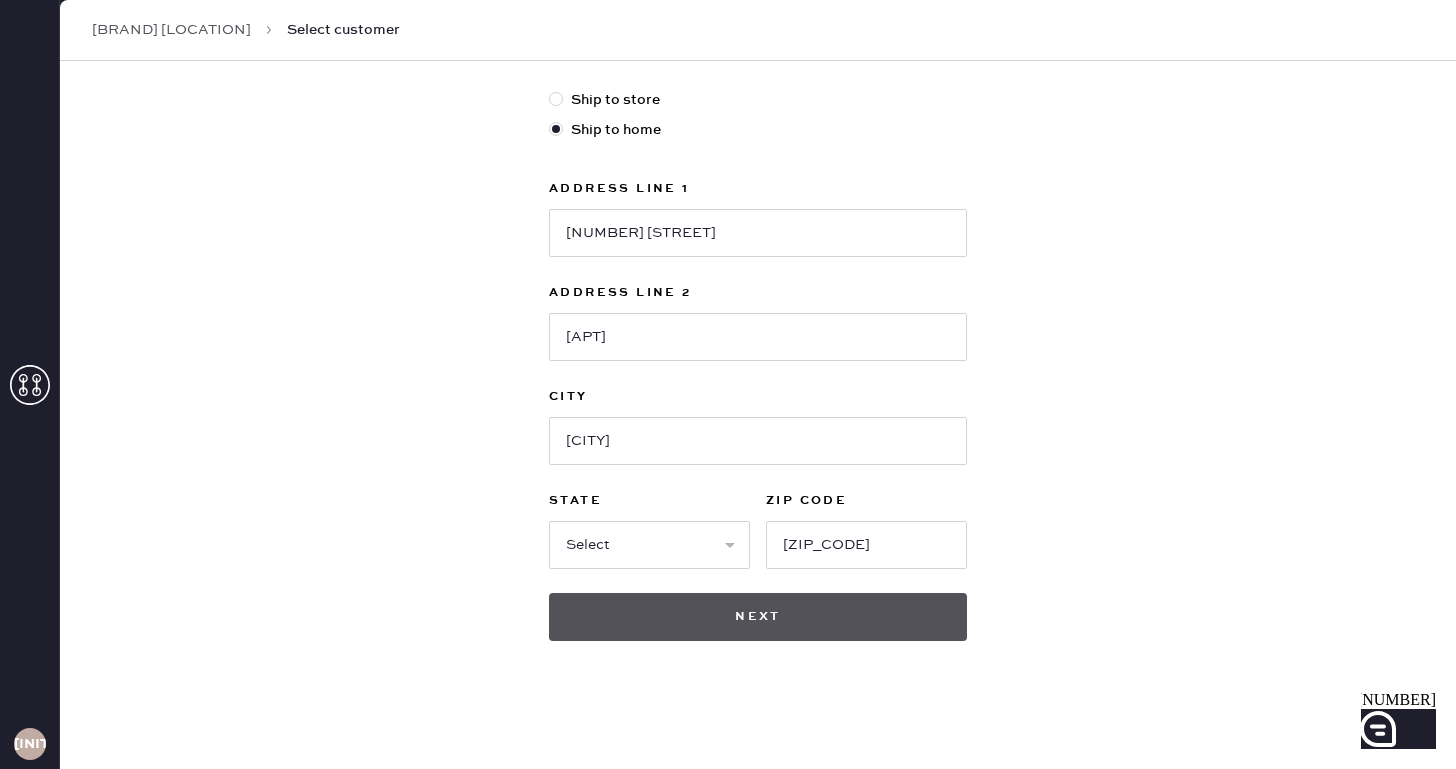 click on "Next" at bounding box center [758, 617] 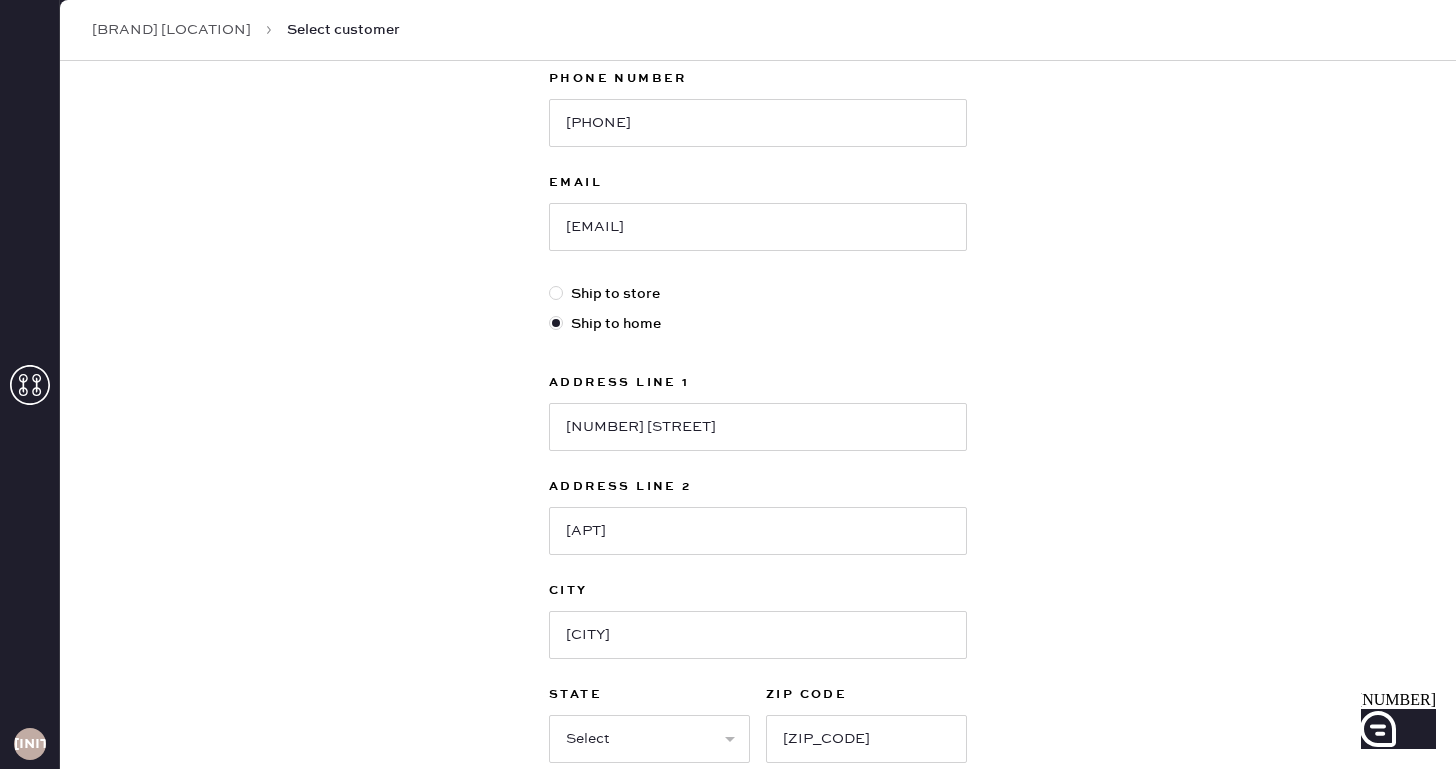 scroll, scrollTop: 532, scrollLeft: 0, axis: vertical 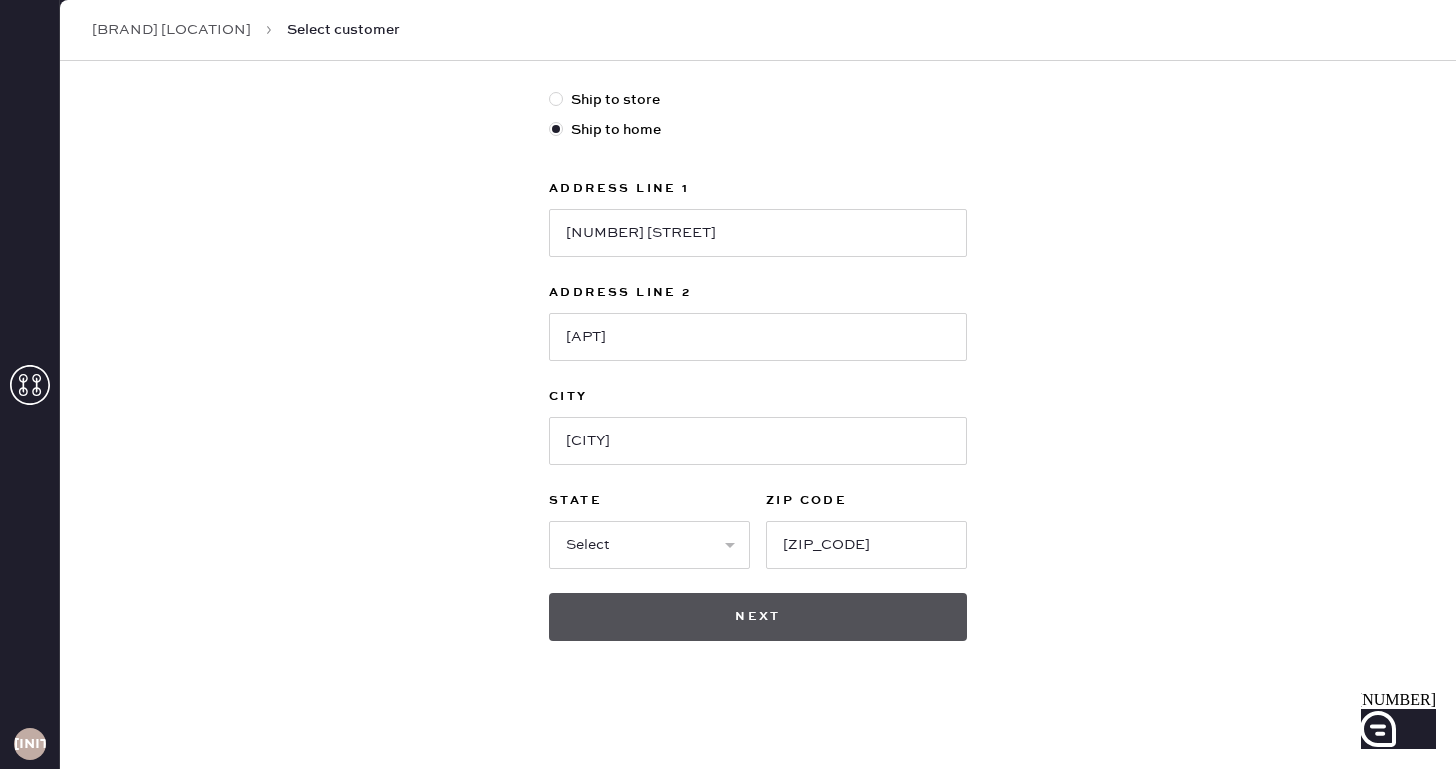 click on "Next" at bounding box center (758, 617) 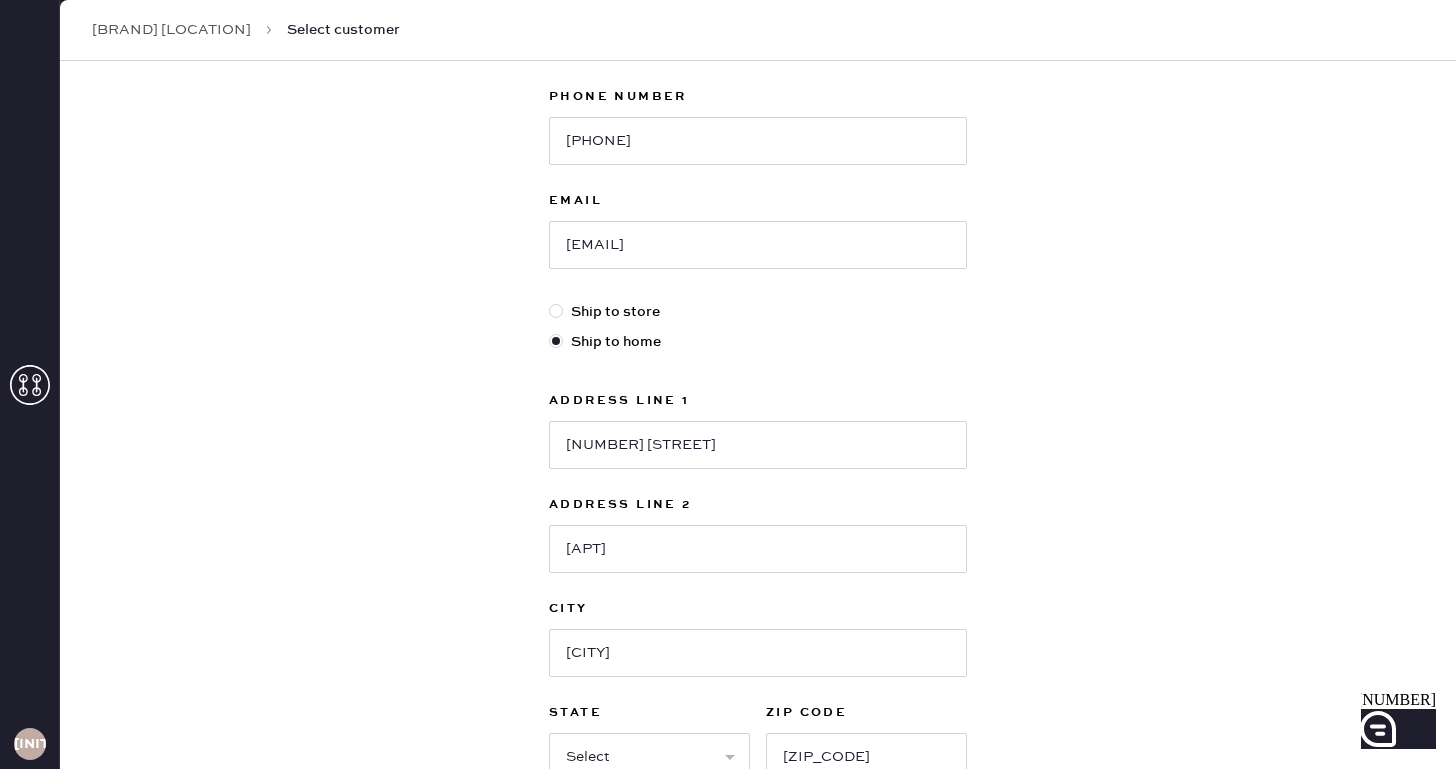 scroll, scrollTop: 0, scrollLeft: 0, axis: both 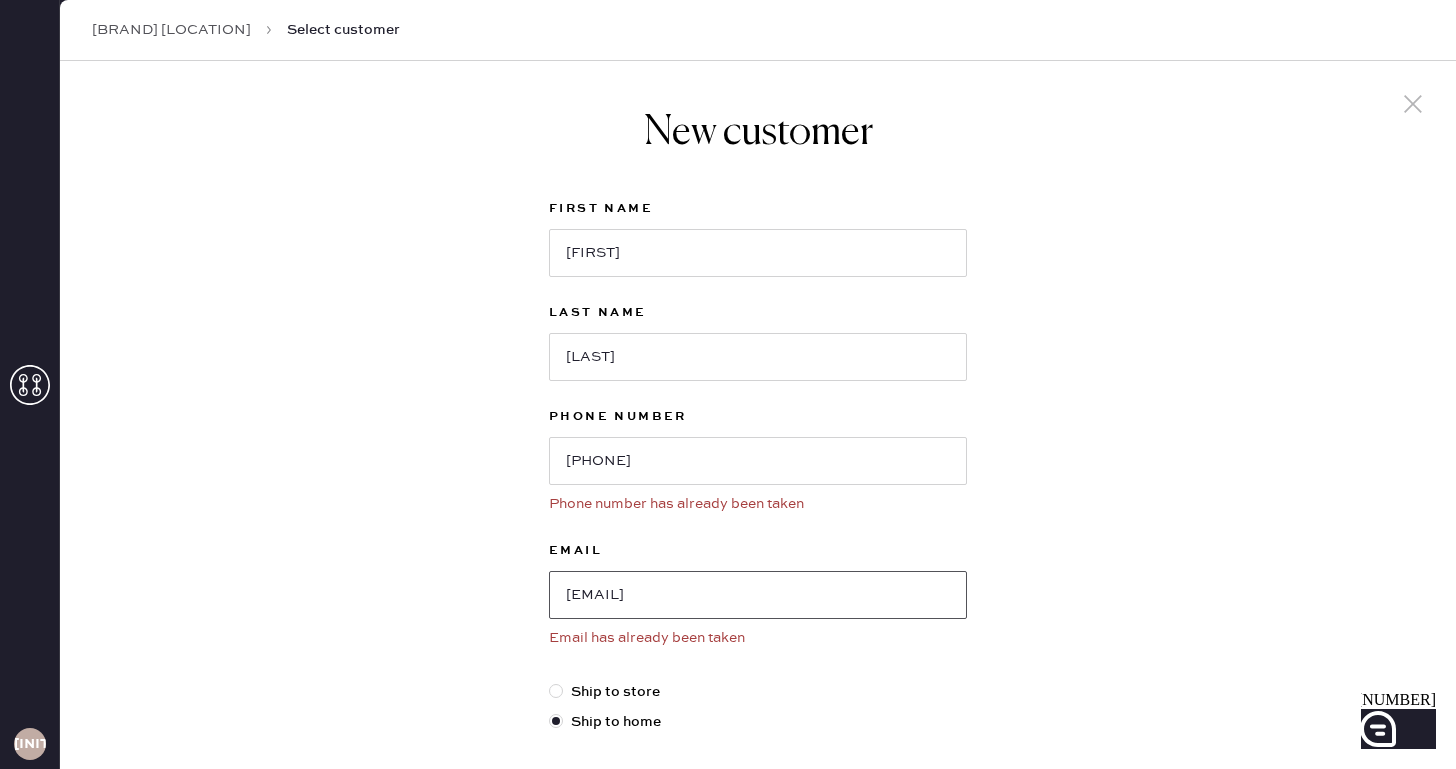 click on "[EMAIL]" at bounding box center [758, 595] 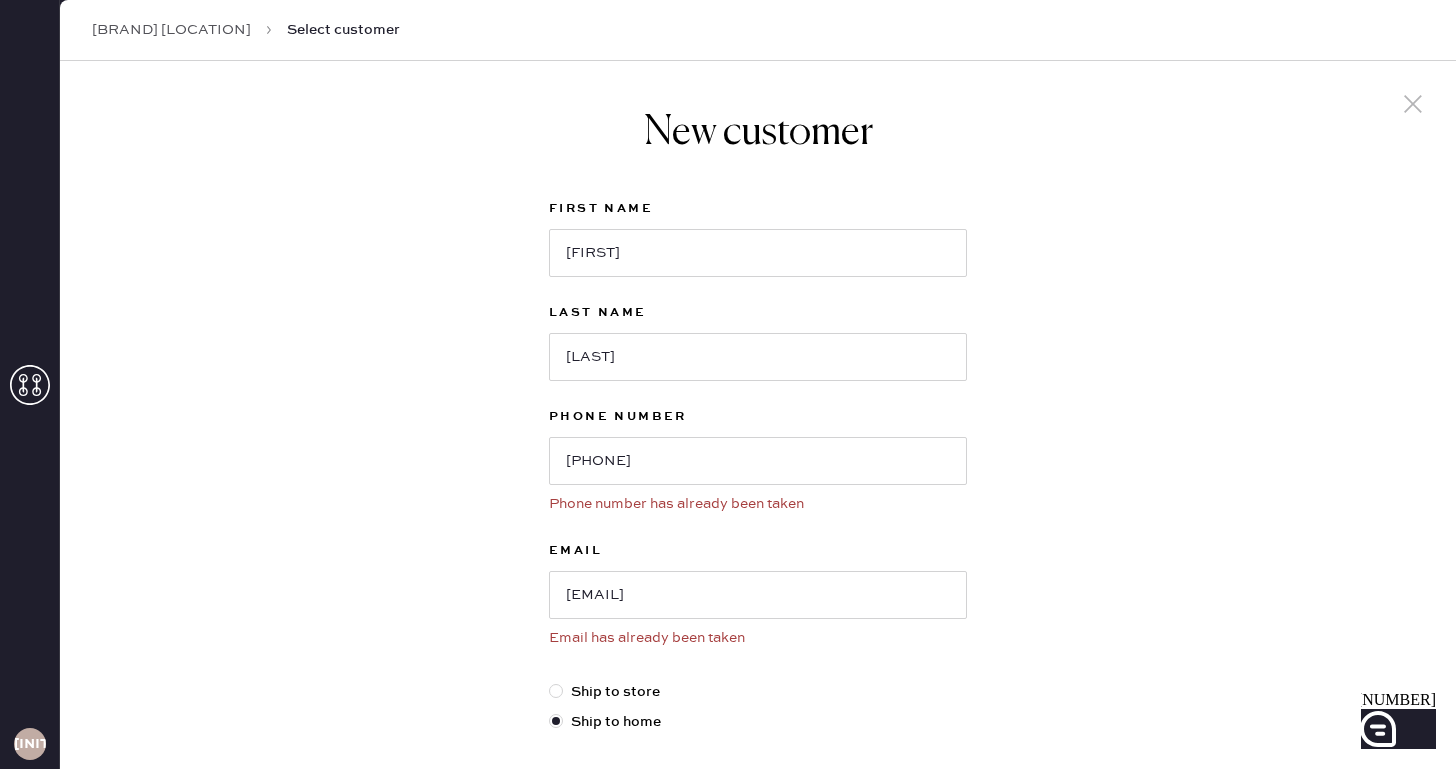 click at bounding box center [1413, 104] 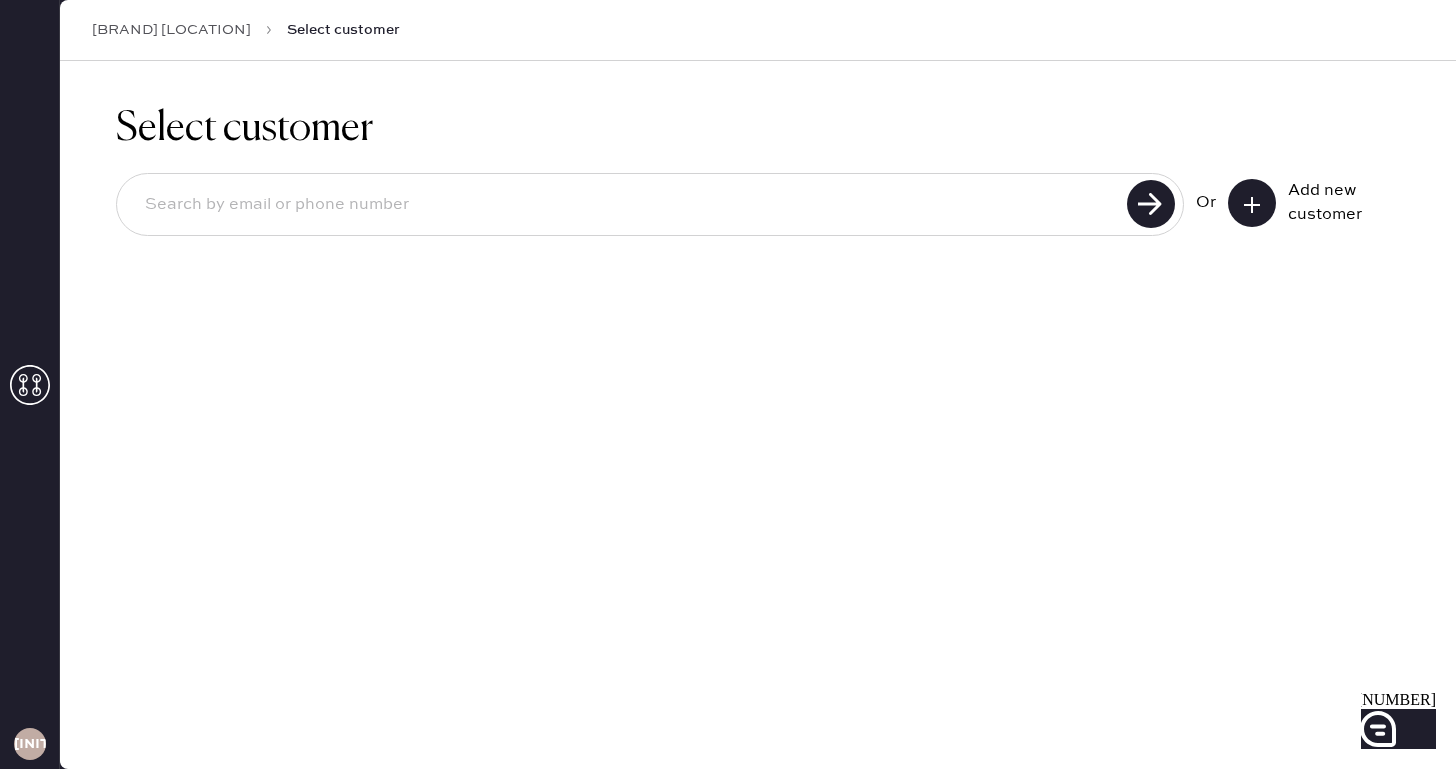 click at bounding box center [625, 205] 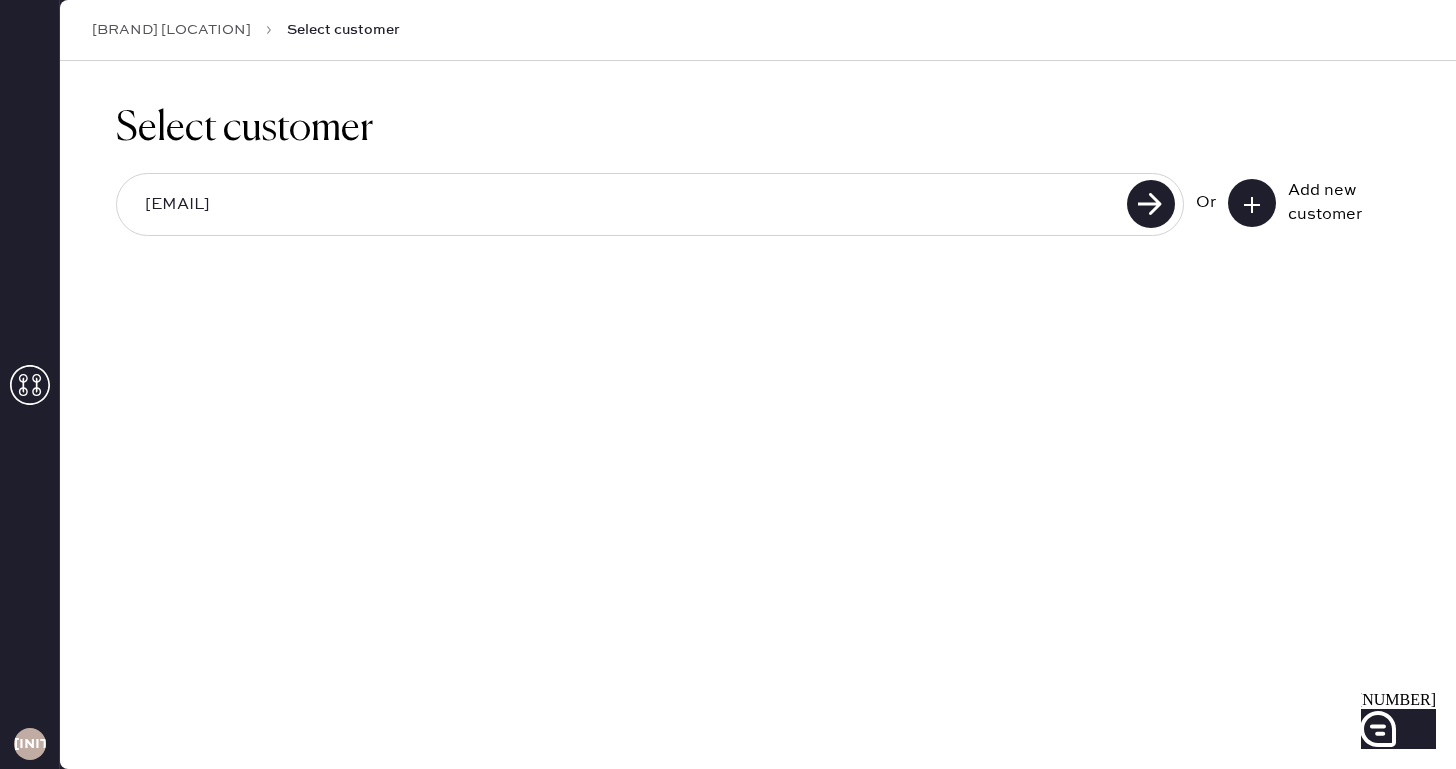 type on "[EMAIL]" 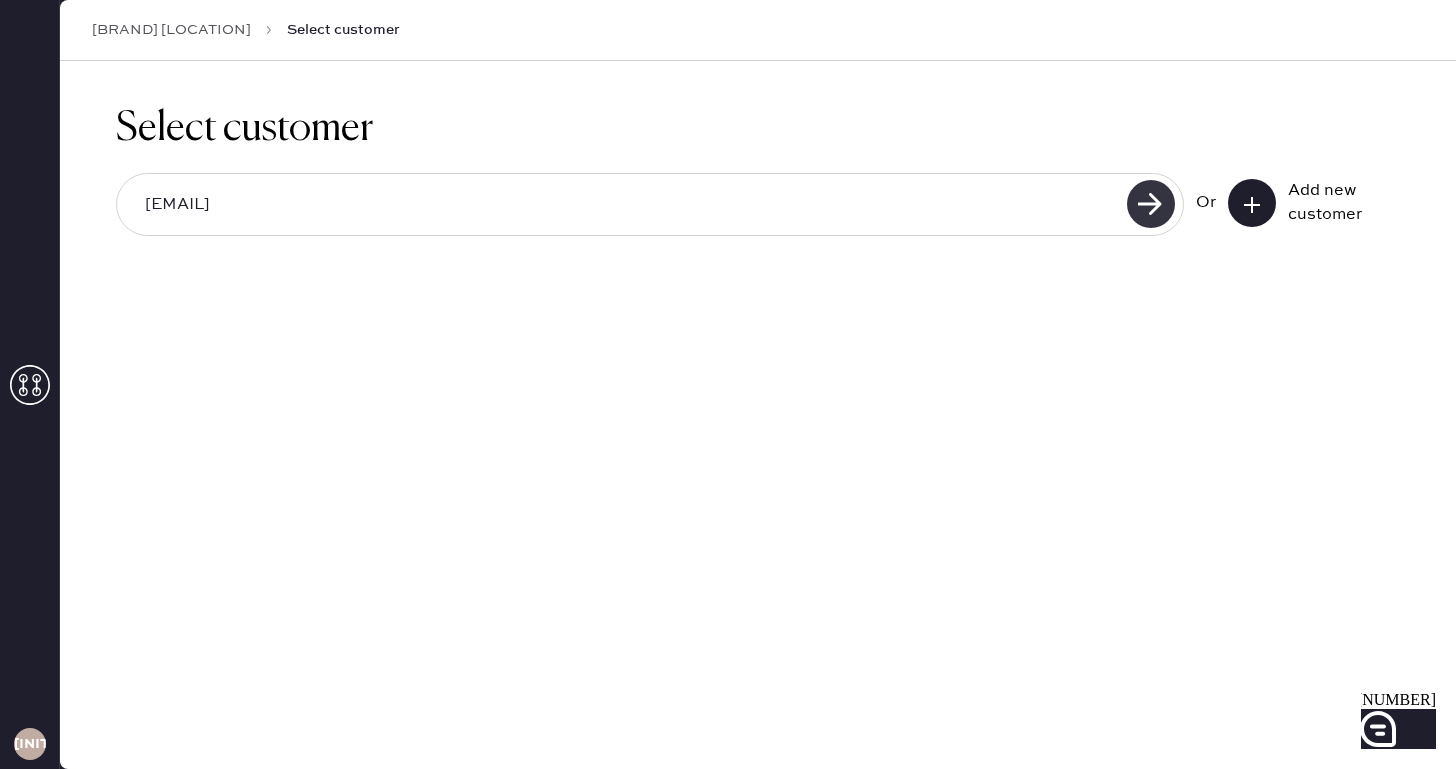 click at bounding box center (1151, 204) 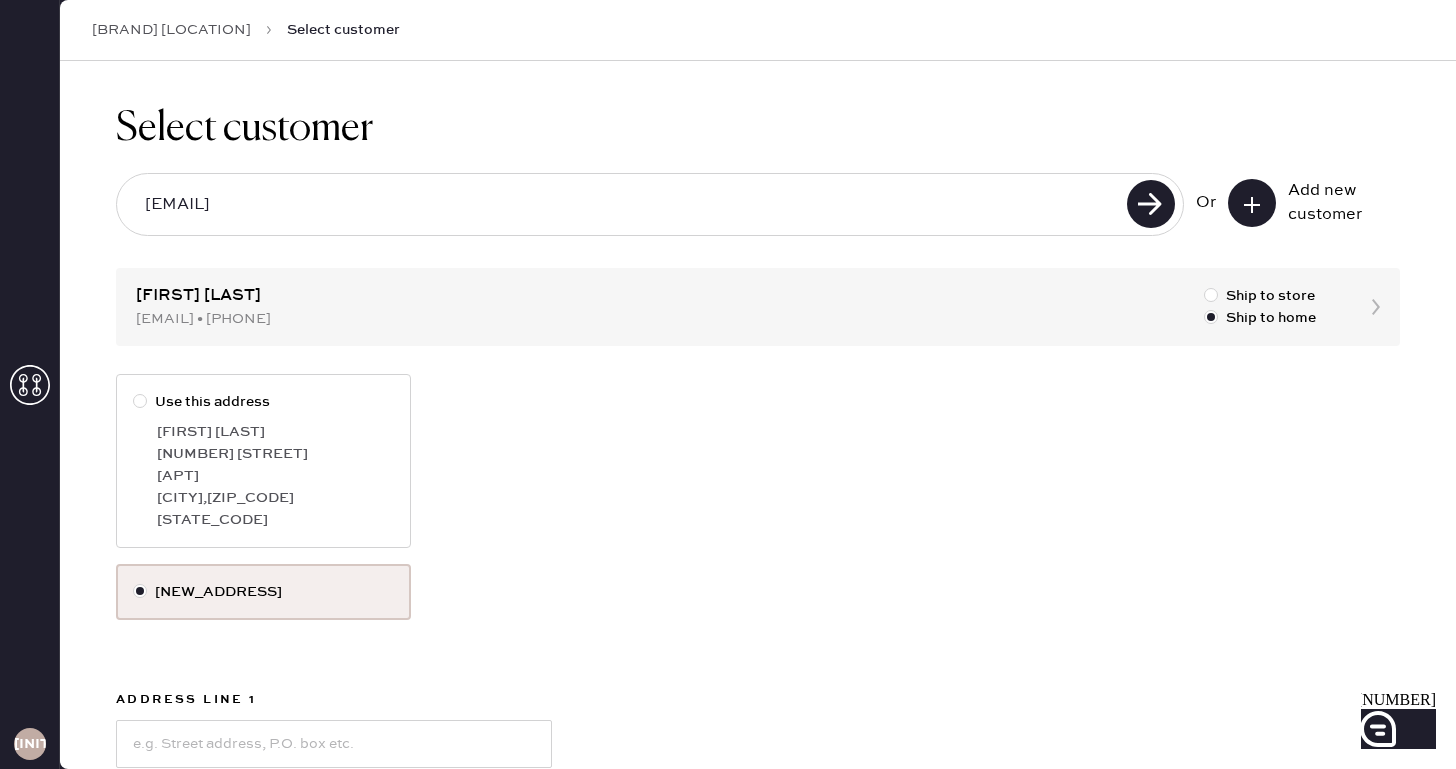 click on "[NUMBER] [STREET]" at bounding box center [275, 454] 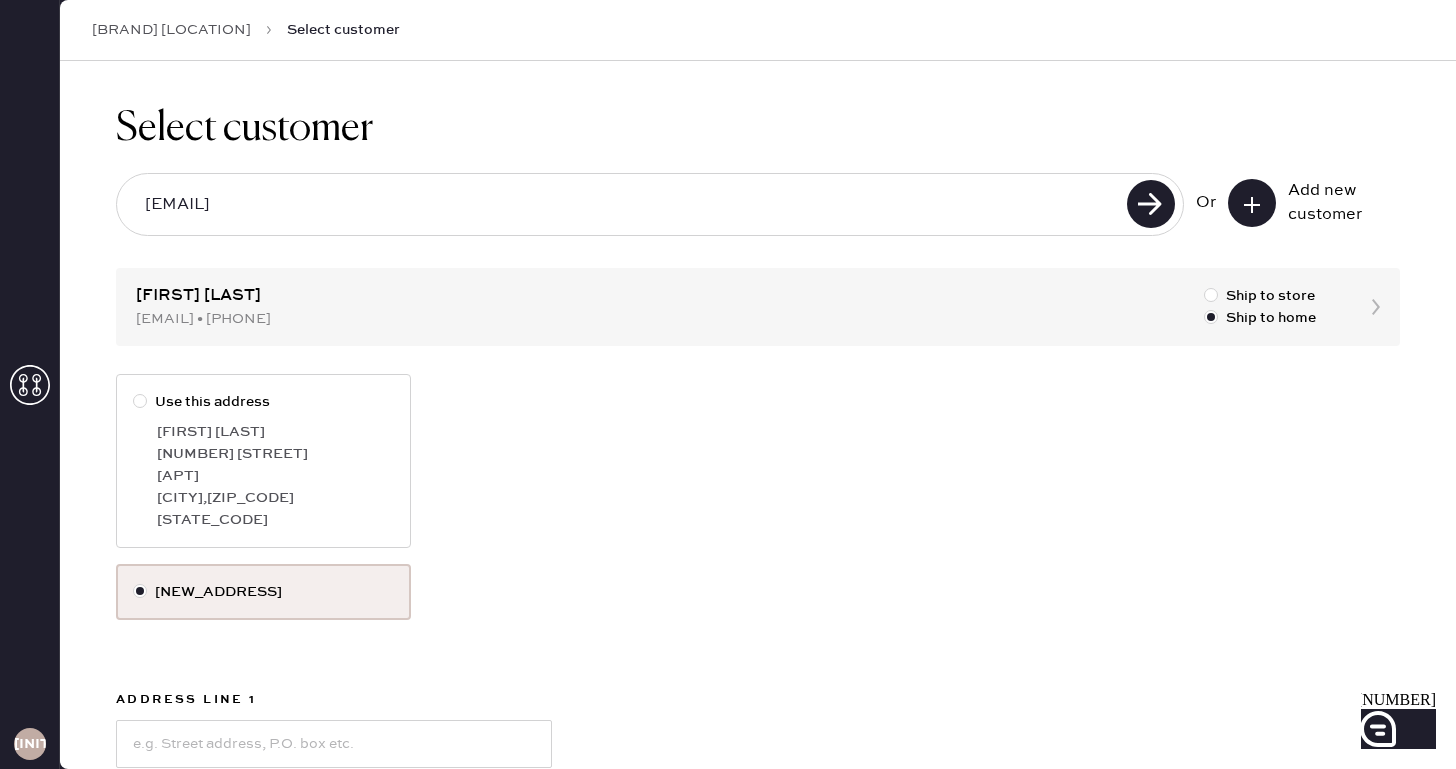 radio on "true" 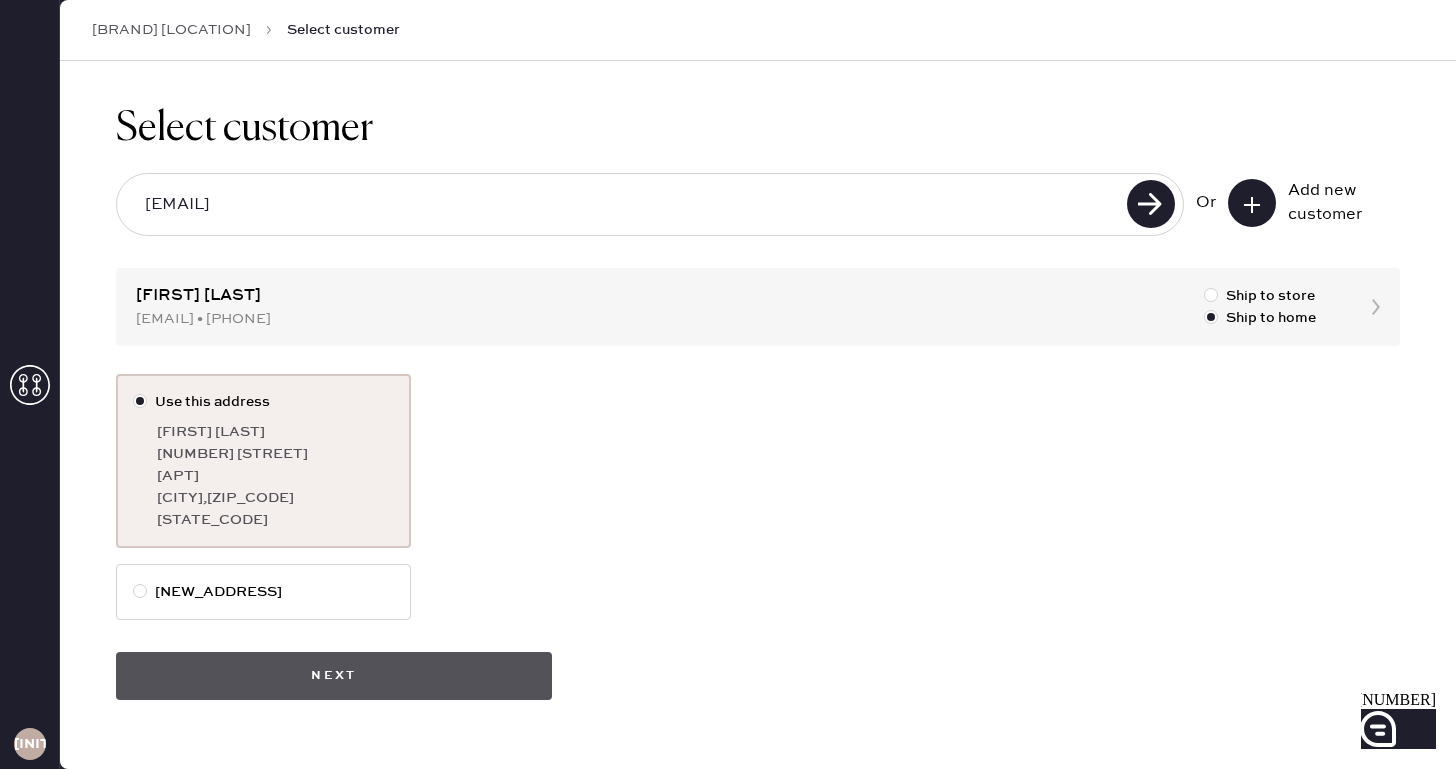 click on "Next" at bounding box center (334, 676) 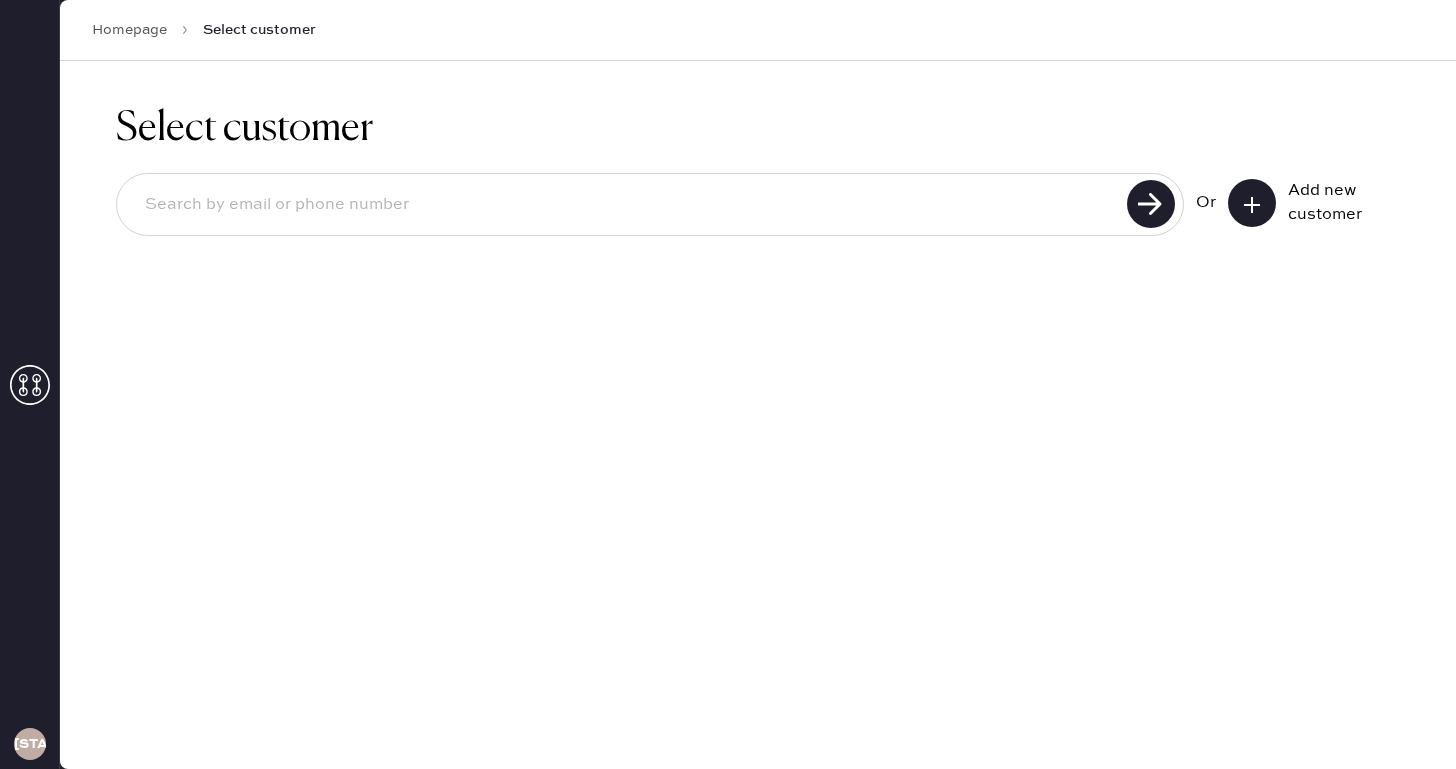 scroll, scrollTop: 0, scrollLeft: 0, axis: both 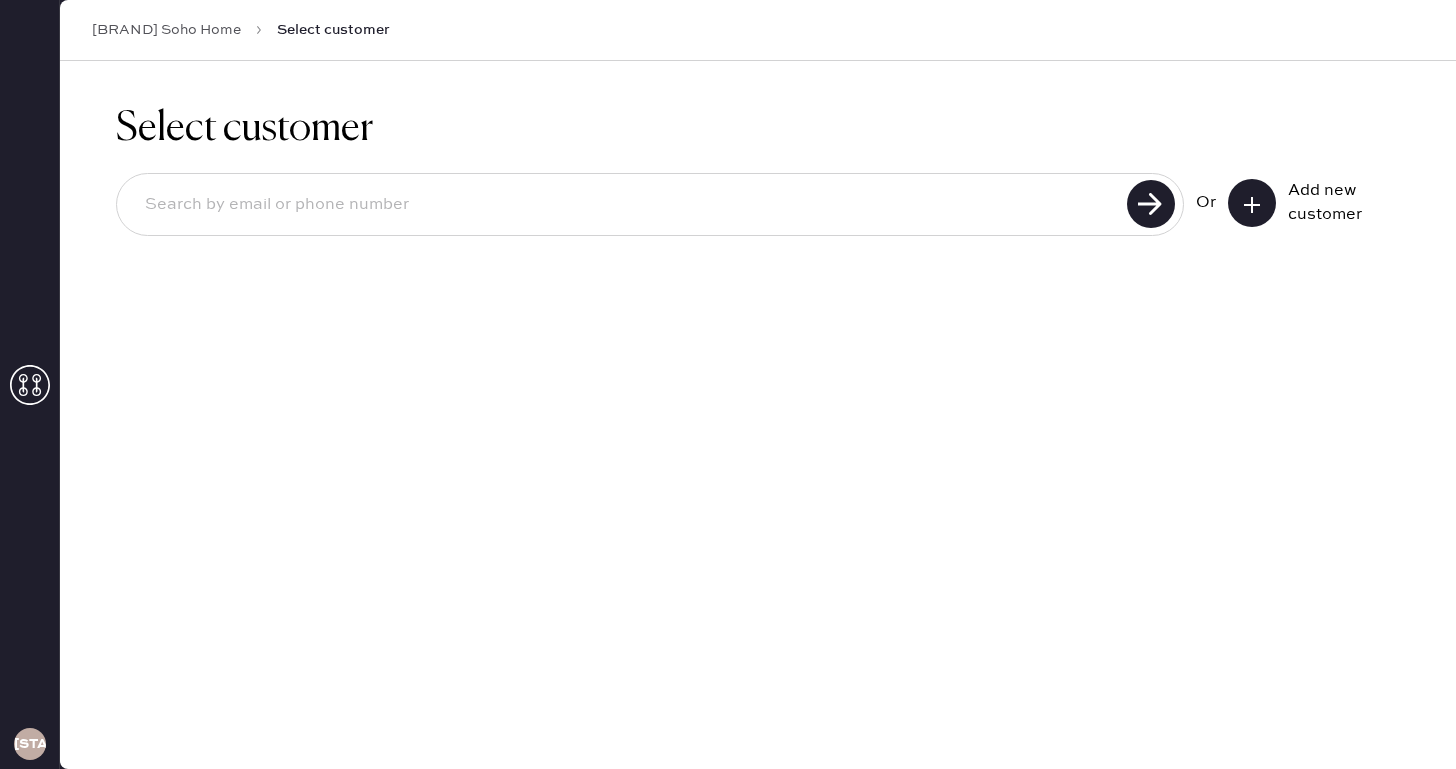 click at bounding box center (625, 205) 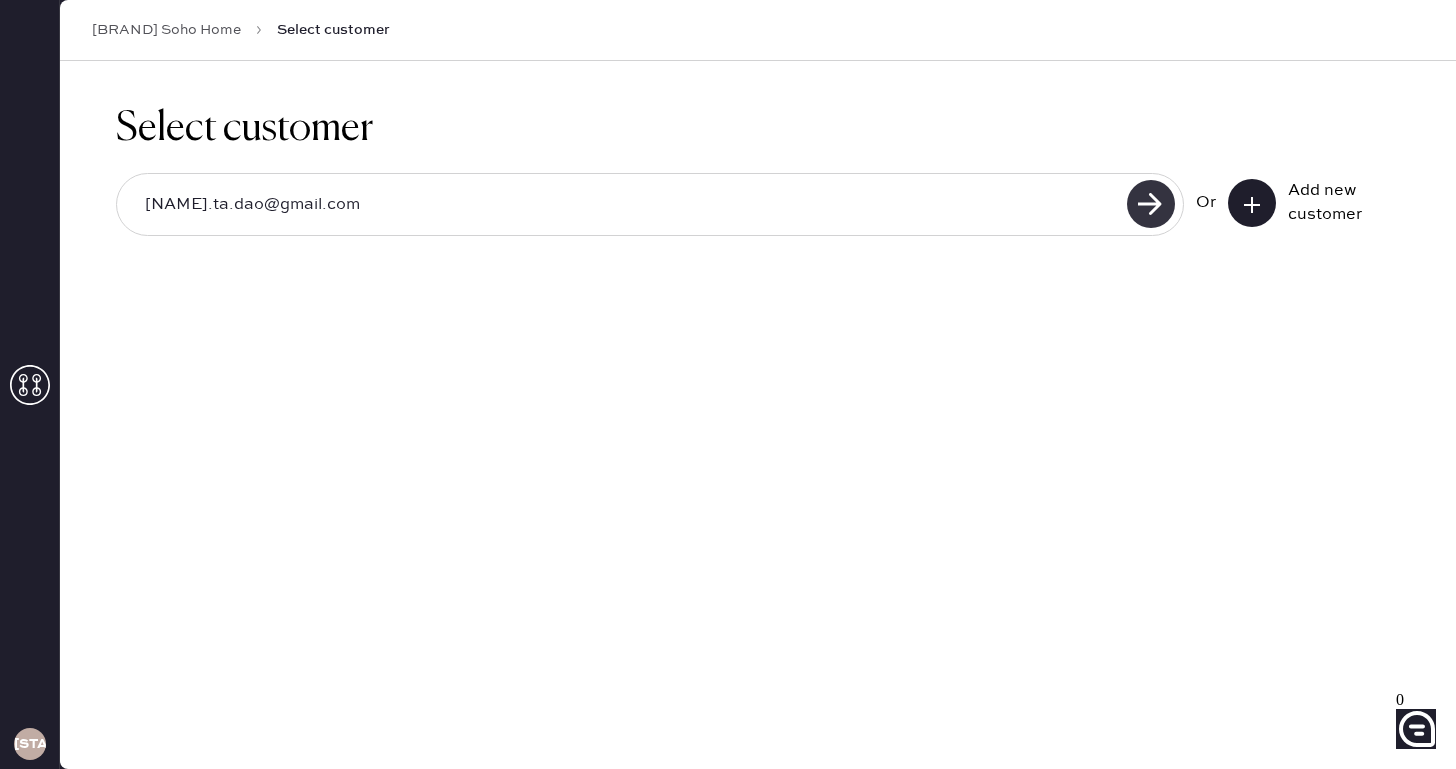 type on "[NAME].ta.dao@gmail.com" 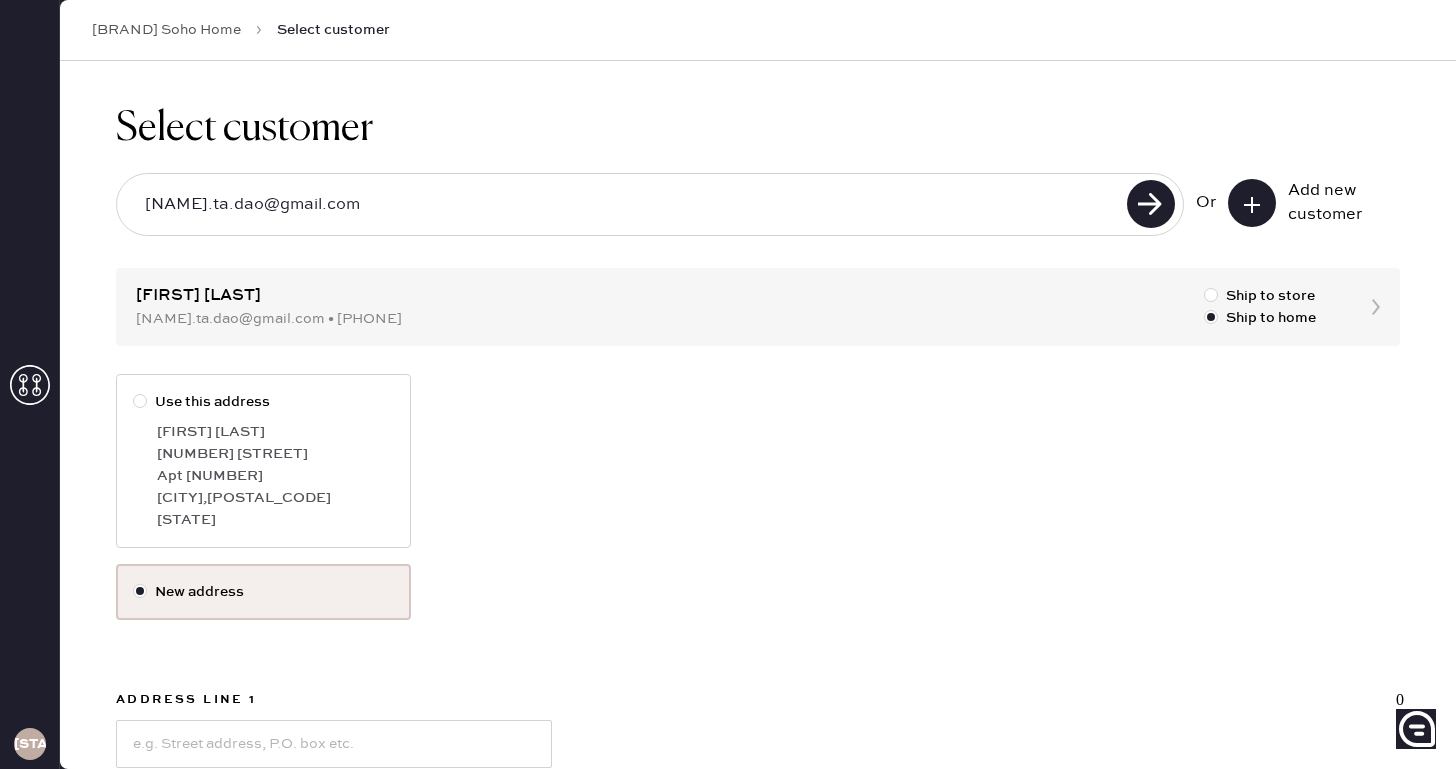 click at bounding box center (140, 401) 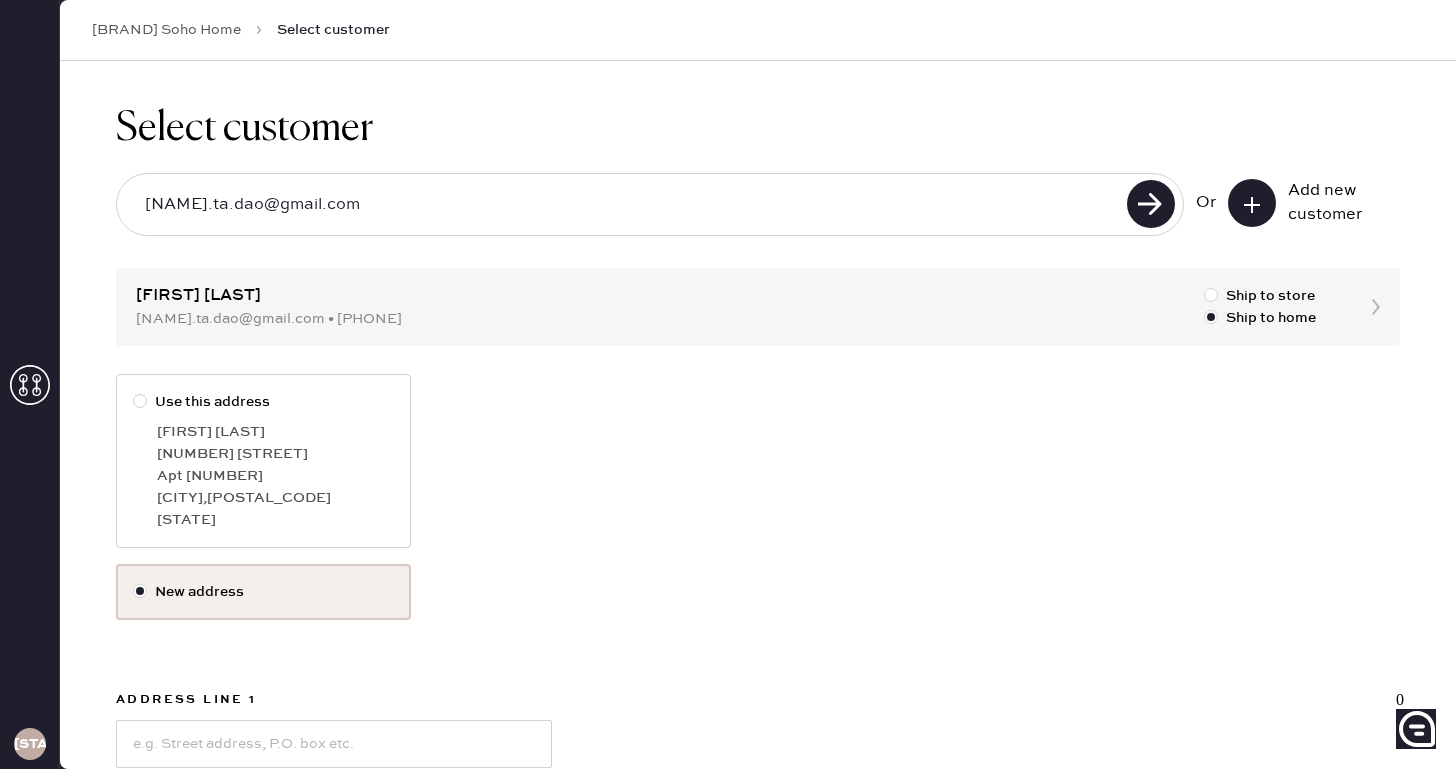 radio on "true" 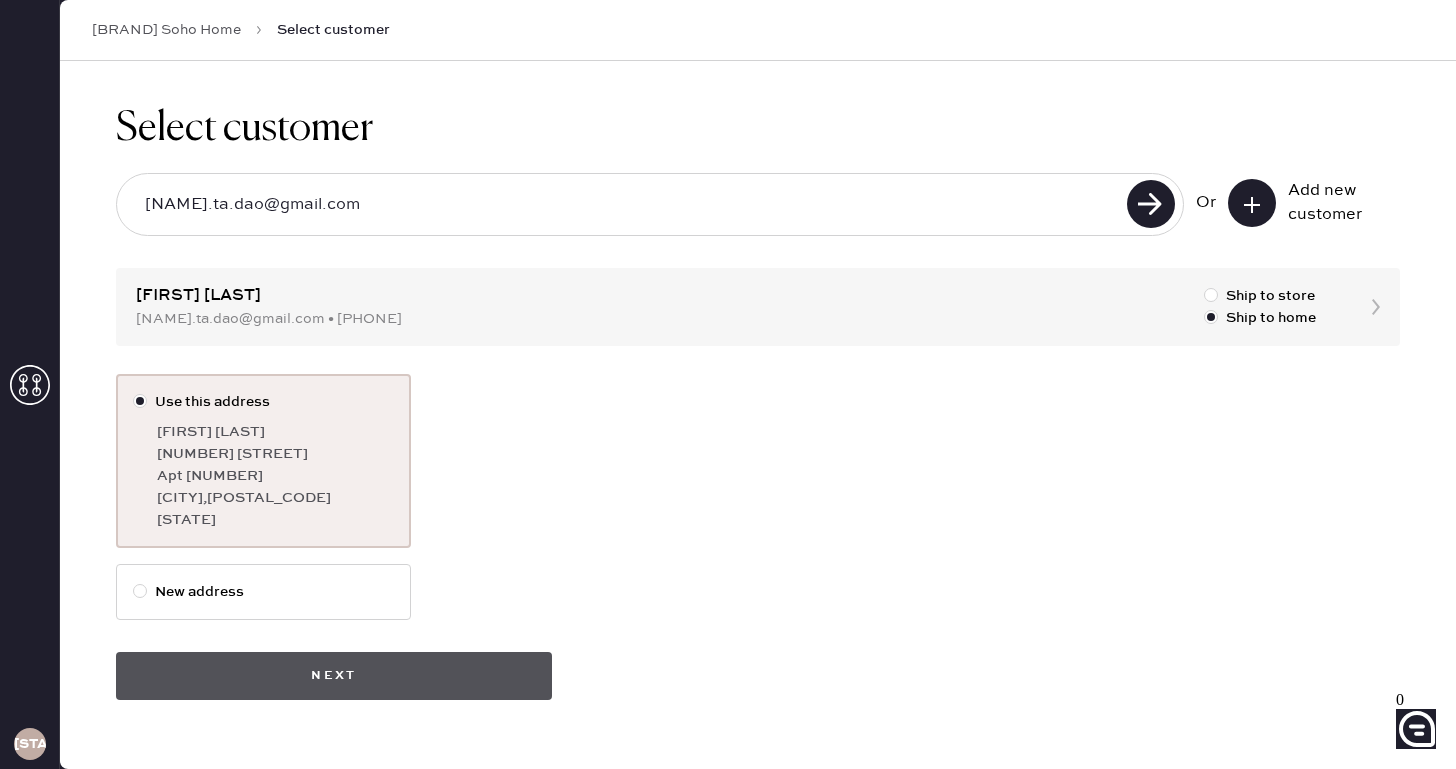 click on "Next" at bounding box center [334, 676] 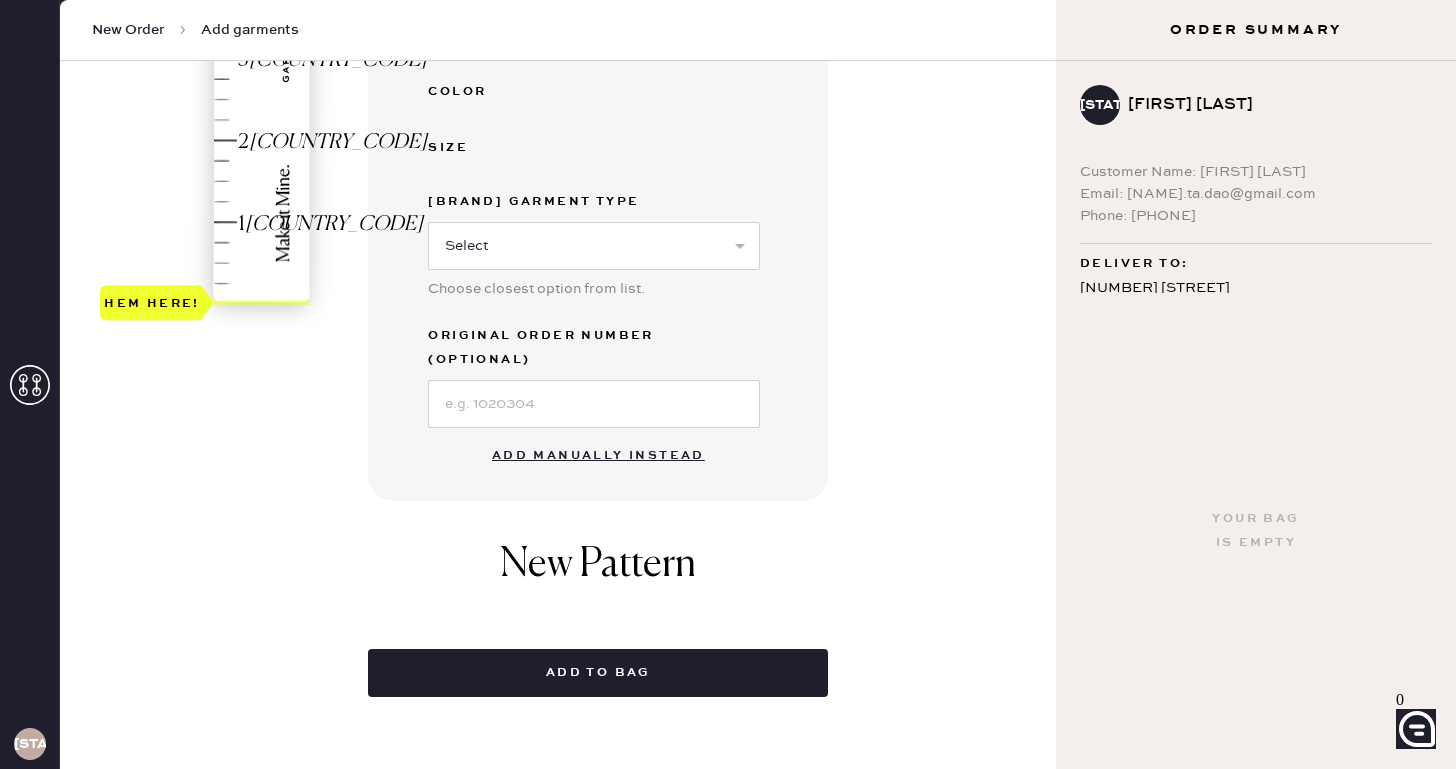 scroll, scrollTop: 570, scrollLeft: 0, axis: vertical 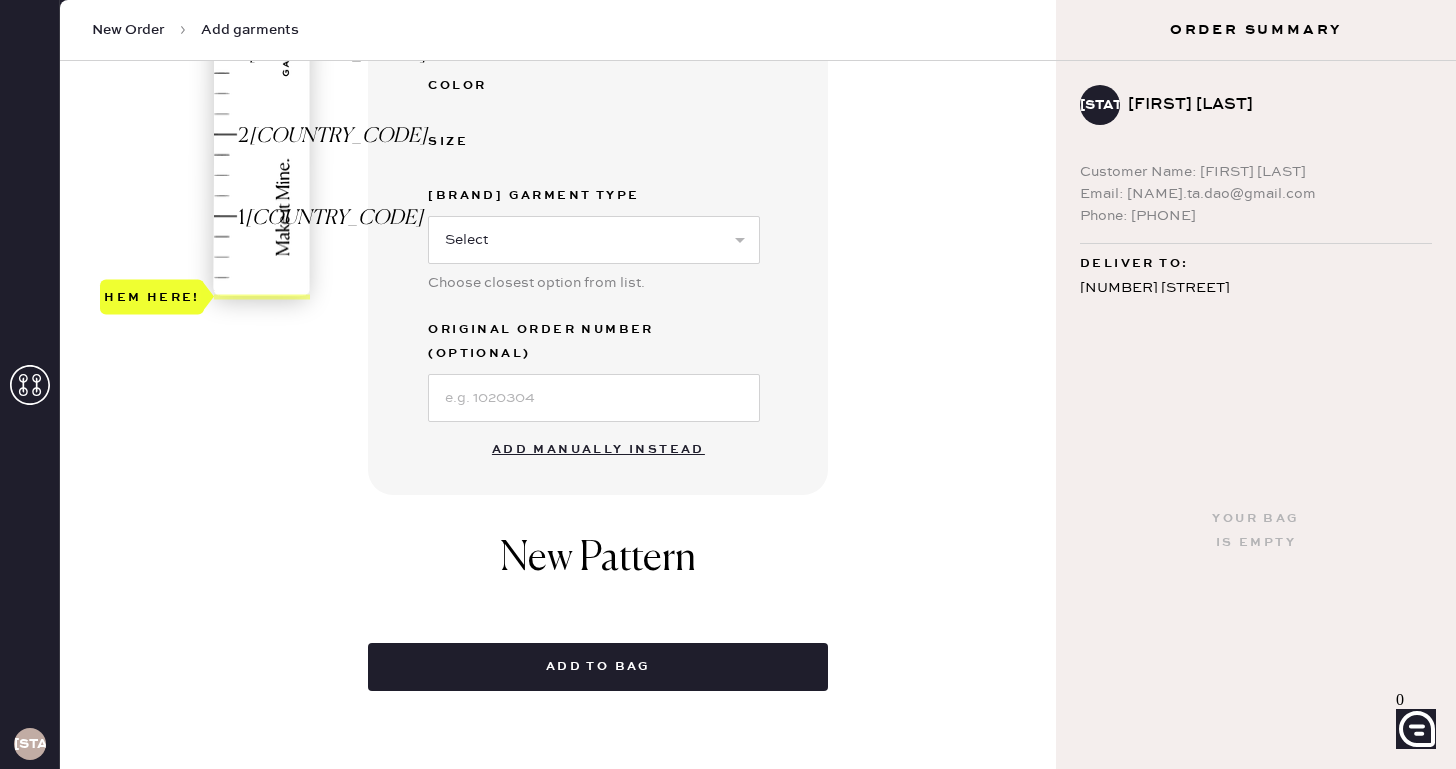 click on "Add manually instead" at bounding box center [598, 450] 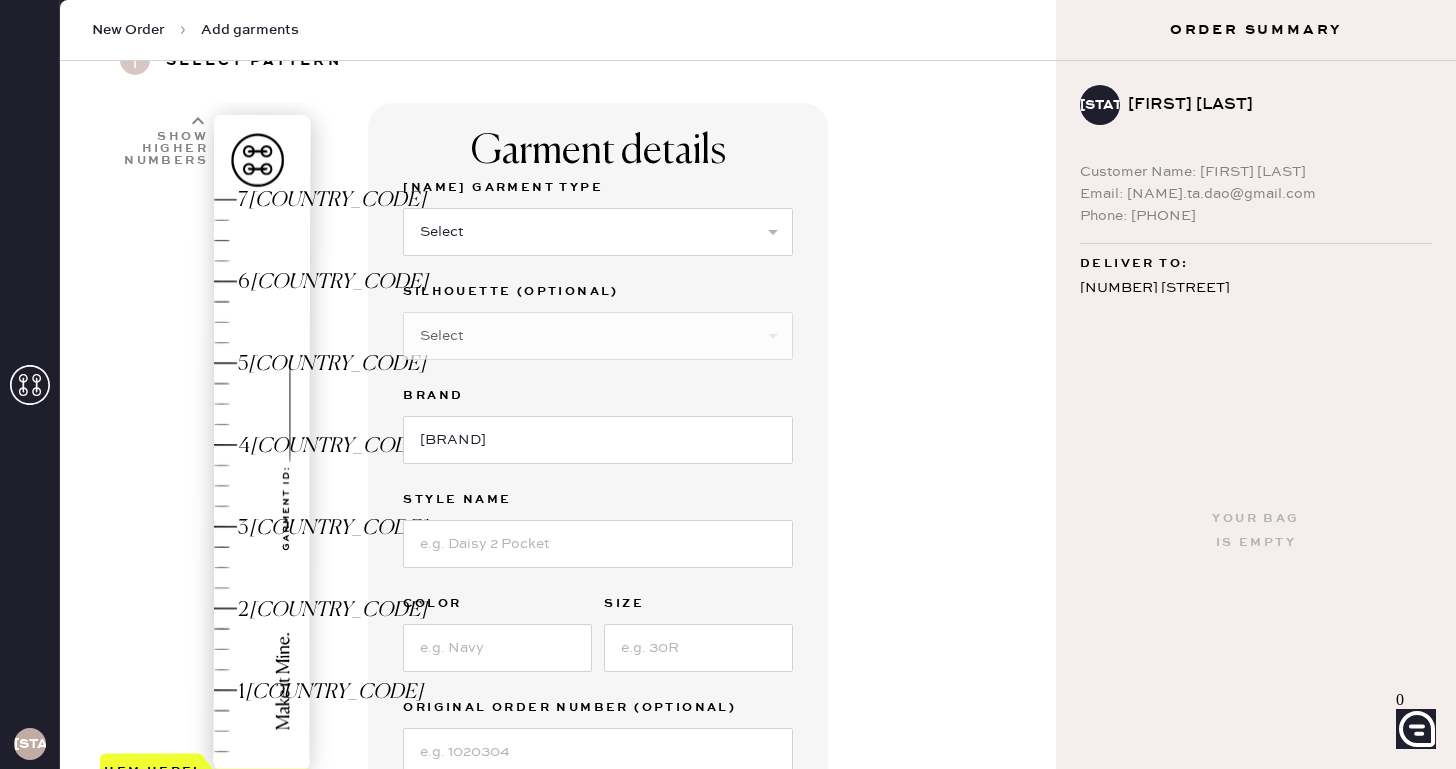 scroll, scrollTop: 99, scrollLeft: 0, axis: vertical 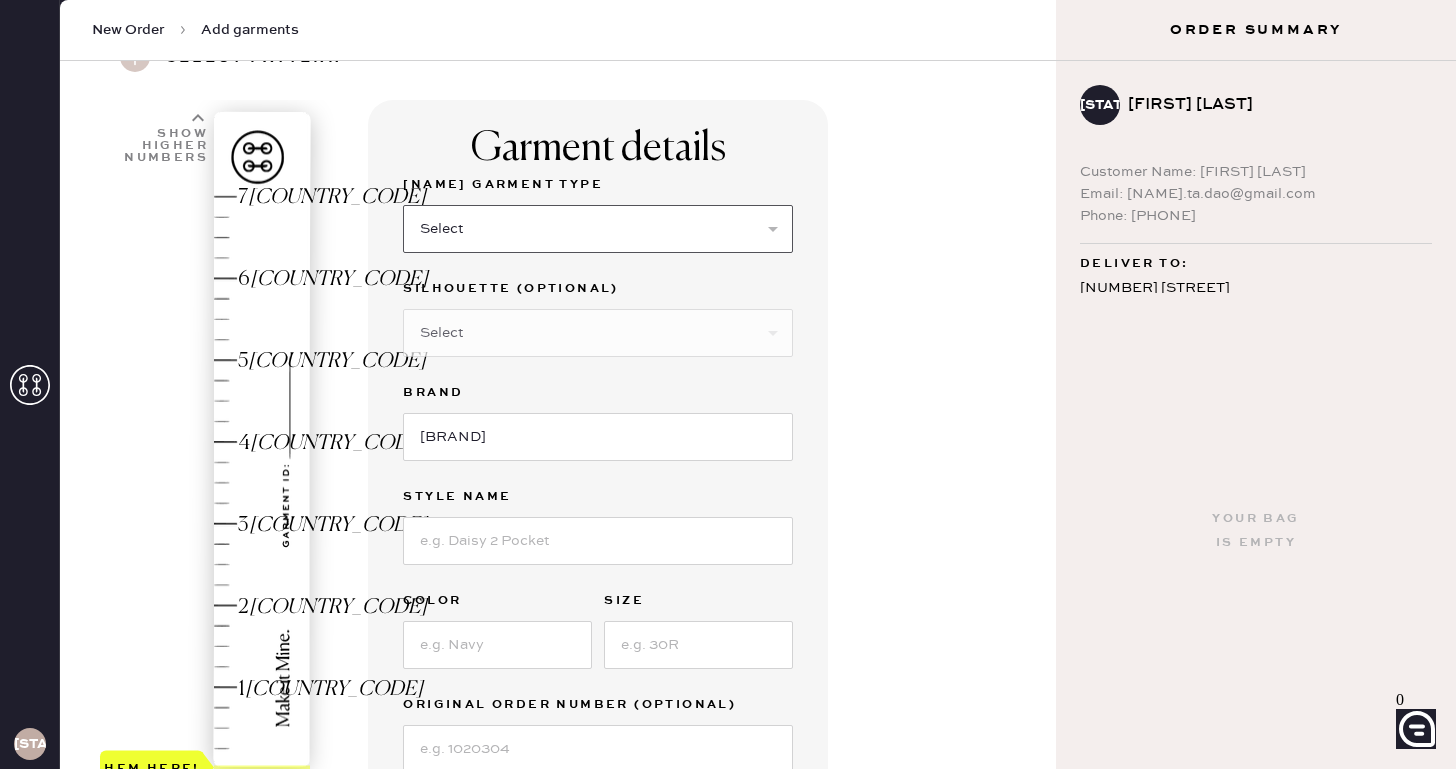 click on "Select Basic Skirt Jeans Leggings Pants Shorts Basic Sleeved Dress Basic Sleeveless Dress Basic Strap Dress Strap Jumpsuit Button Down Top Sleeved Top Sleeveless Top" at bounding box center [598, 229] 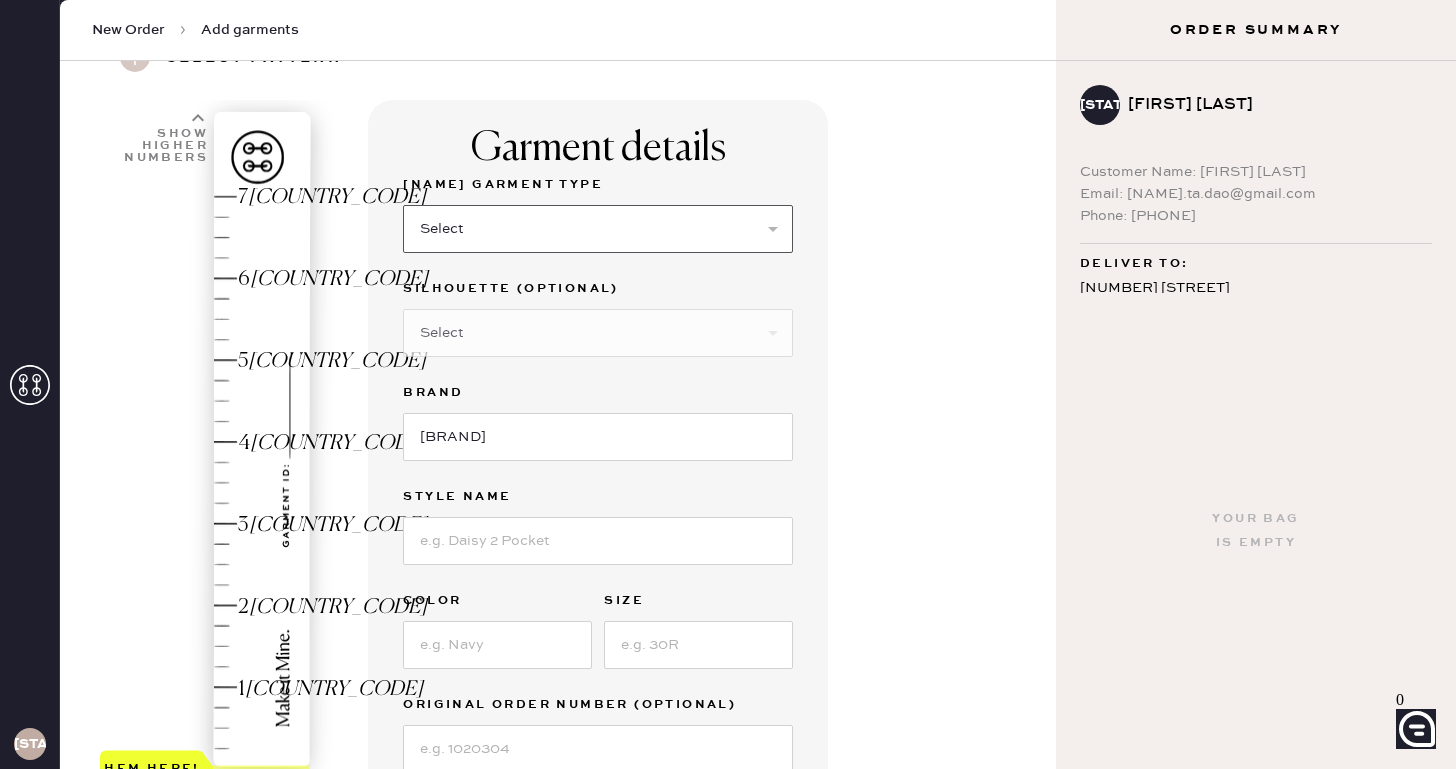 select on "[NUMBER]" 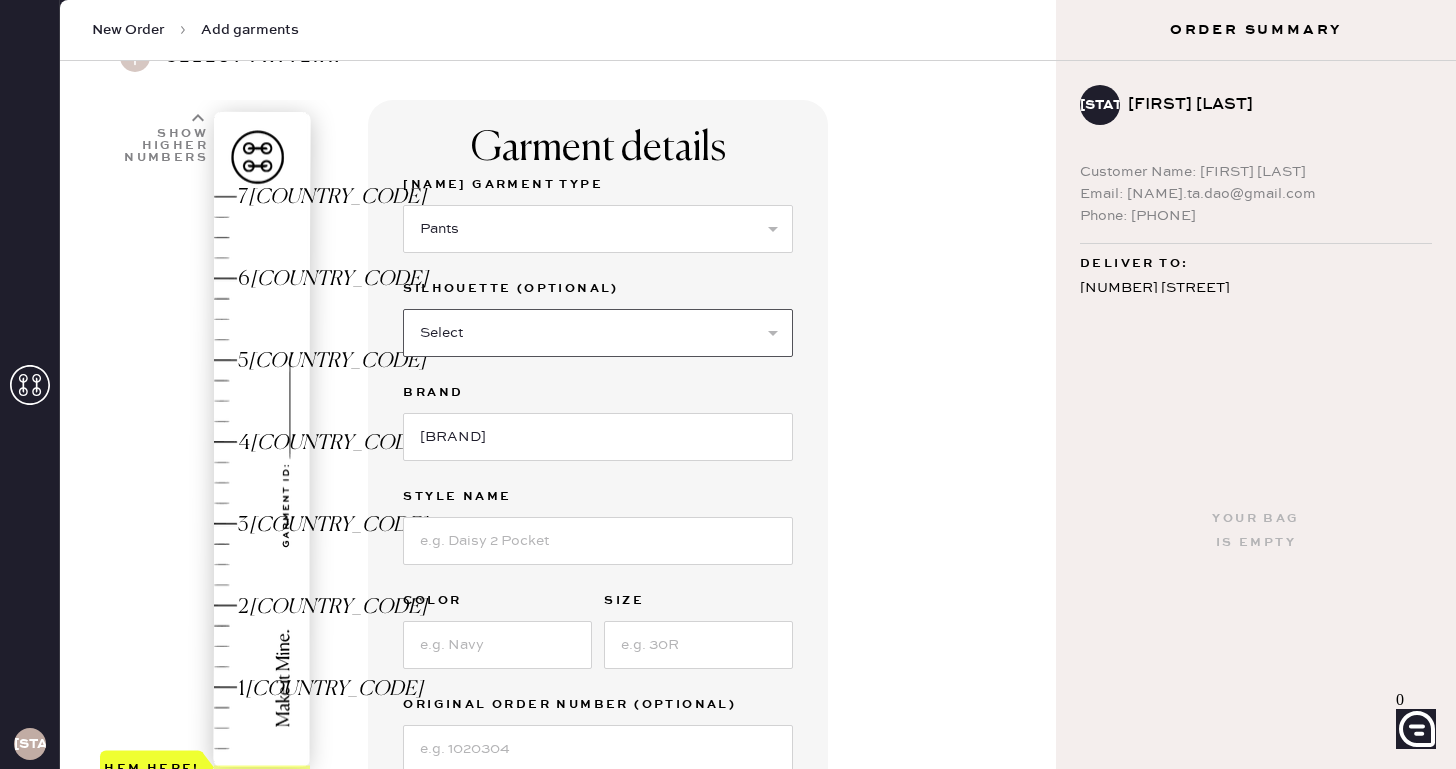 click on "Select Joggers Shorts Cropped Flare Boot Cut Straight Skinny Other" at bounding box center [598, 333] 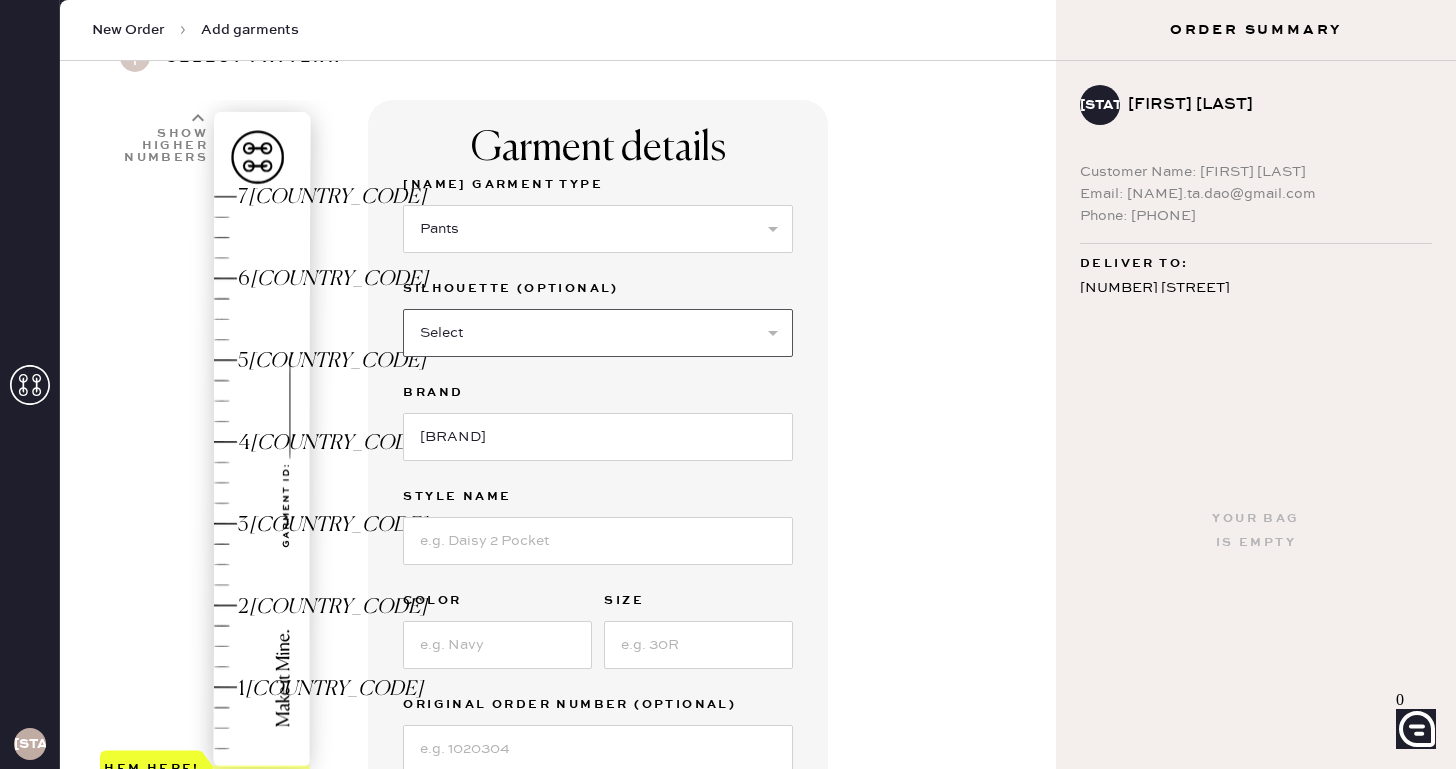 select on "11" 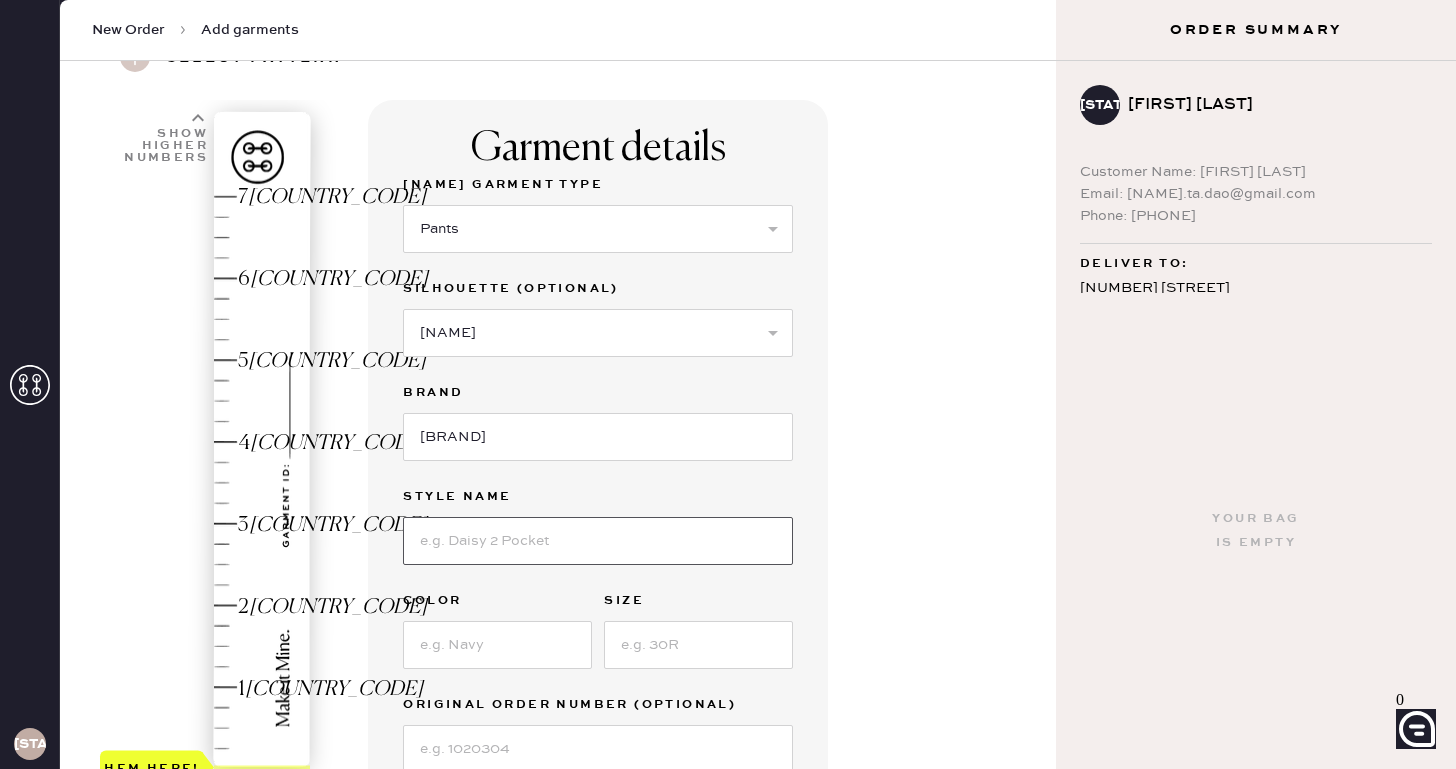 click at bounding box center (598, 541) 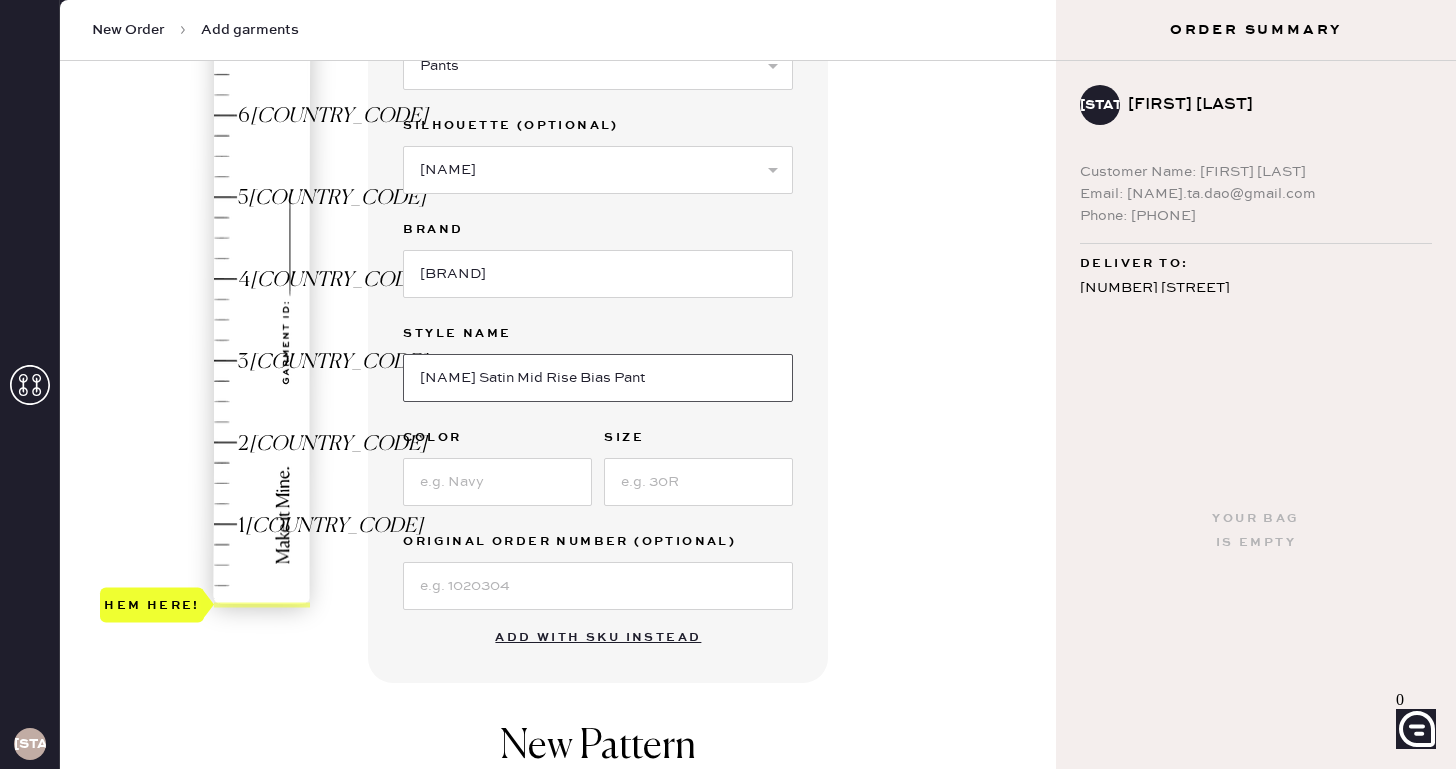 scroll, scrollTop: 276, scrollLeft: 0, axis: vertical 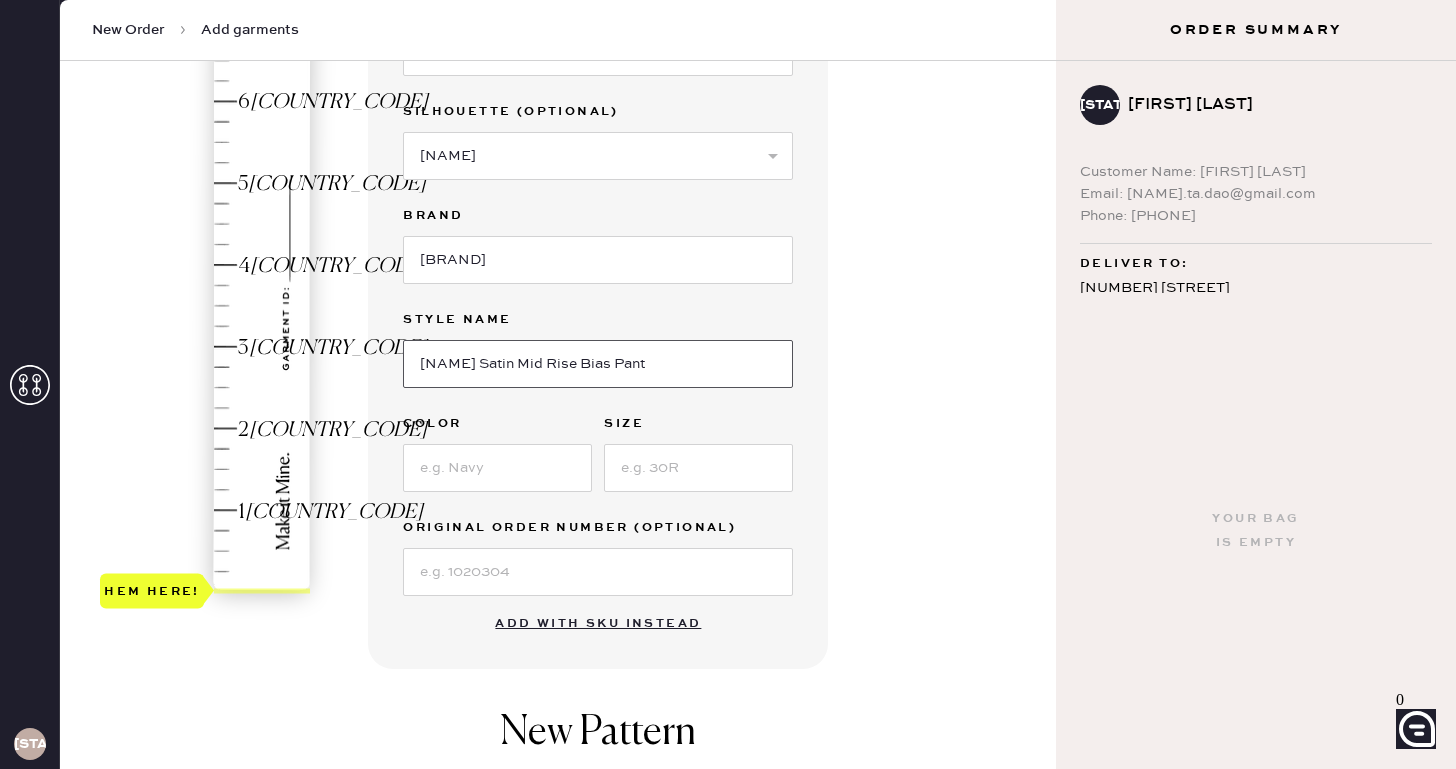 type on "Gale  Satin Mid Rise Bias Pant" 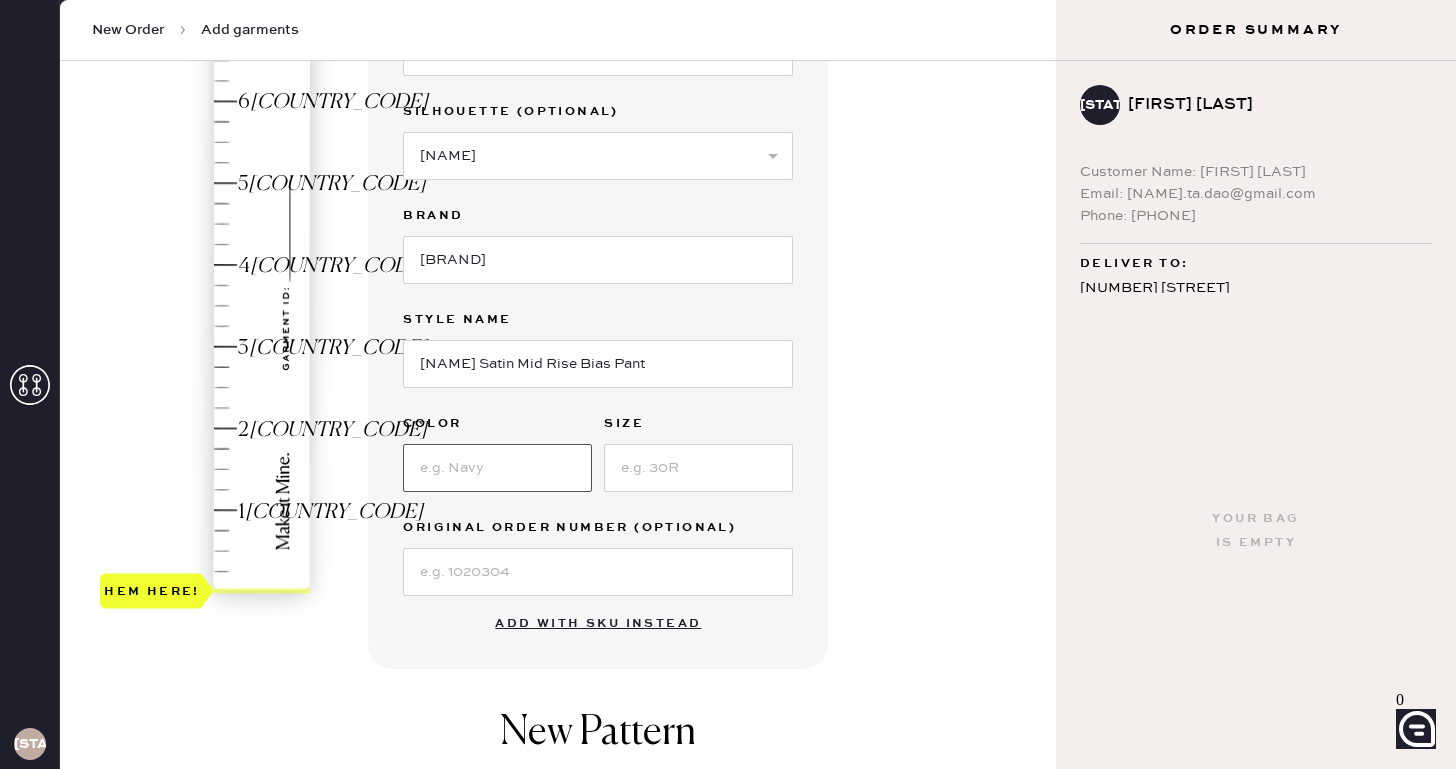 click at bounding box center [497, 468] 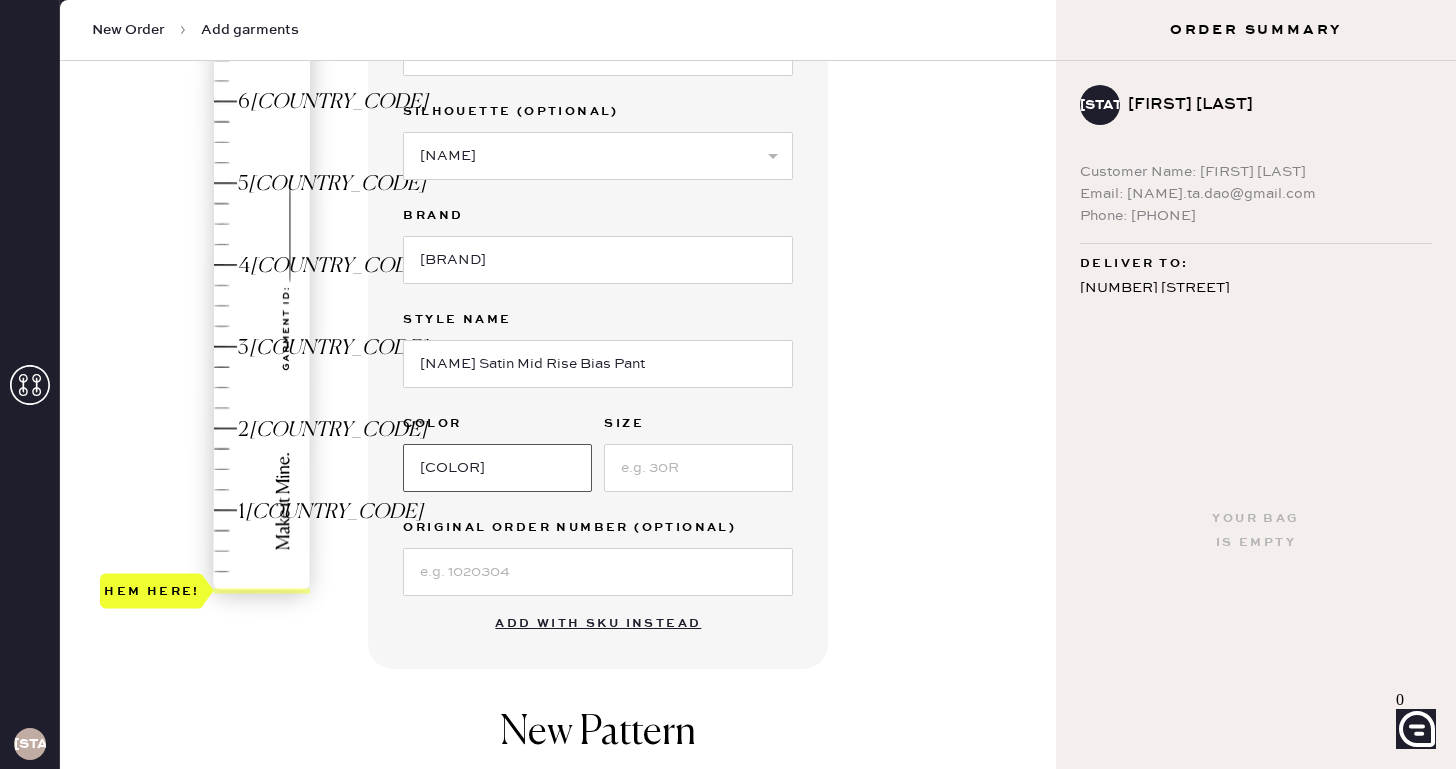 type on "Black" 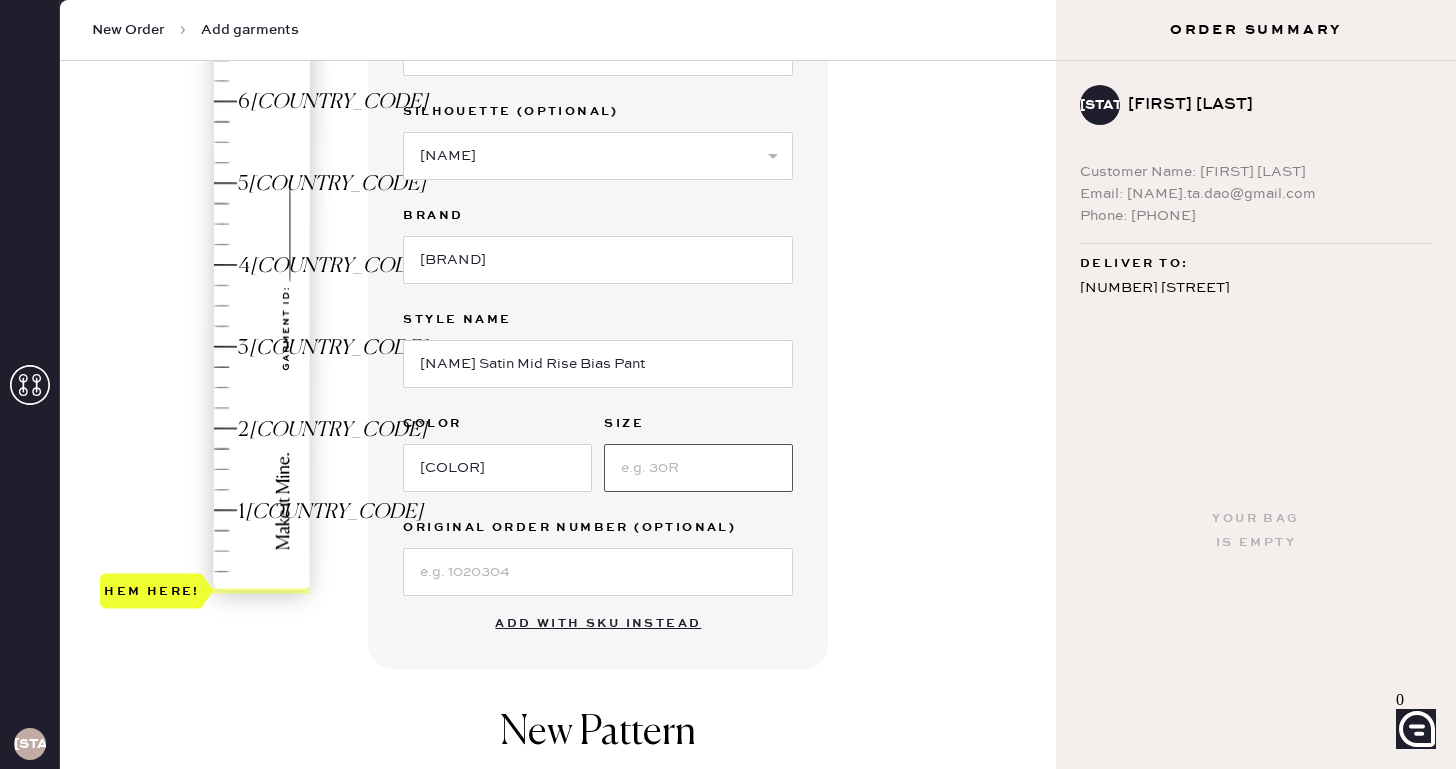 click at bounding box center [698, 468] 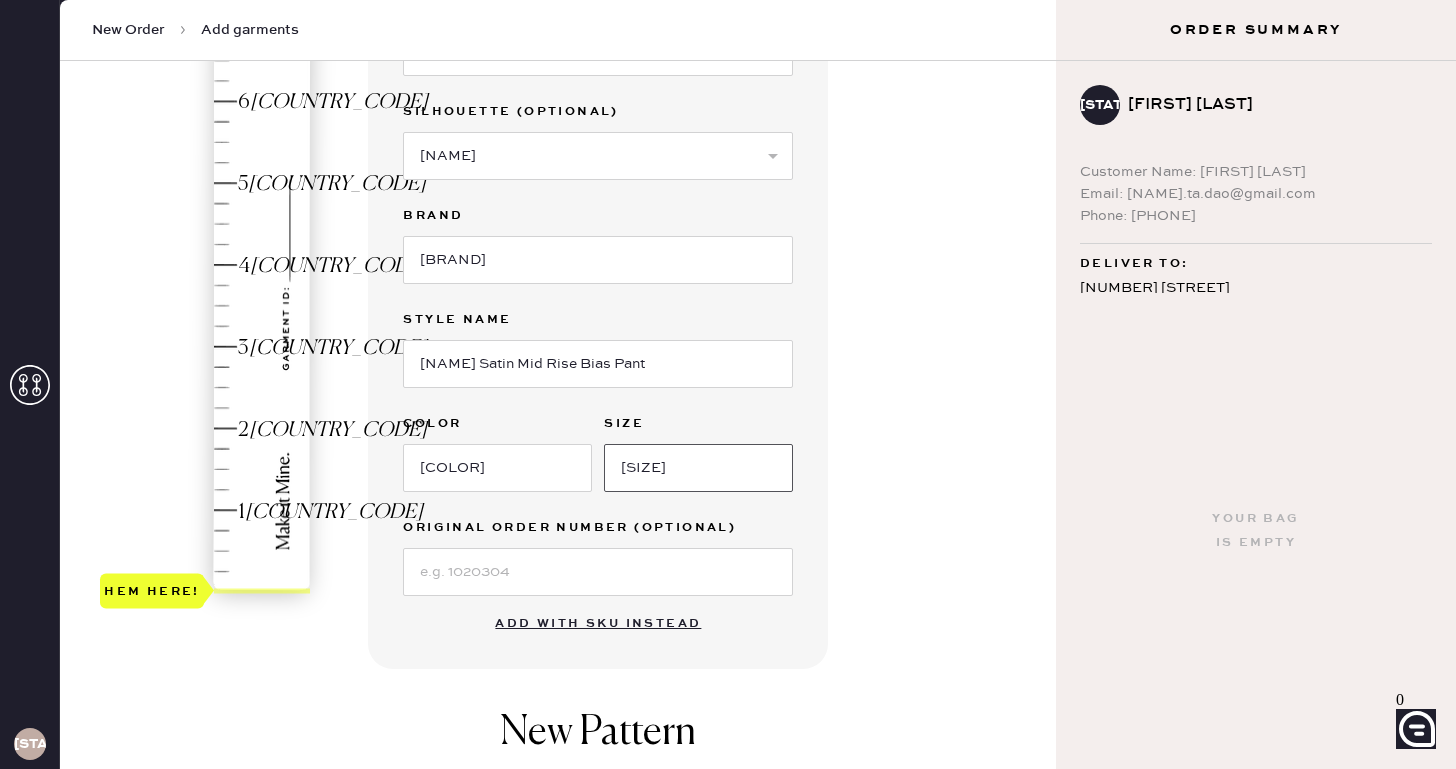type on "xs" 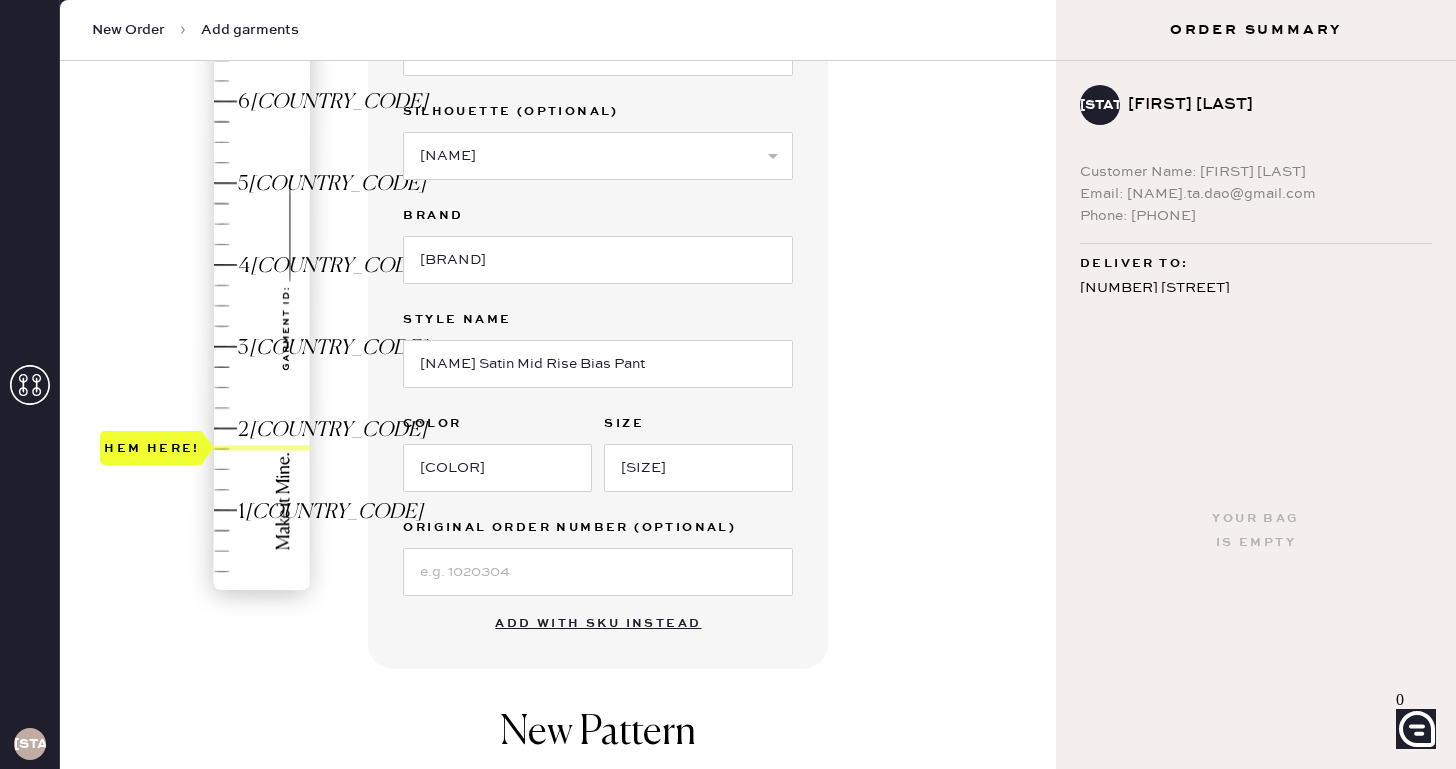 drag, startPoint x: 247, startPoint y: 591, endPoint x: 244, endPoint y: 455, distance: 136.03308 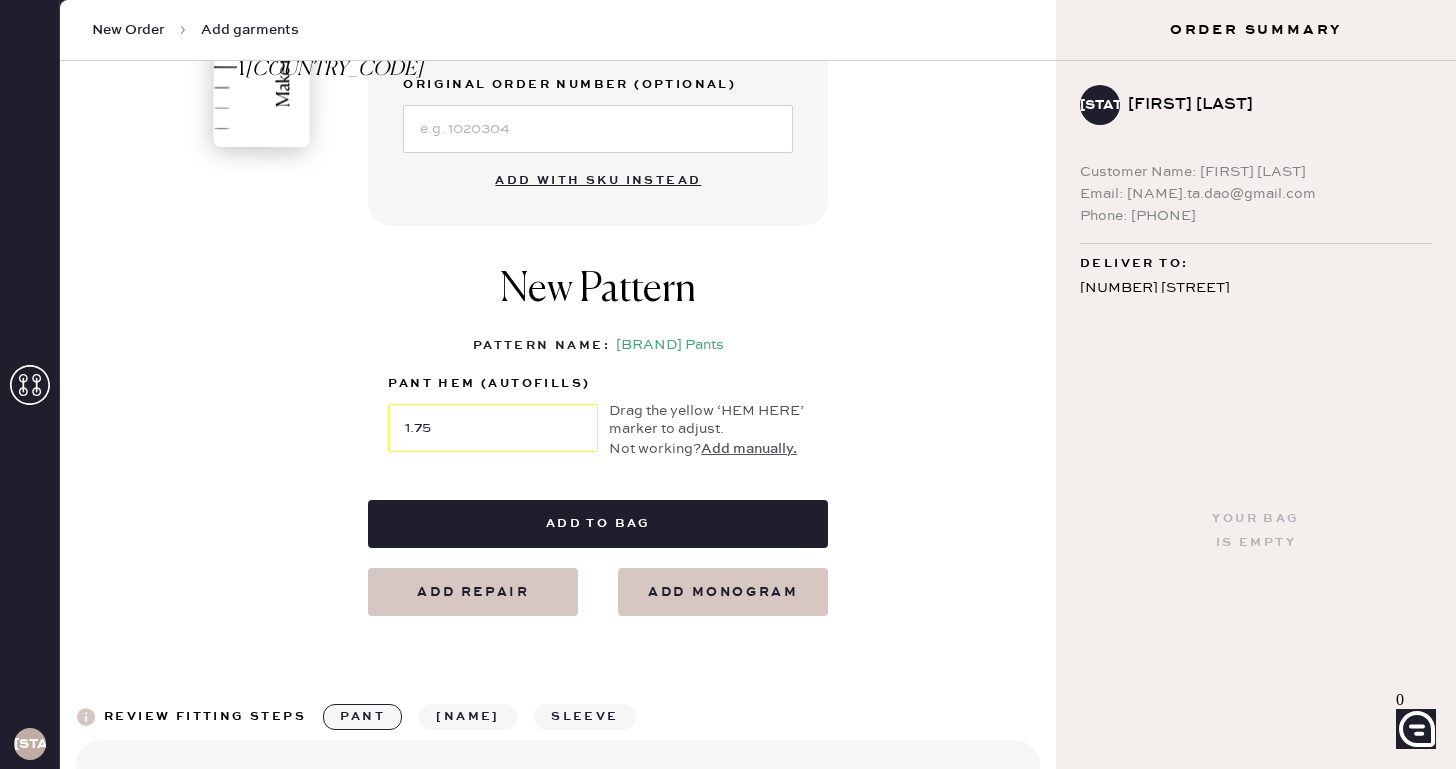 scroll, scrollTop: 721, scrollLeft: 0, axis: vertical 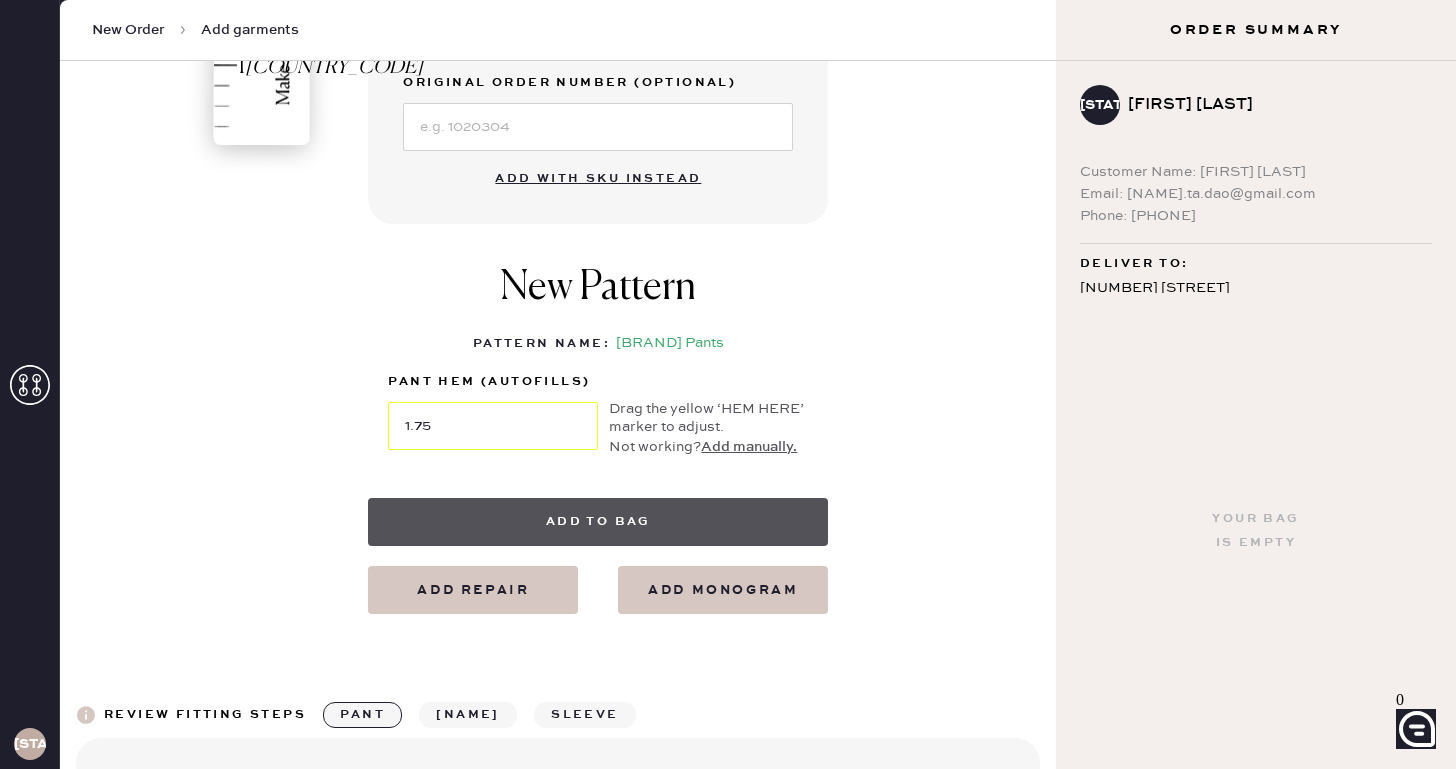 click on "Add to bag" at bounding box center [598, 522] 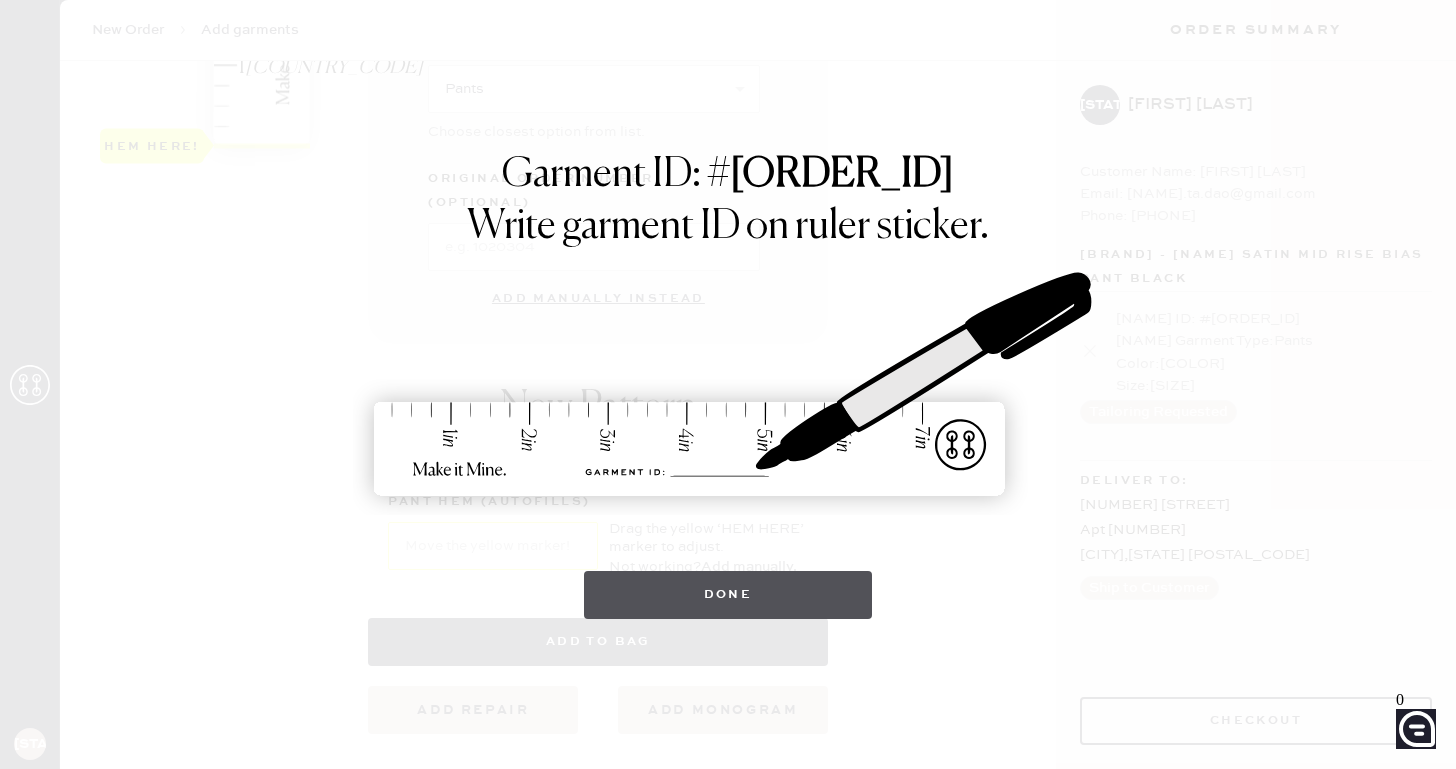 click on "Done" at bounding box center [728, 595] 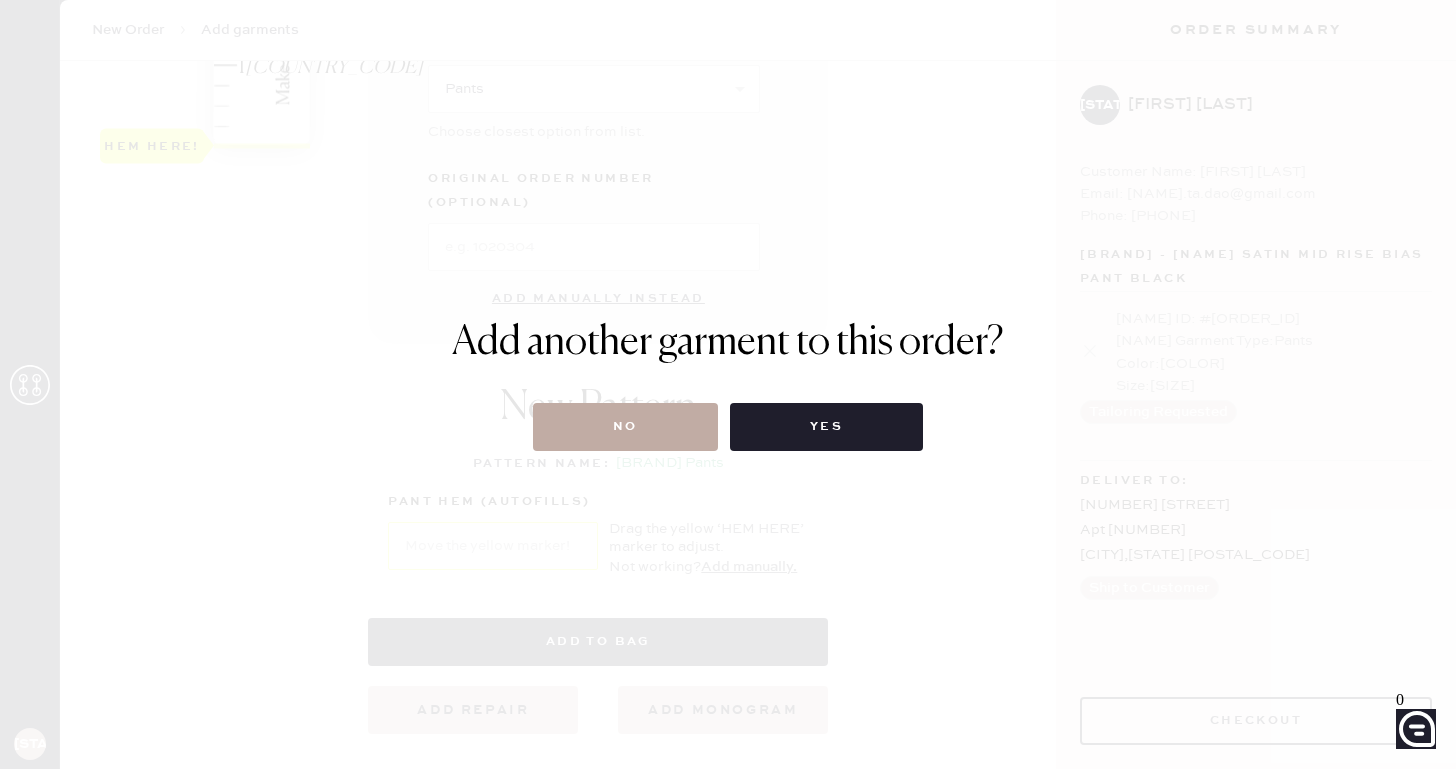 click on "No" at bounding box center [625, 427] 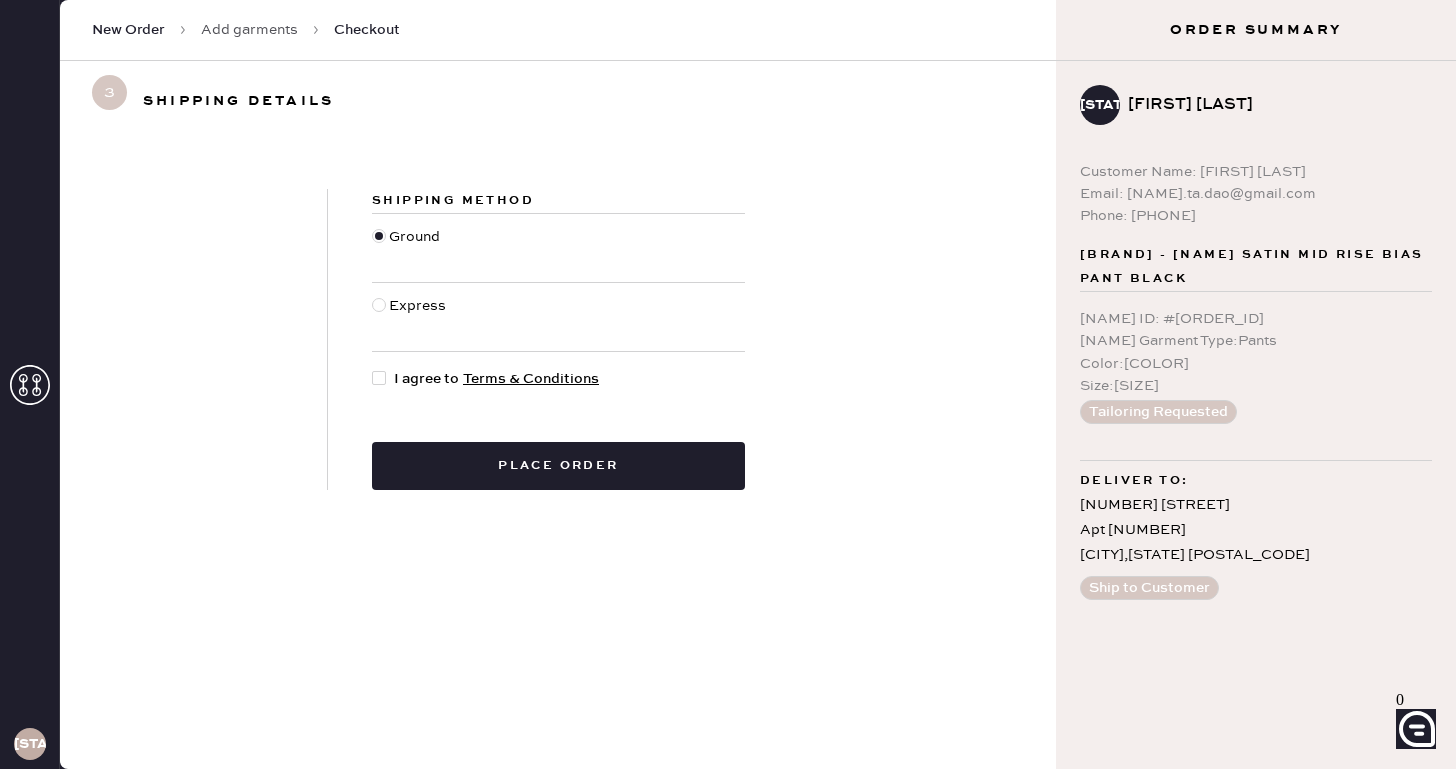 click at bounding box center [379, 378] 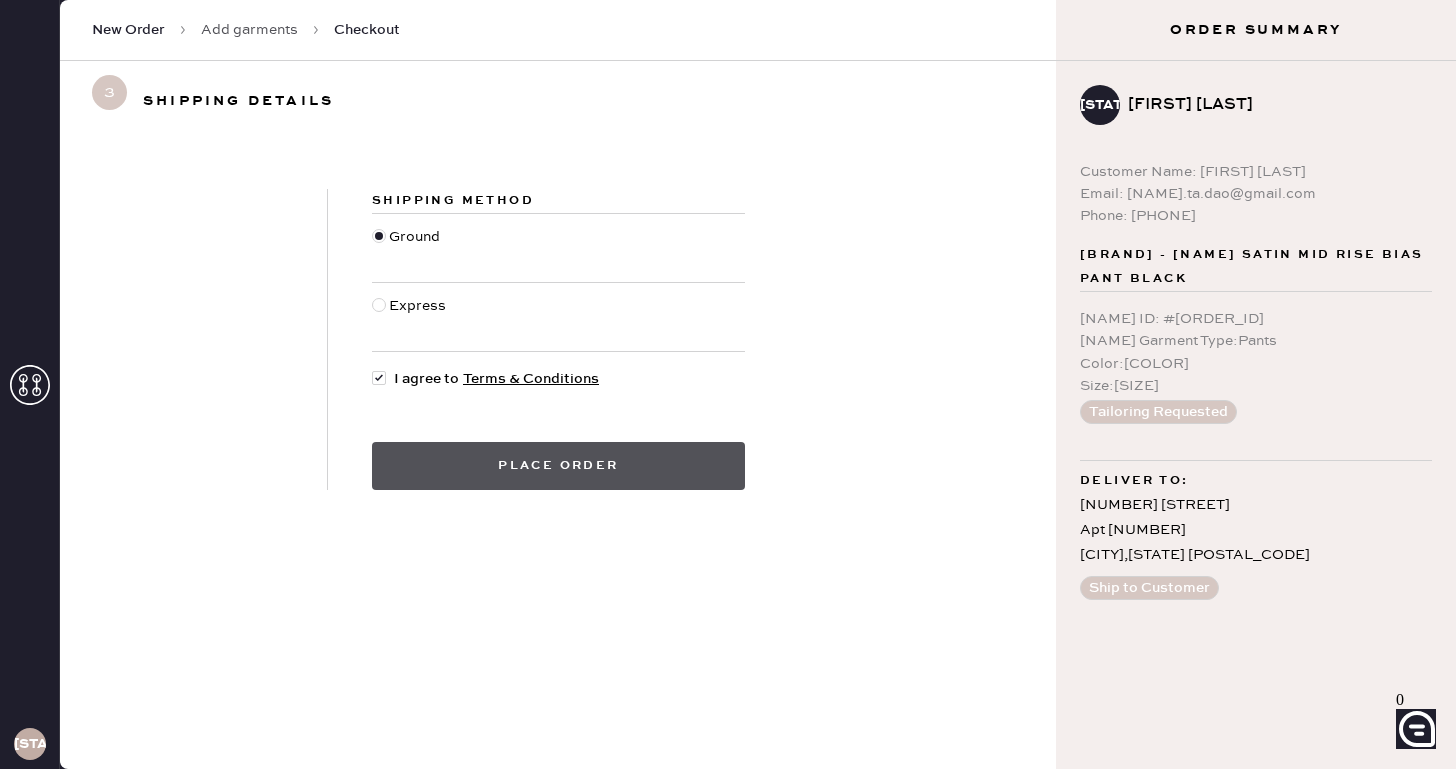 click on "Place order" at bounding box center (558, 466) 